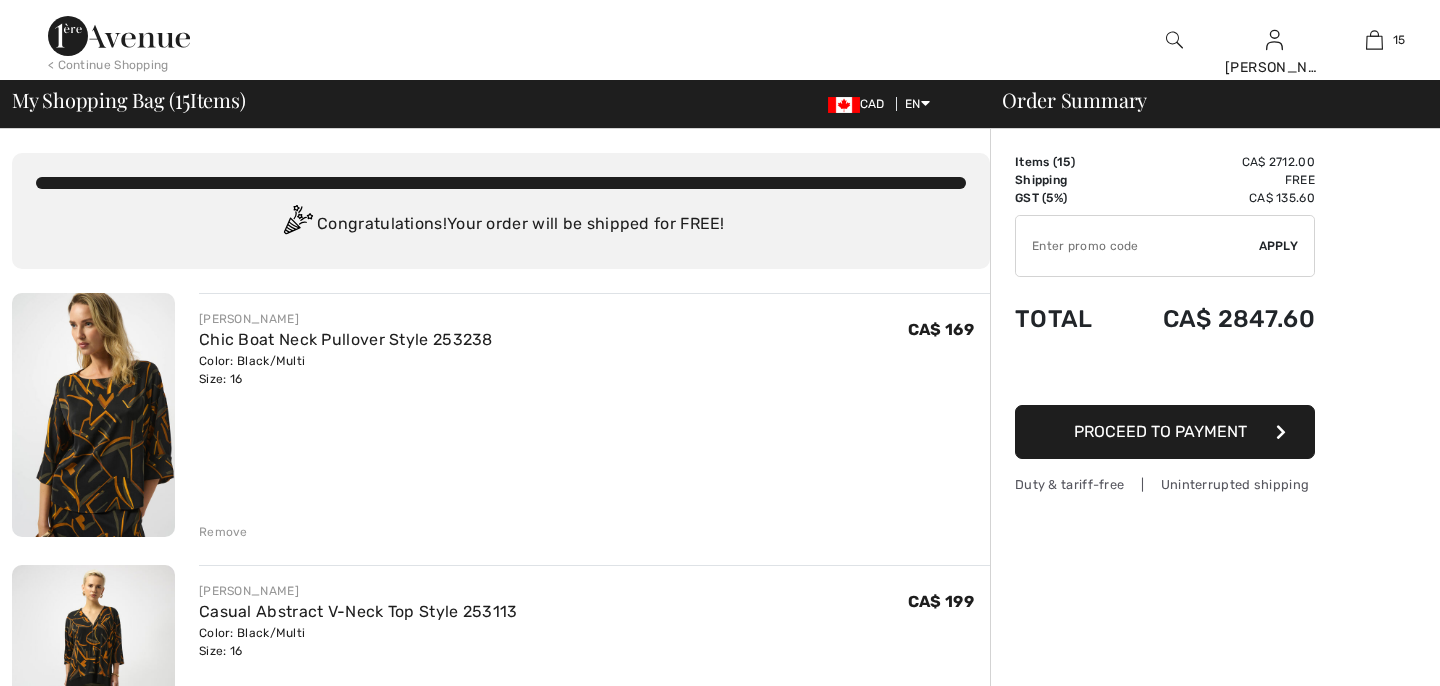 scroll, scrollTop: 300, scrollLeft: 0, axis: vertical 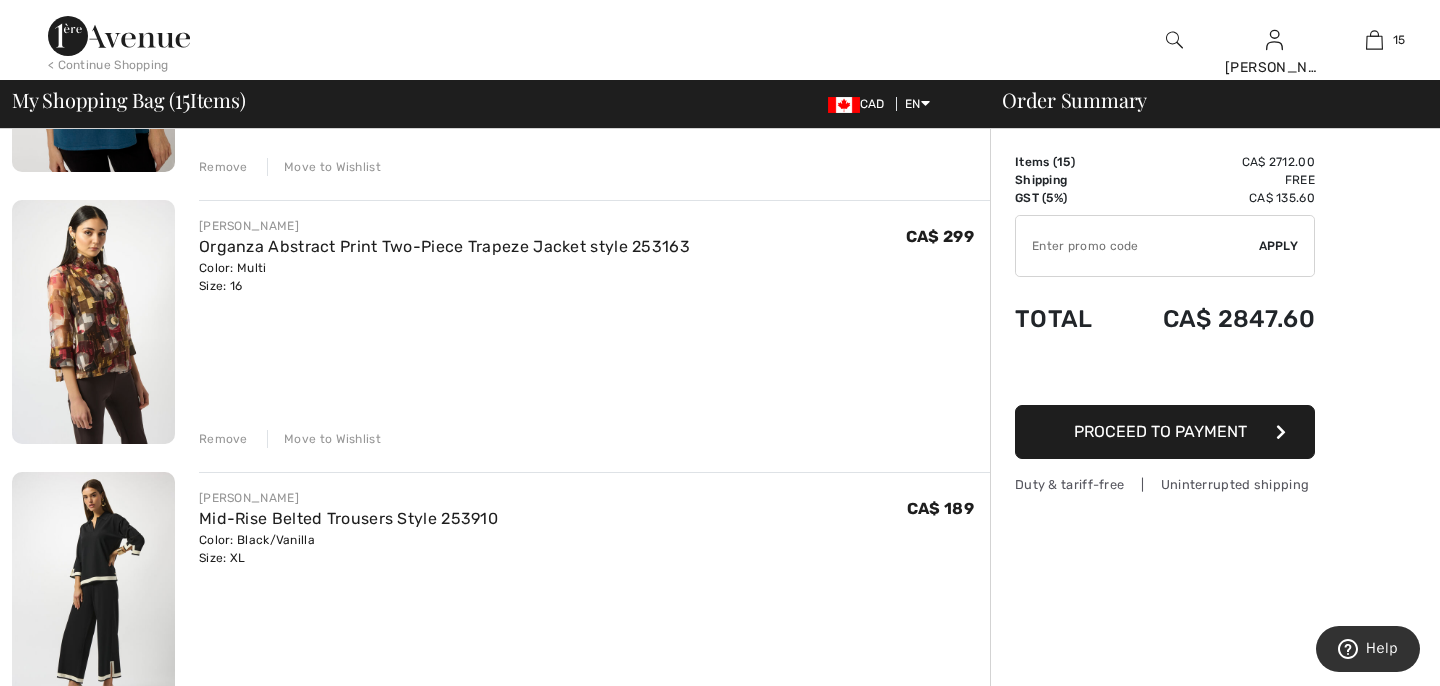 click on "Remove" at bounding box center [223, 439] 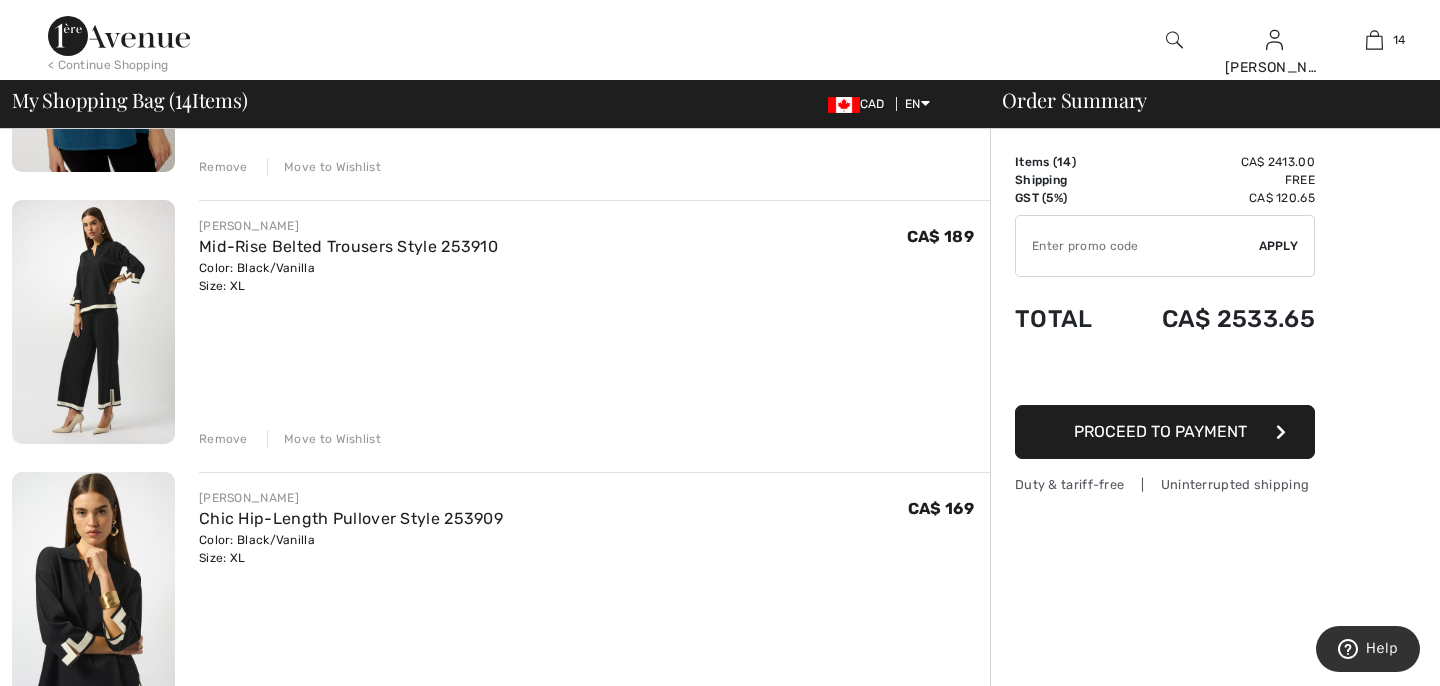 click on "Remove" at bounding box center (223, 439) 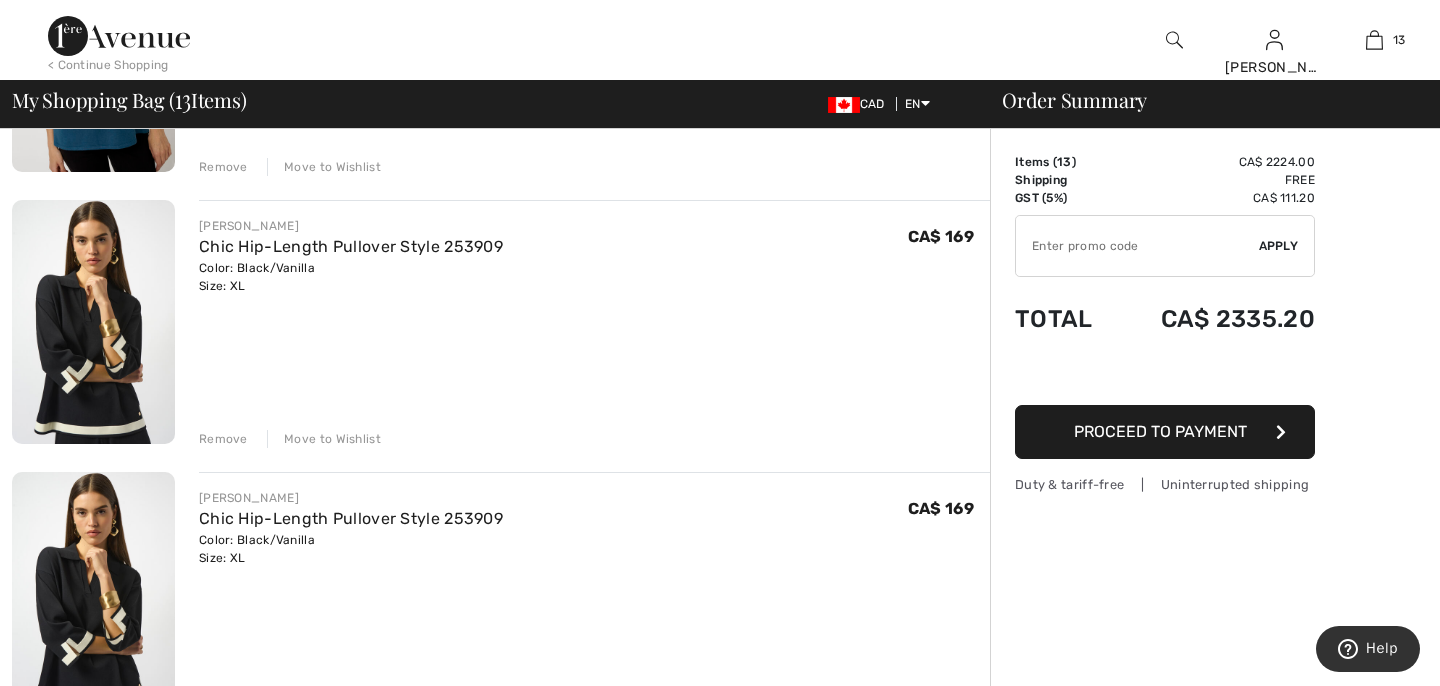 click on "Remove" at bounding box center [223, 439] 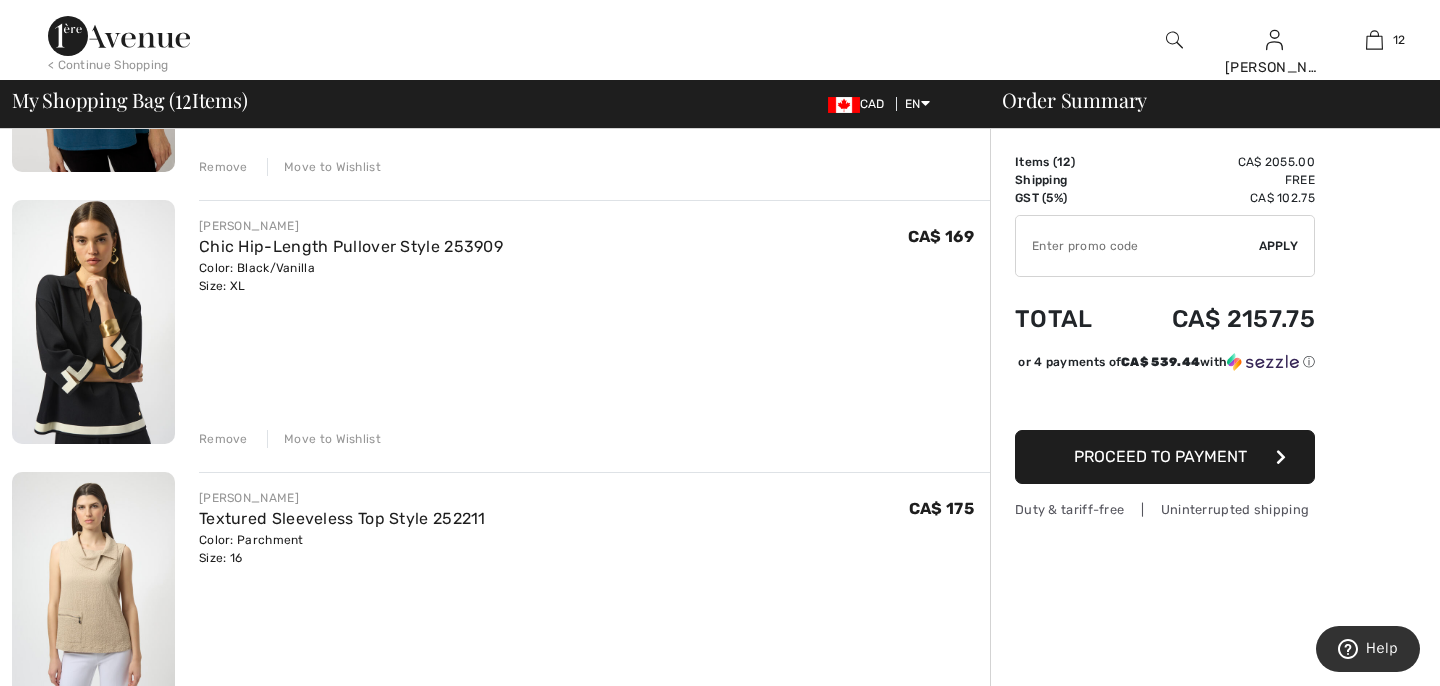 click on "Remove" at bounding box center [223, 439] 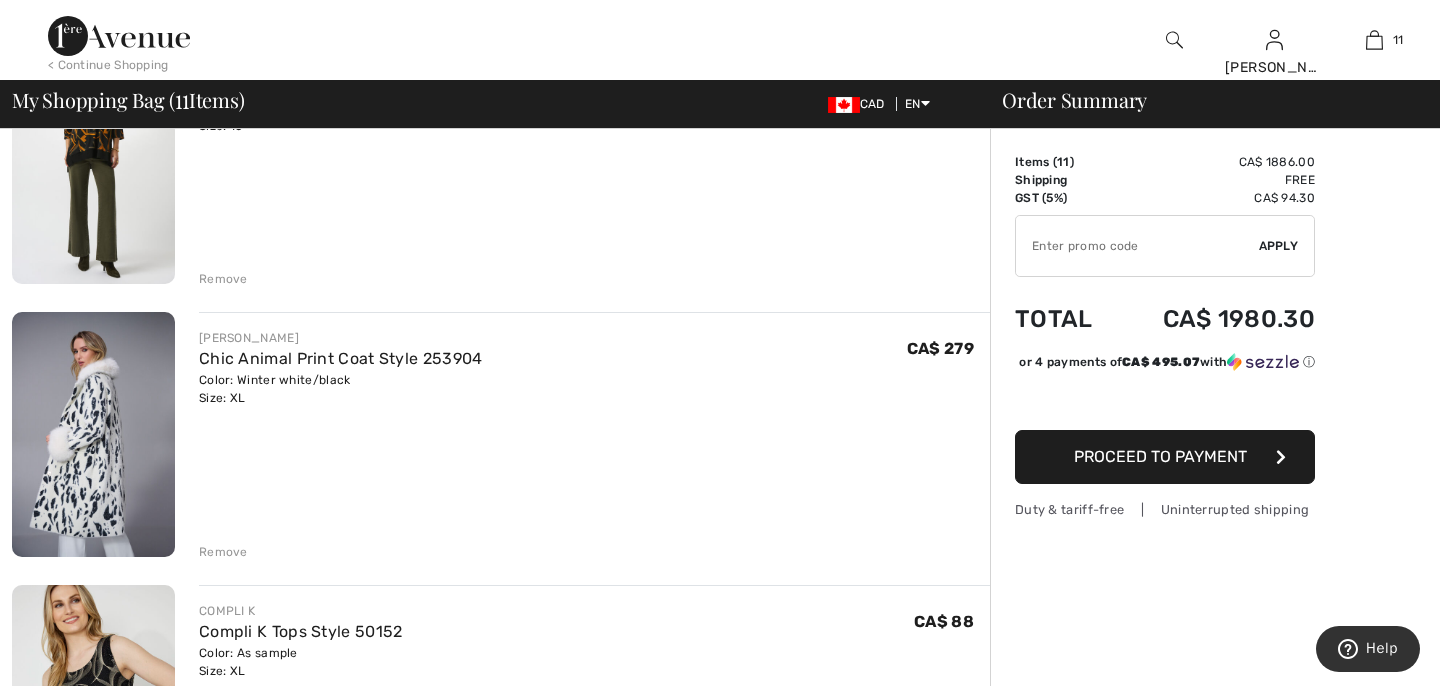 scroll, scrollTop: 513, scrollLeft: 0, axis: vertical 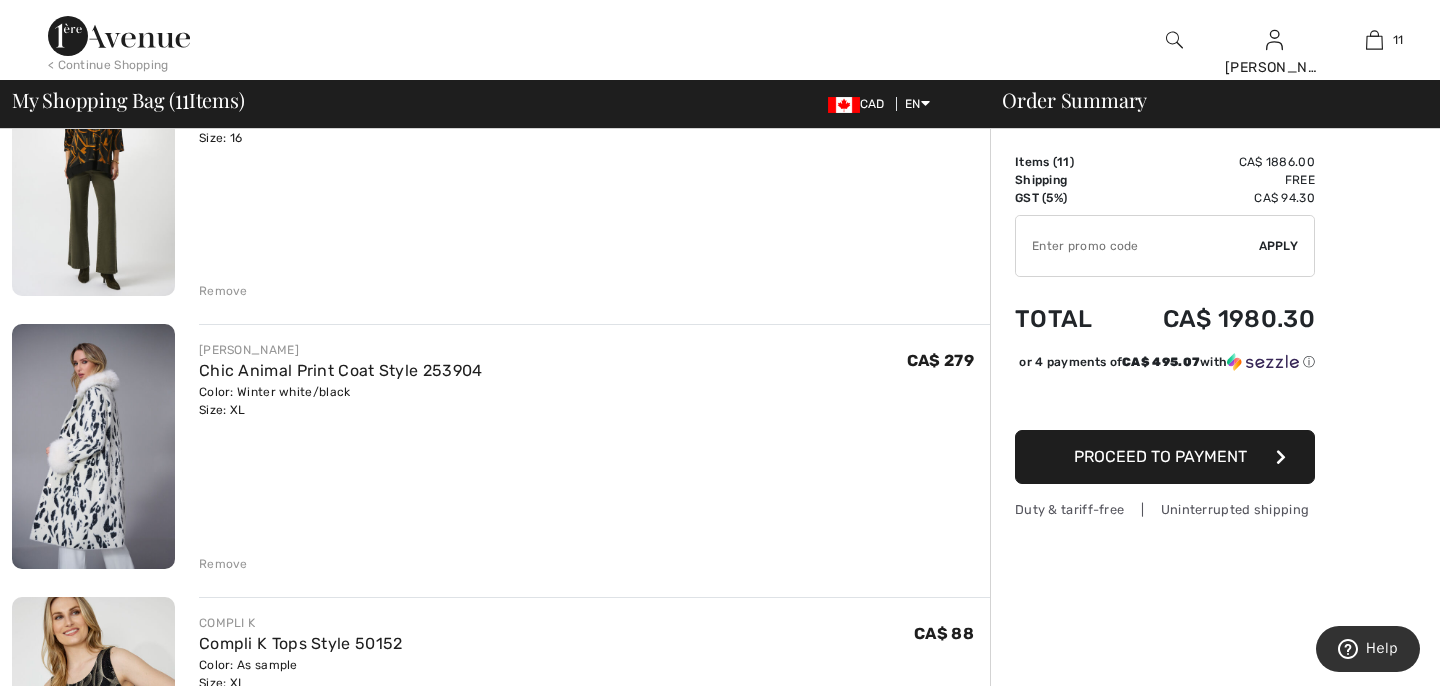 click on "Remove" at bounding box center [223, 564] 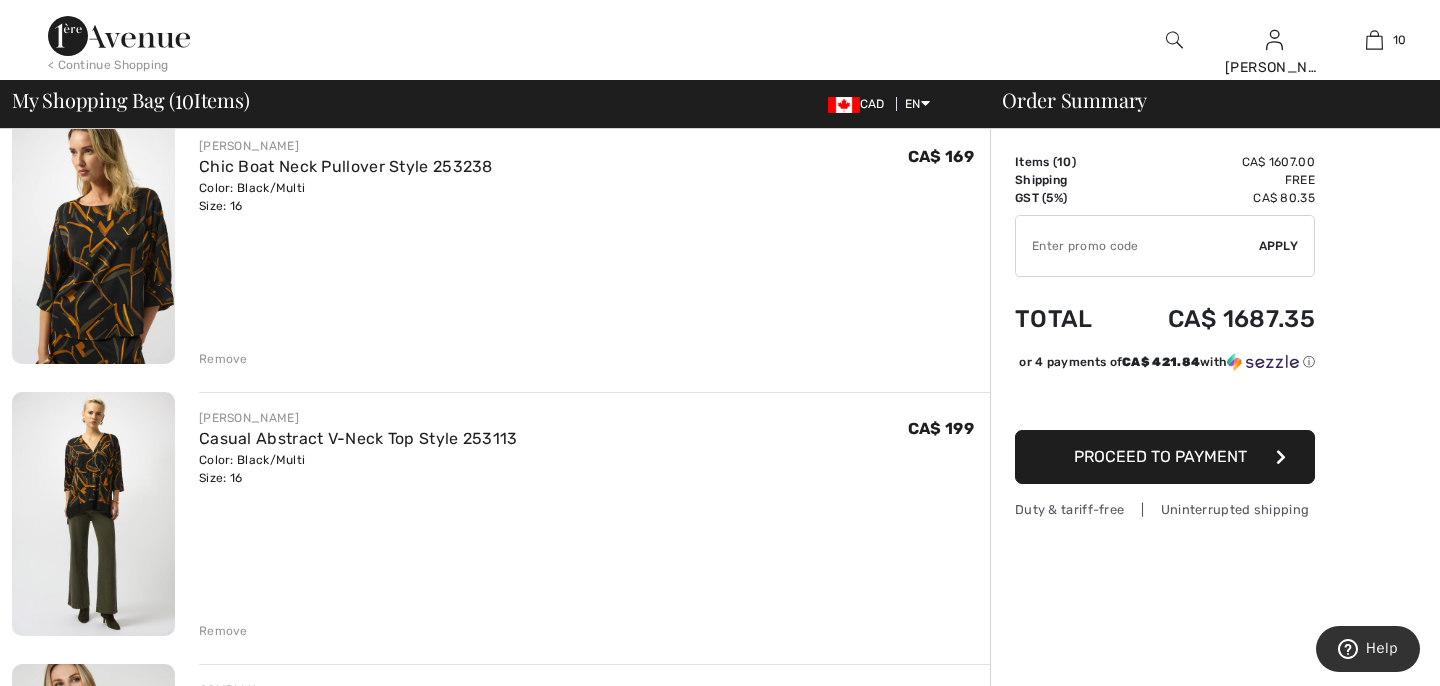scroll, scrollTop: 168, scrollLeft: 0, axis: vertical 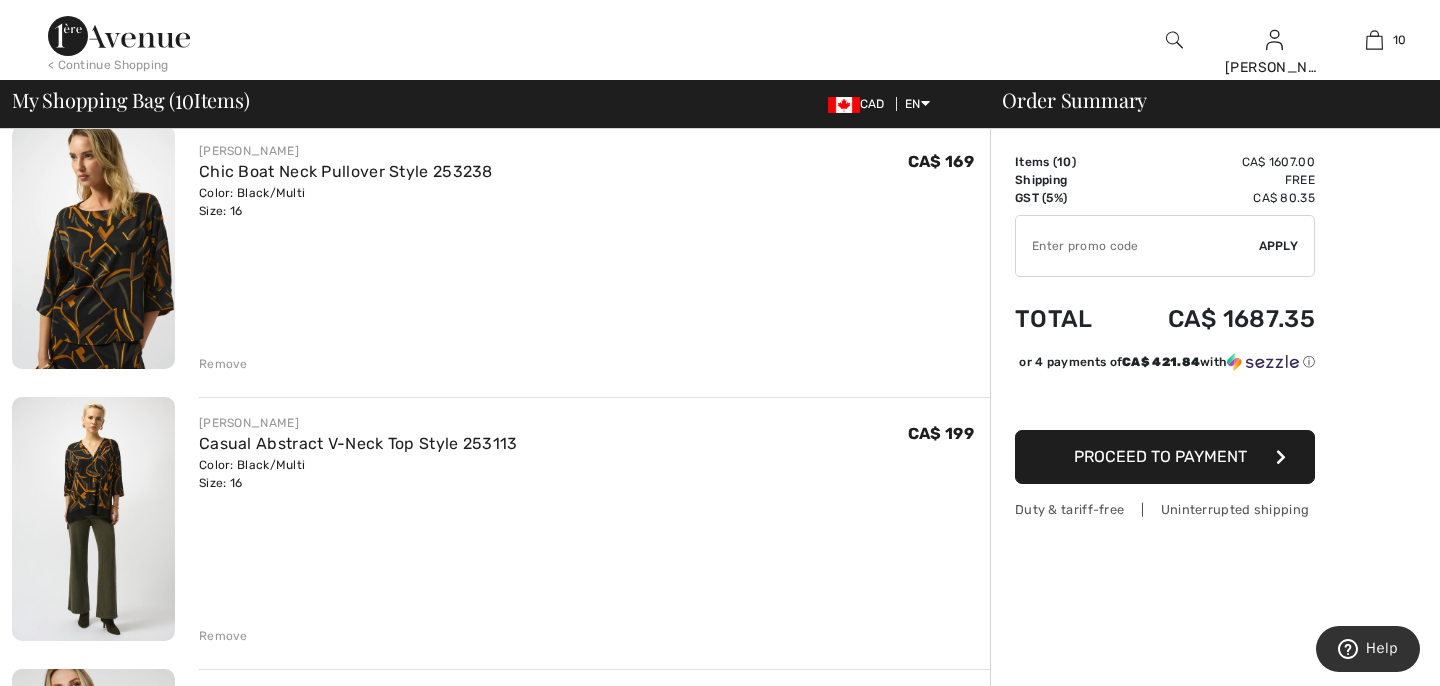 click on "Remove" at bounding box center [223, 364] 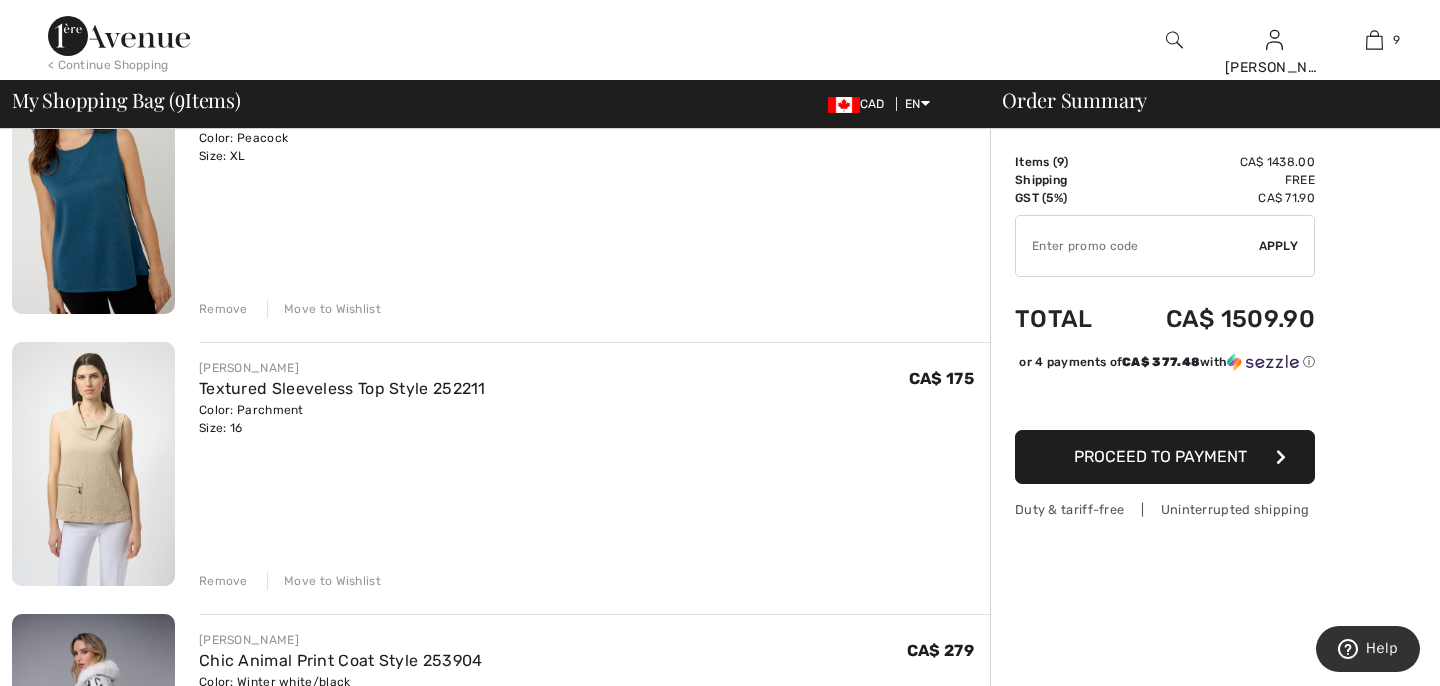 scroll, scrollTop: 1318, scrollLeft: 0, axis: vertical 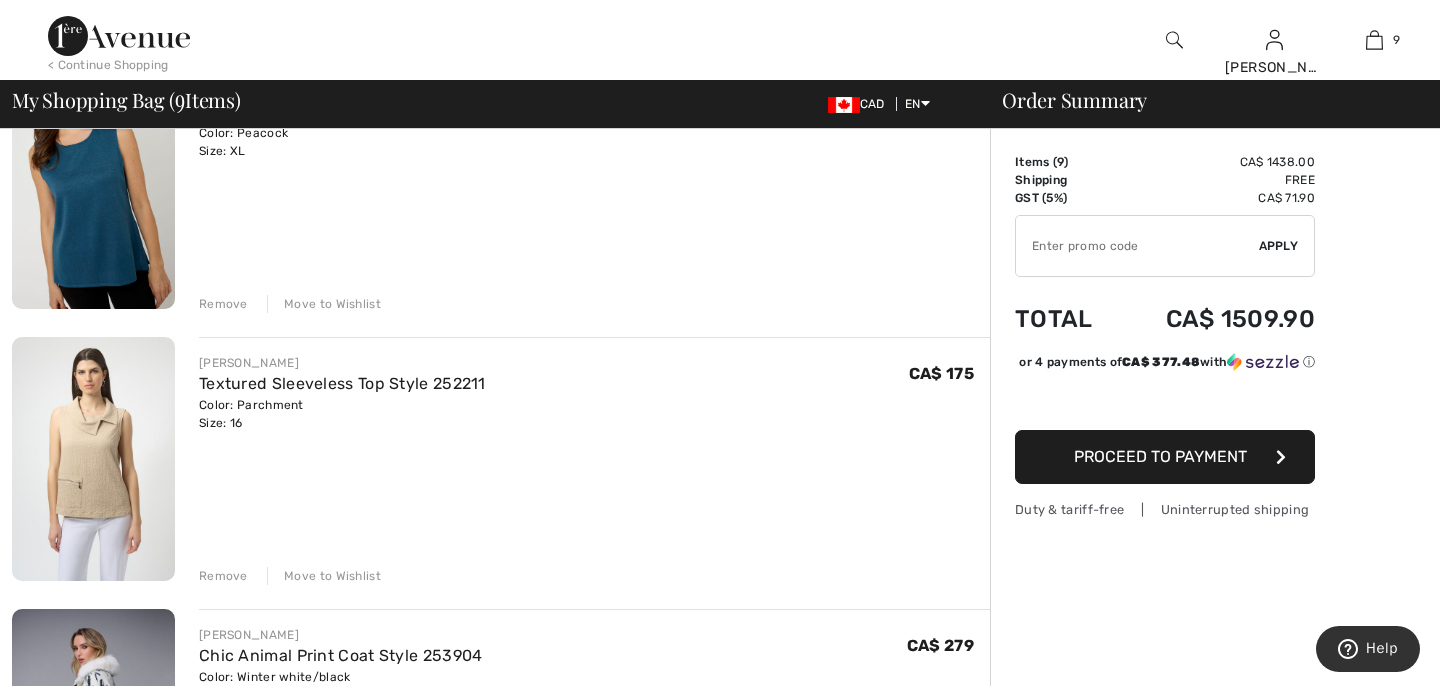 click on "Move to Wishlist" at bounding box center [324, 576] 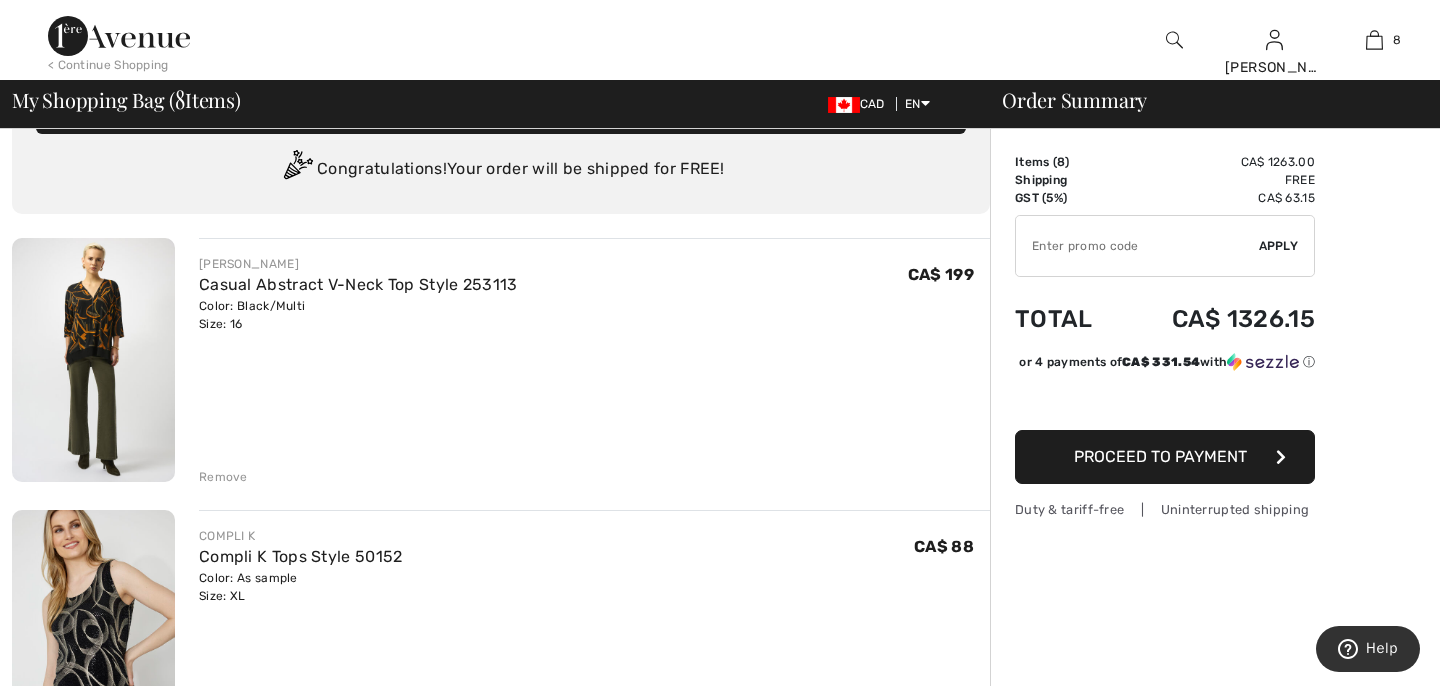 scroll, scrollTop: 0, scrollLeft: 0, axis: both 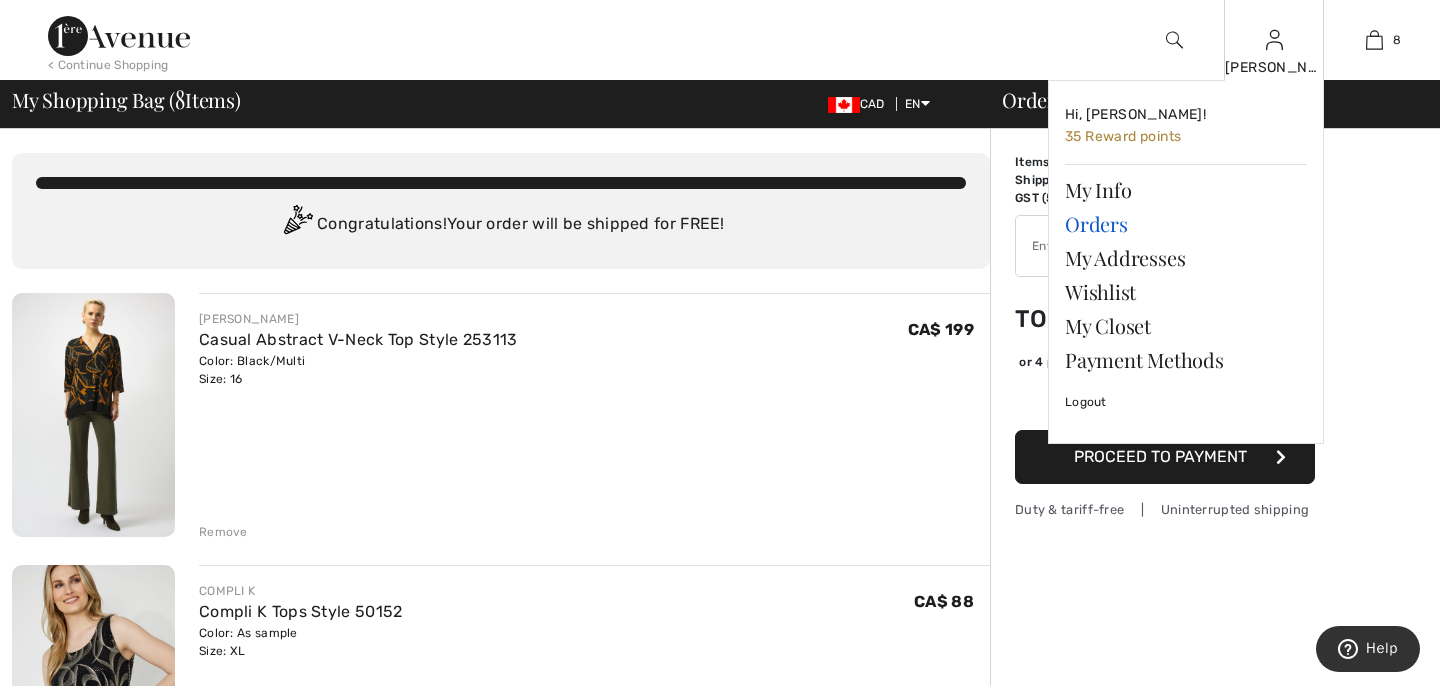 click on "Orders" at bounding box center (1186, 224) 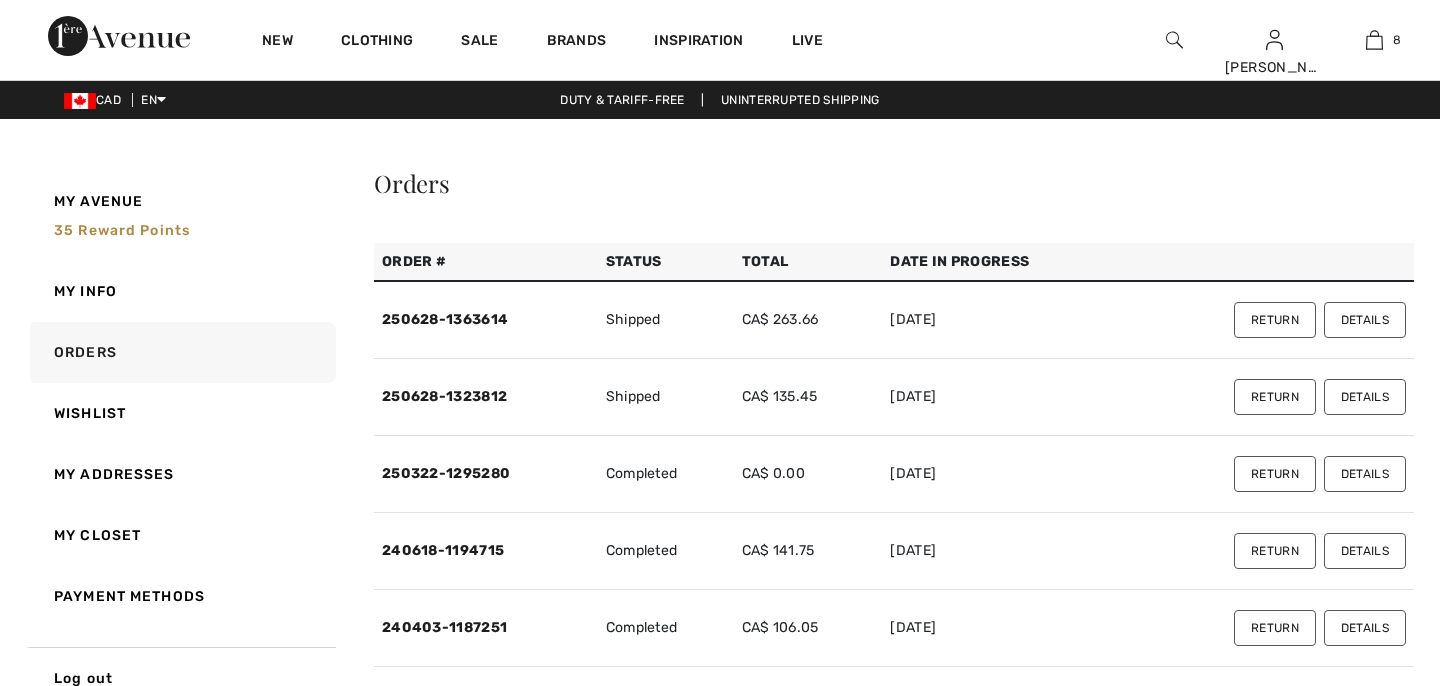 scroll, scrollTop: 0, scrollLeft: 0, axis: both 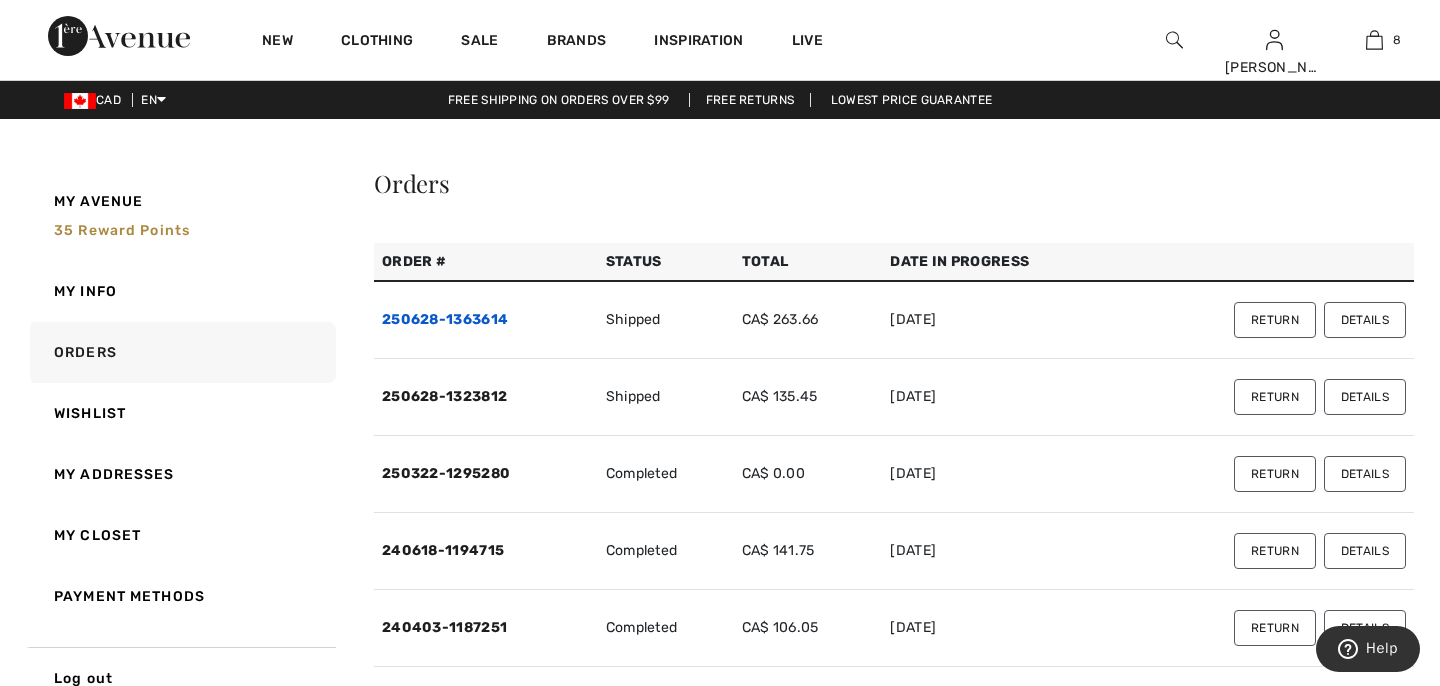 click on "250628-1363614" at bounding box center (445, 319) 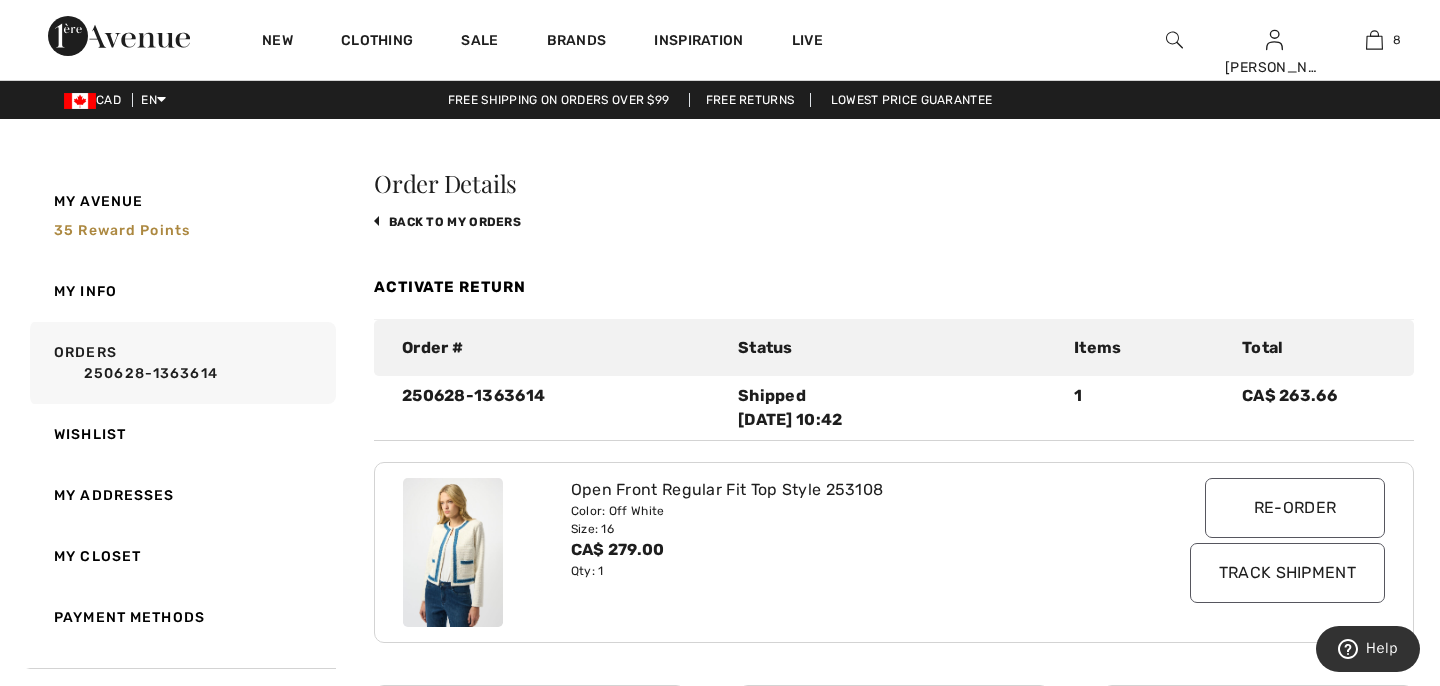 click on "Qty: 1" at bounding box center [852, 571] 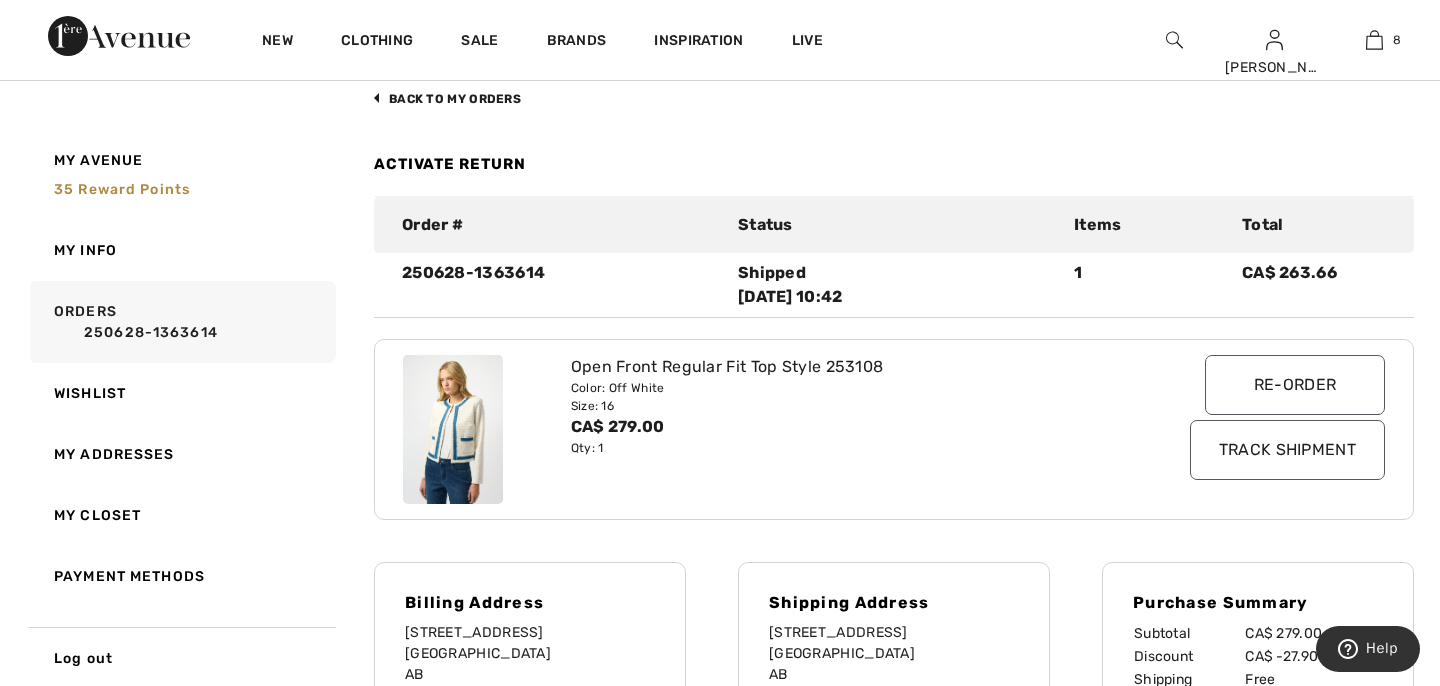 scroll, scrollTop: 131, scrollLeft: 0, axis: vertical 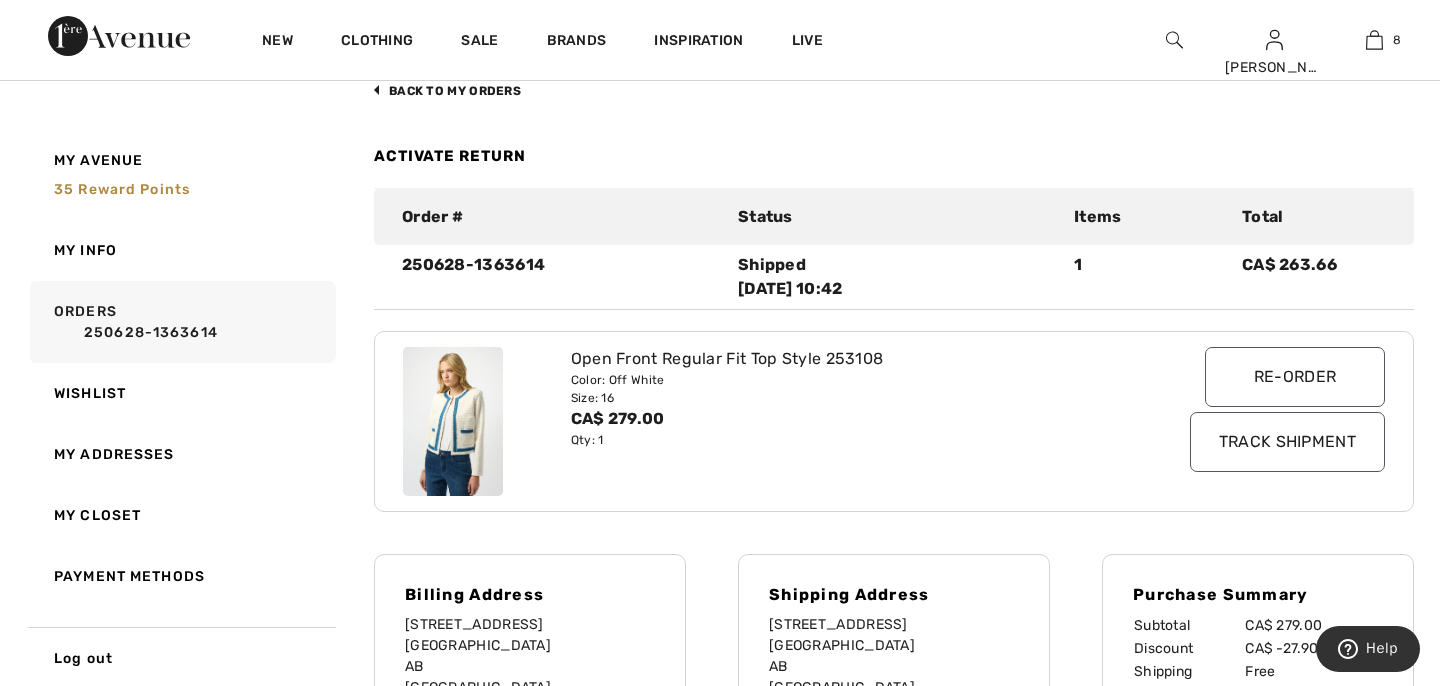 click on "Open Front Regular Fit Top Style 253108" at bounding box center [852, 359] 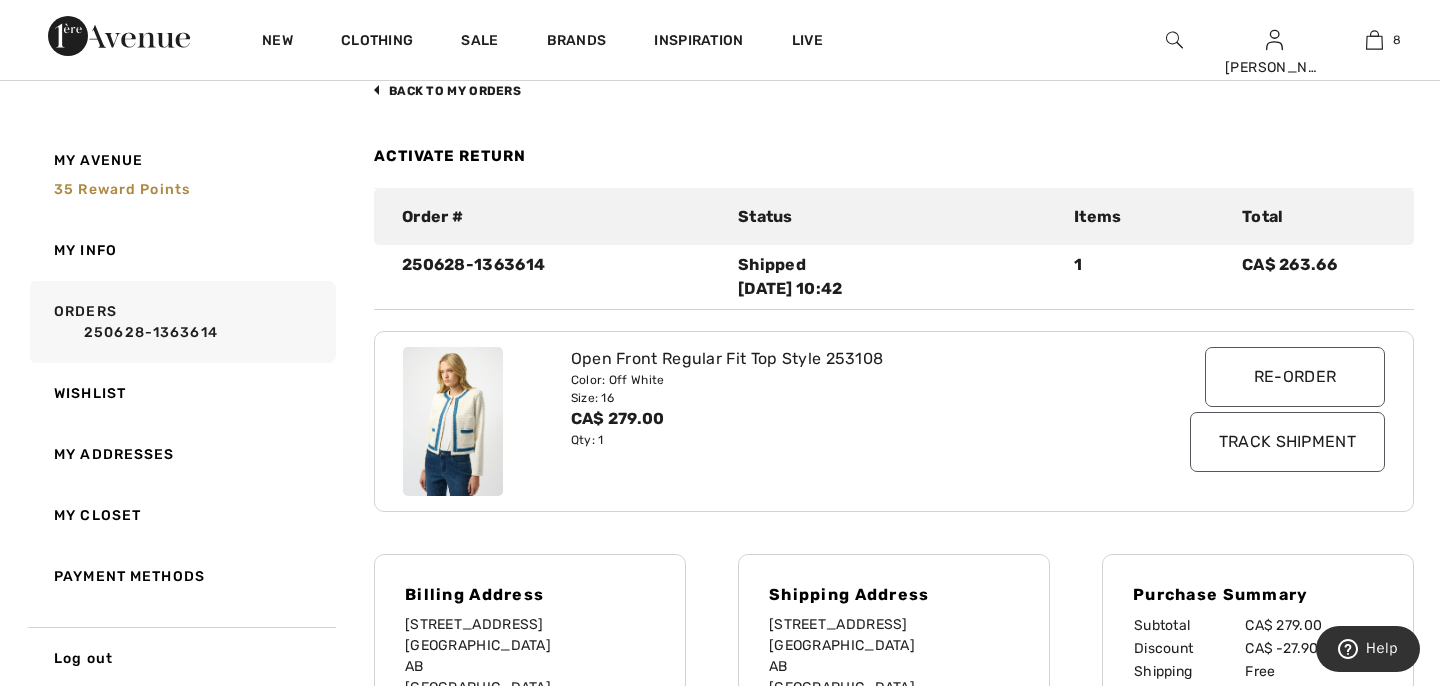 click at bounding box center [453, 422] 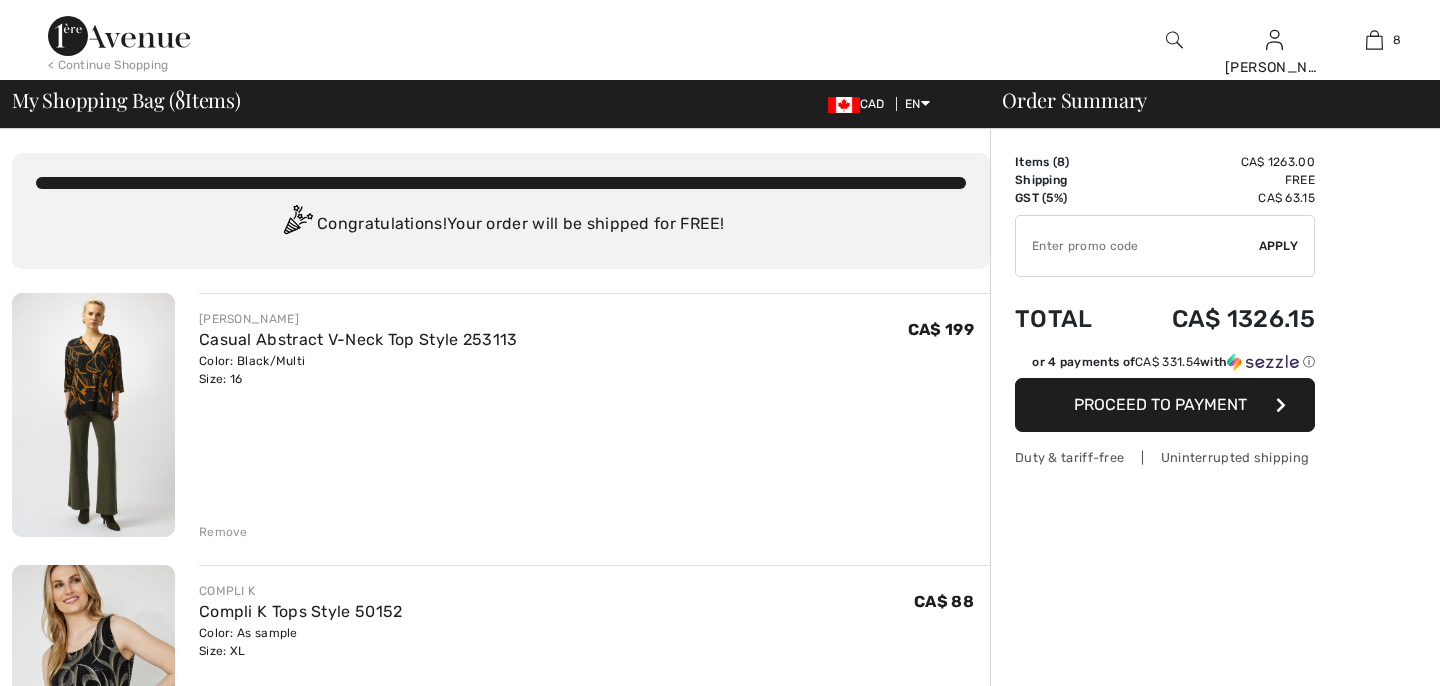 scroll, scrollTop: 0, scrollLeft: 0, axis: both 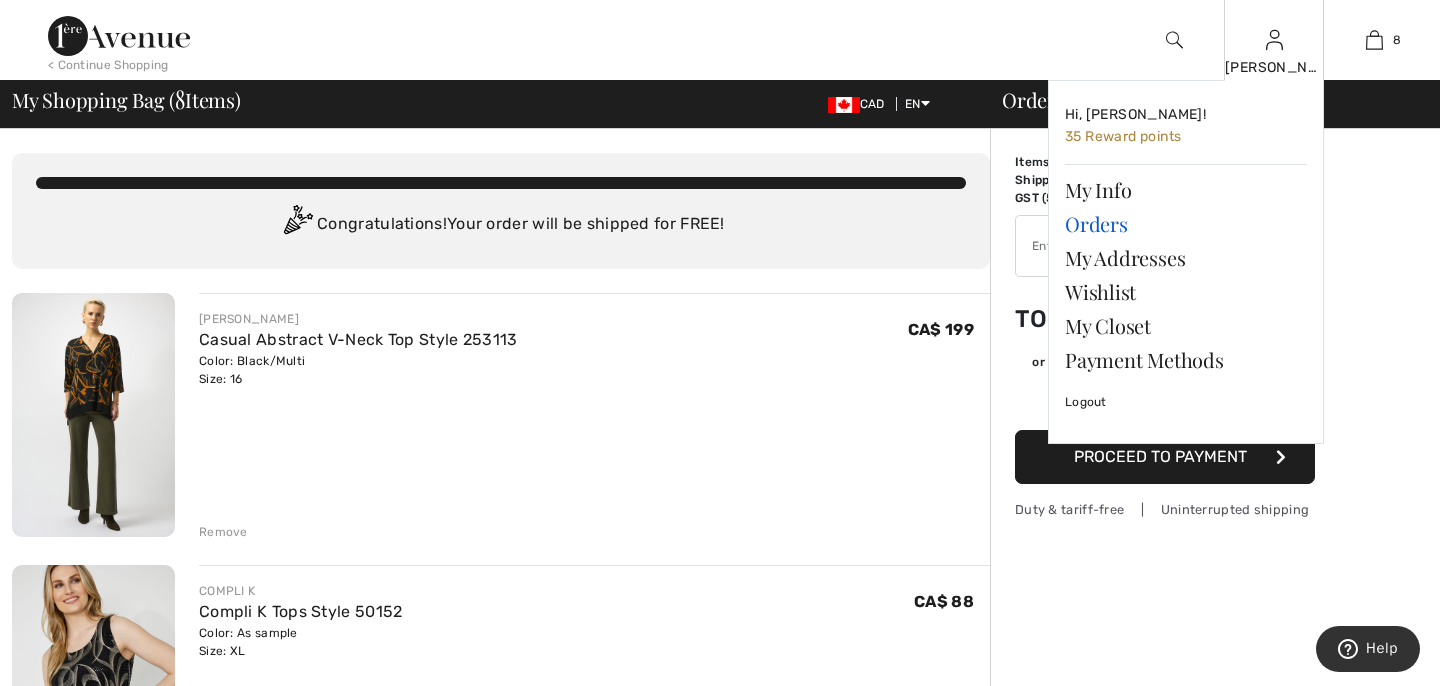 click on "Orders" at bounding box center (1186, 224) 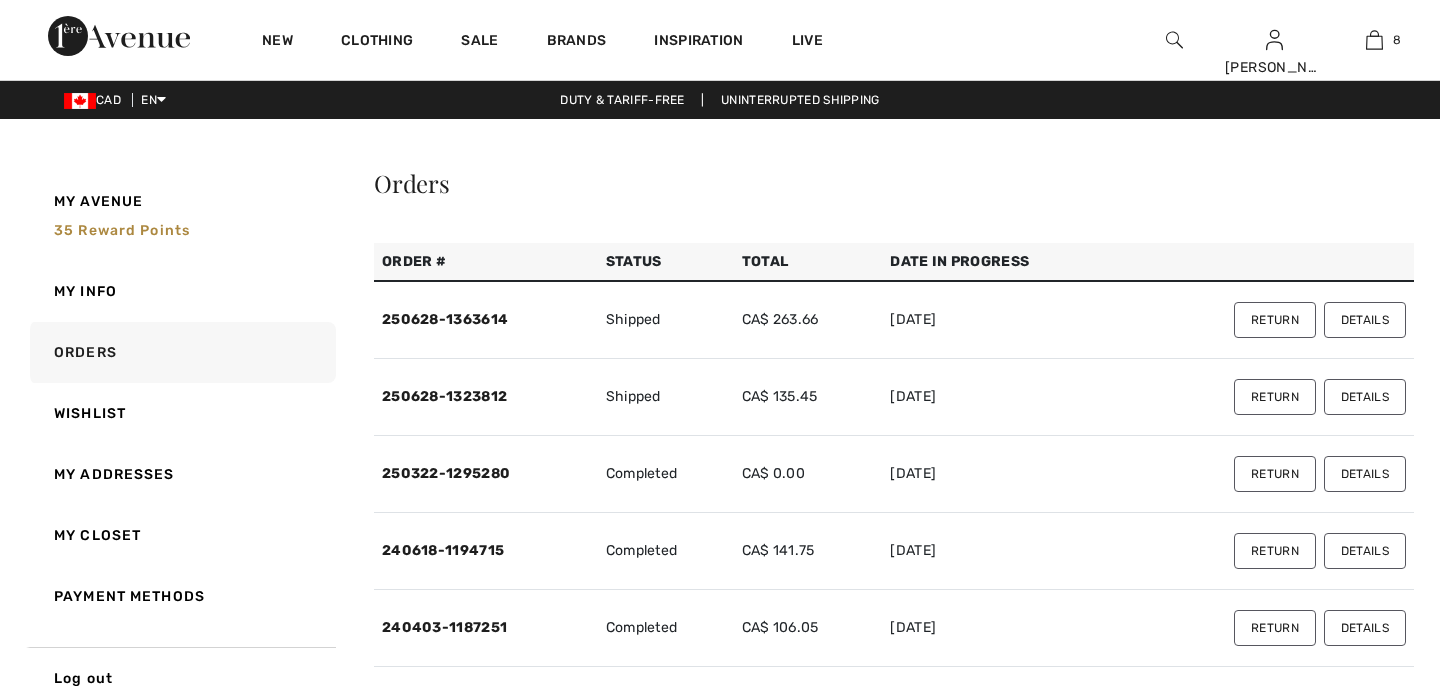 scroll, scrollTop: 0, scrollLeft: 0, axis: both 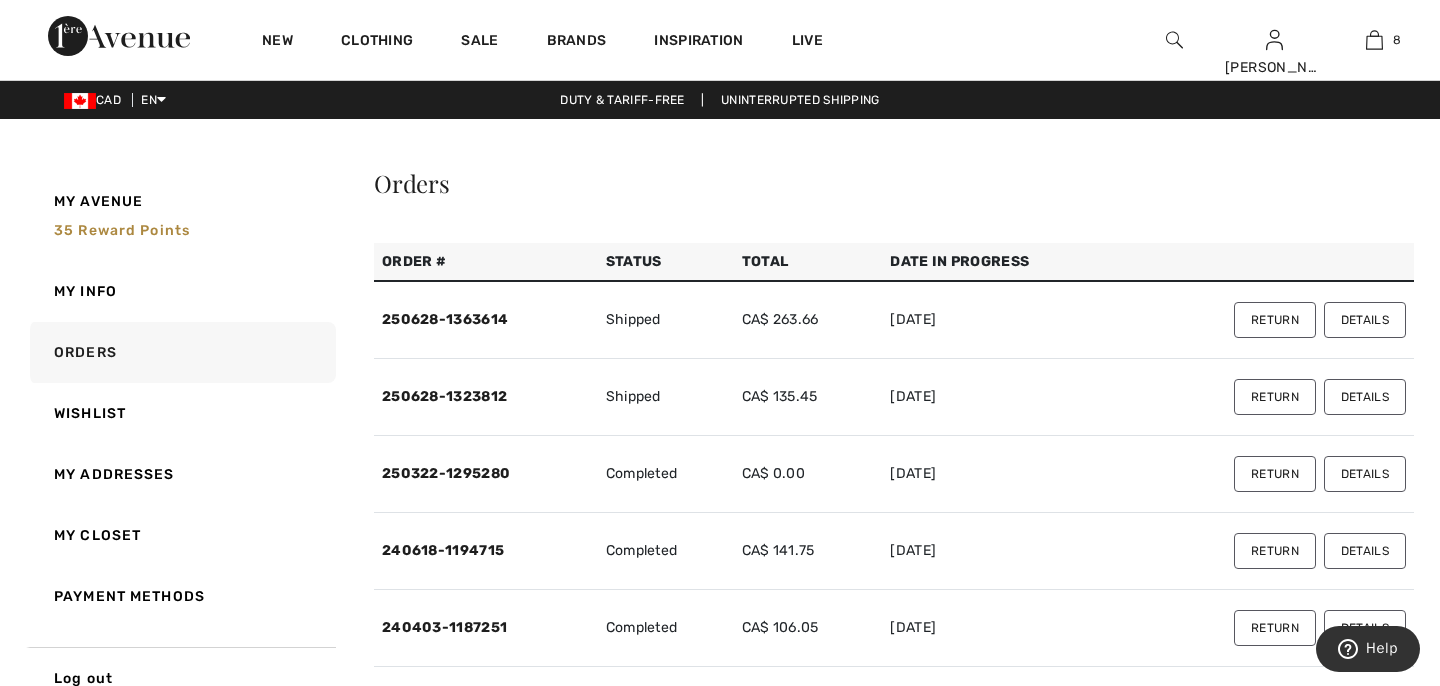 click on "Return" at bounding box center [1275, 320] 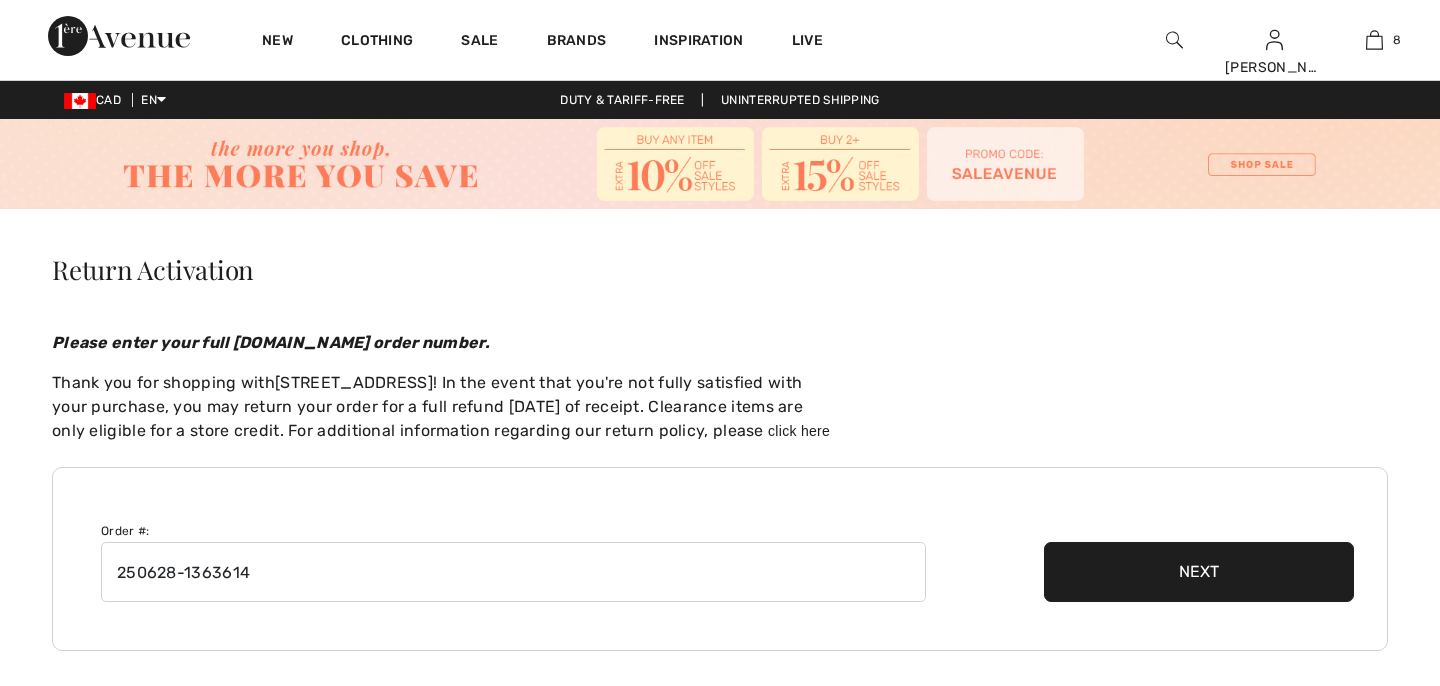 scroll, scrollTop: 0, scrollLeft: 0, axis: both 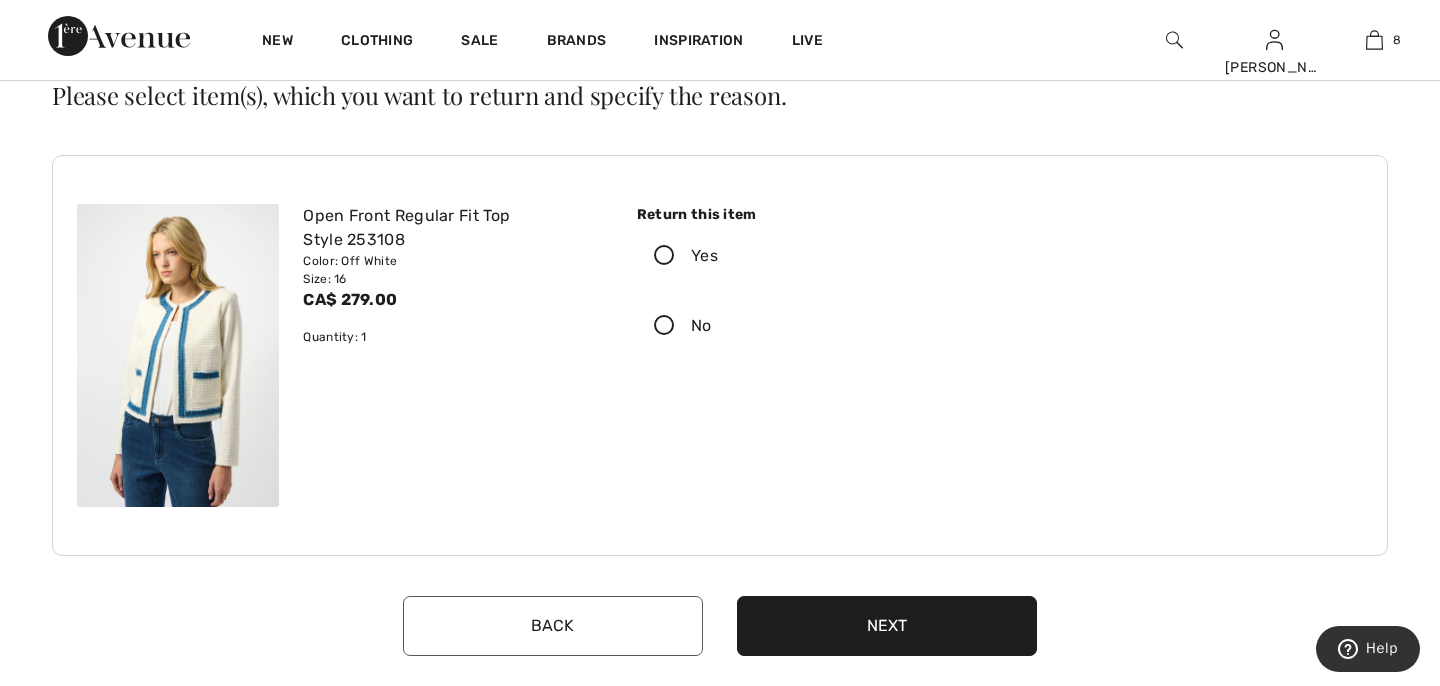 click at bounding box center (664, 256) 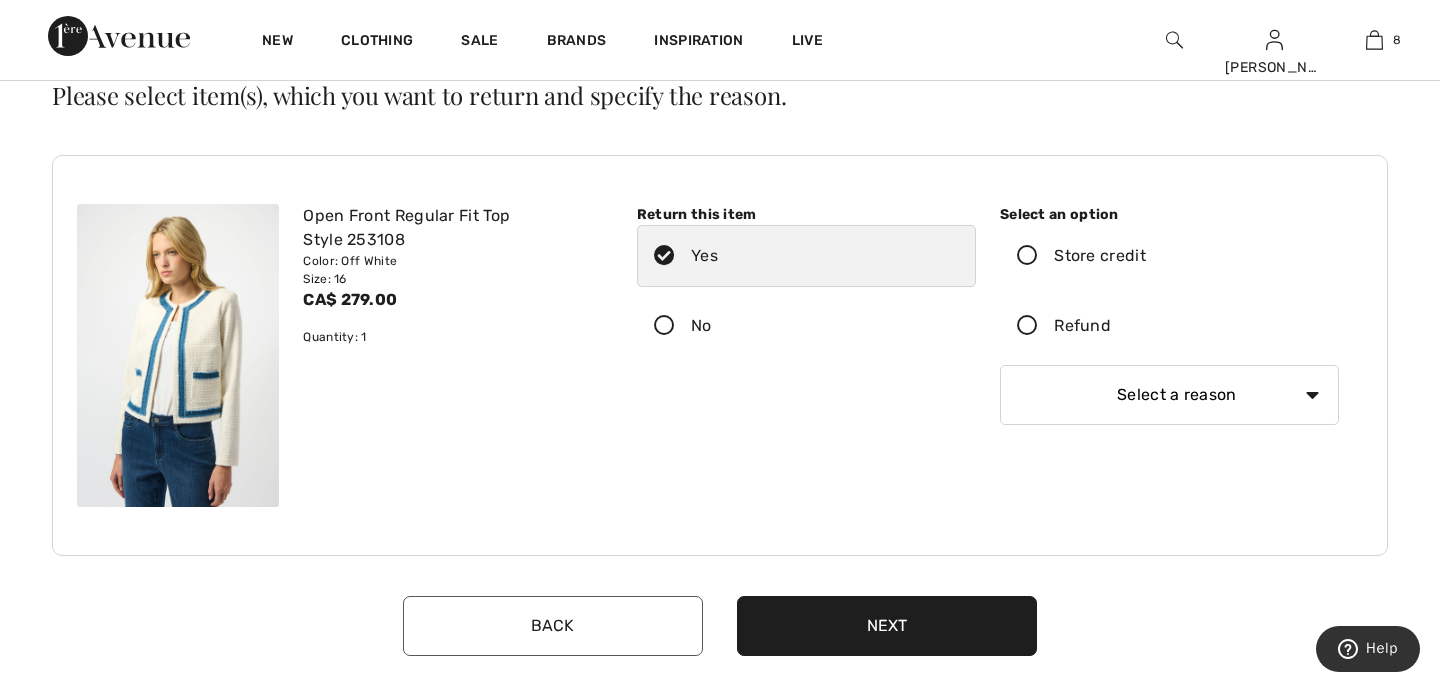 click at bounding box center (1027, 326) 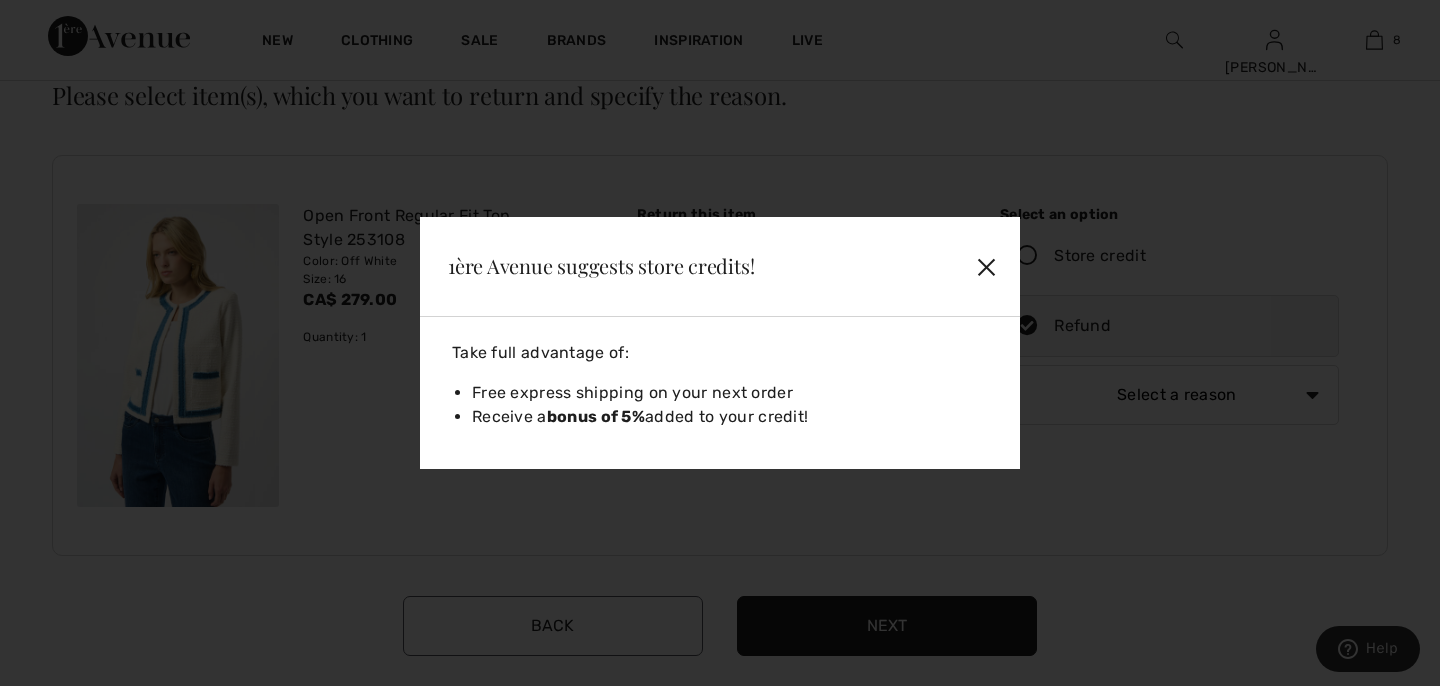 click on "✕" at bounding box center [939, 266] 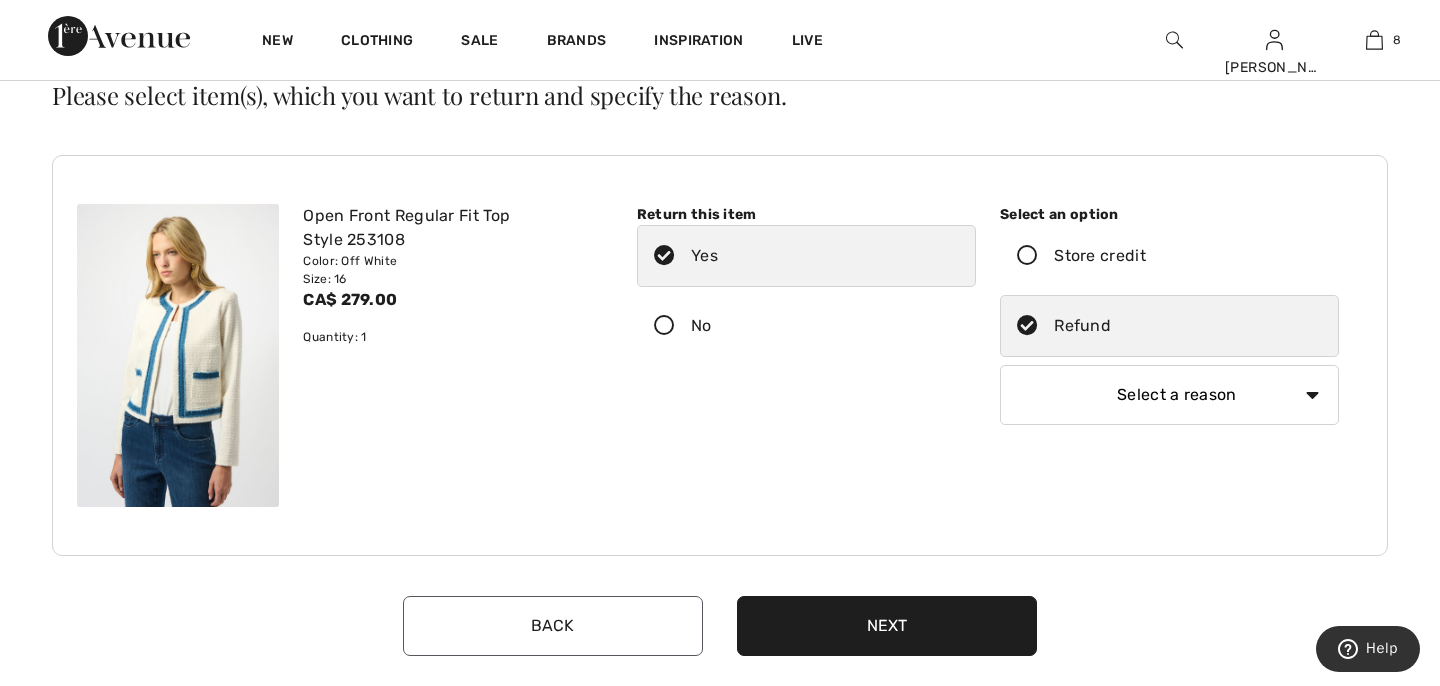 click on "Select a reason
I received the wrong product or size
My order arrived too late
I no longer need the product
The product did not meet my expectations
Item was received damaged
I ordered an incorrect size
Other (please specify)" at bounding box center [1169, 395] 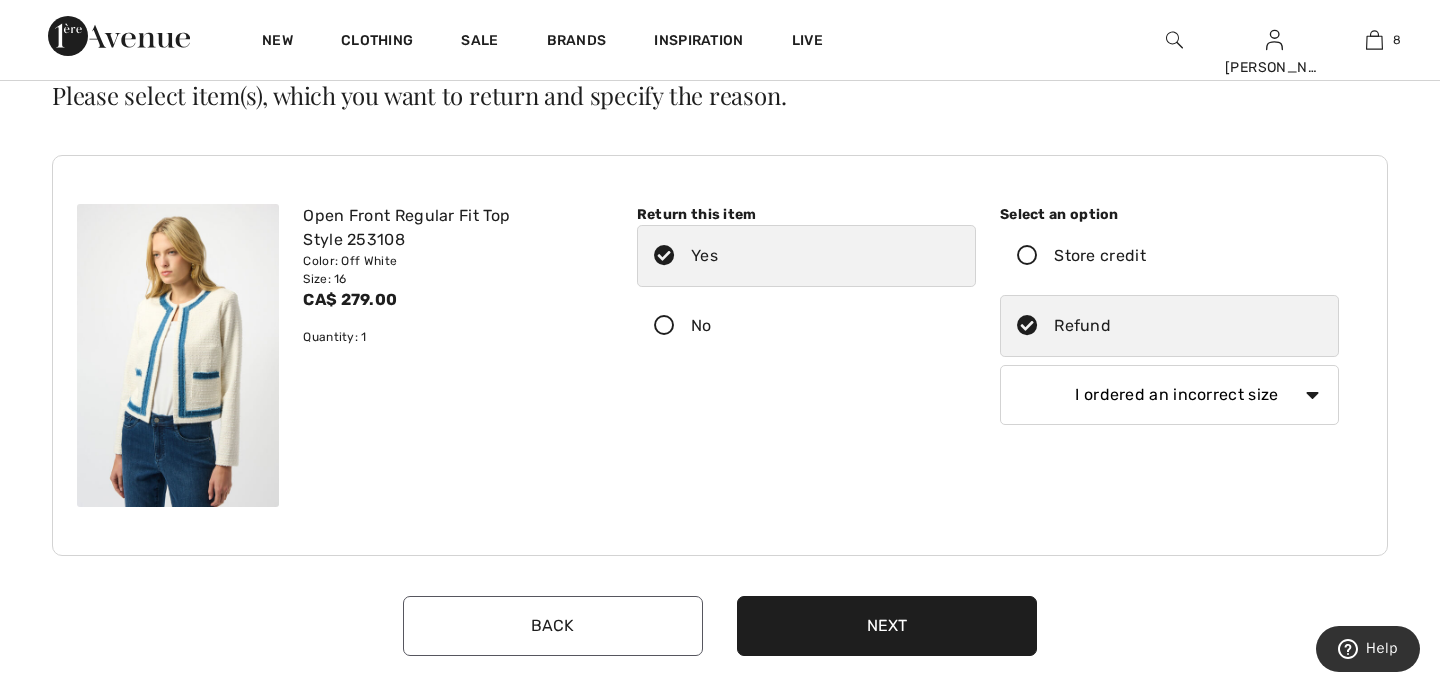 click on "Next" at bounding box center (887, 626) 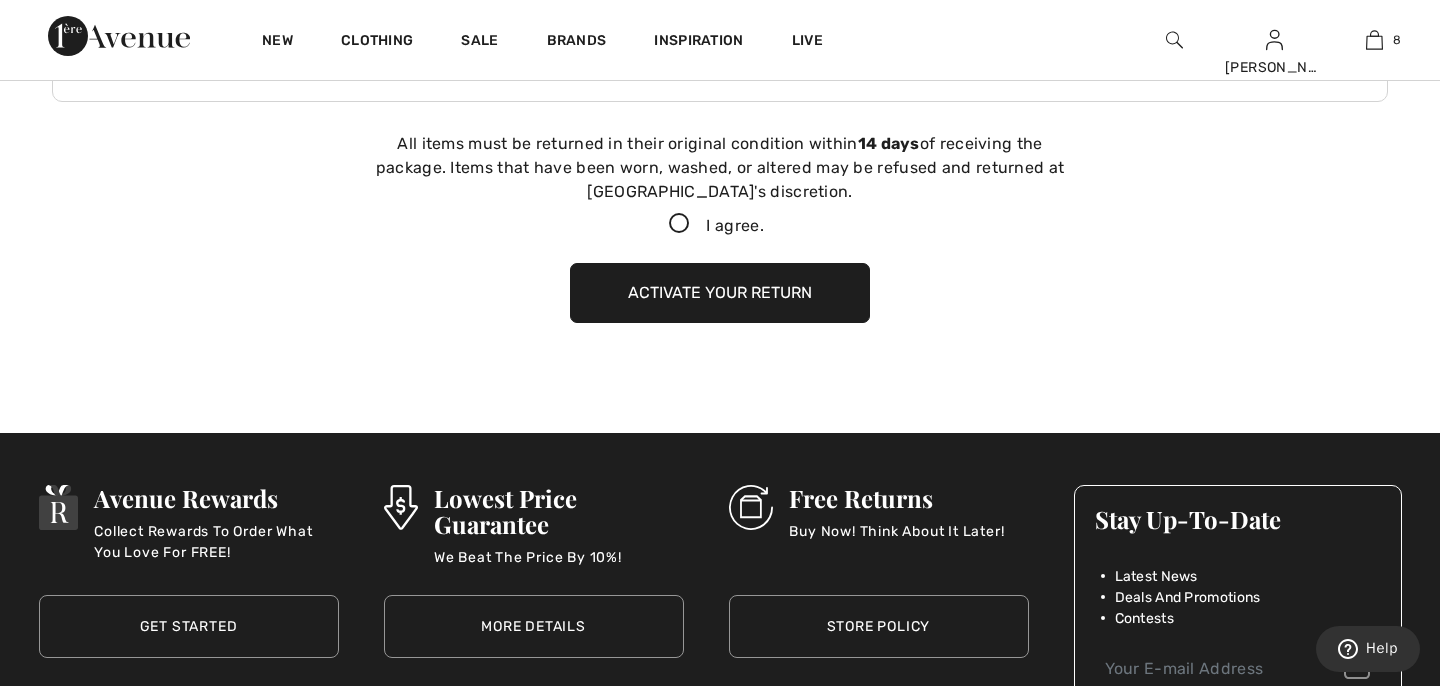 scroll, scrollTop: 640, scrollLeft: 0, axis: vertical 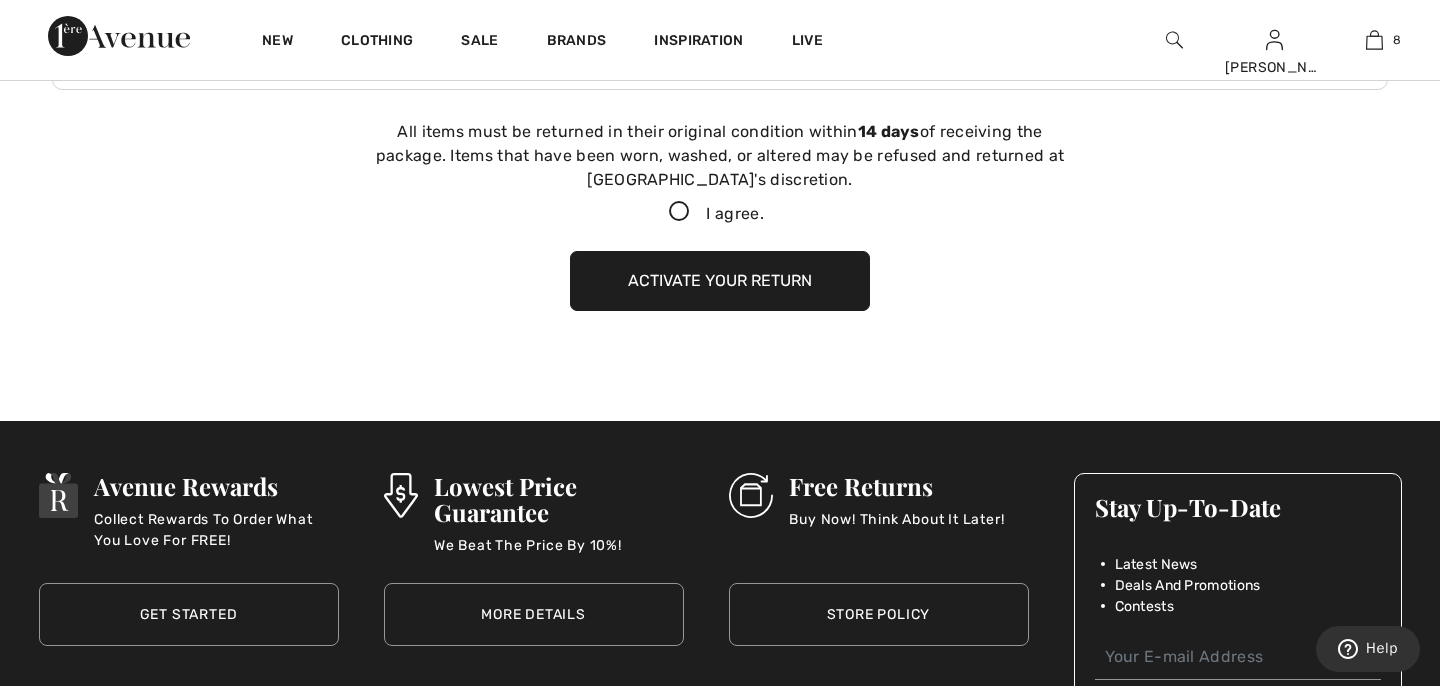 click at bounding box center [679, 212] 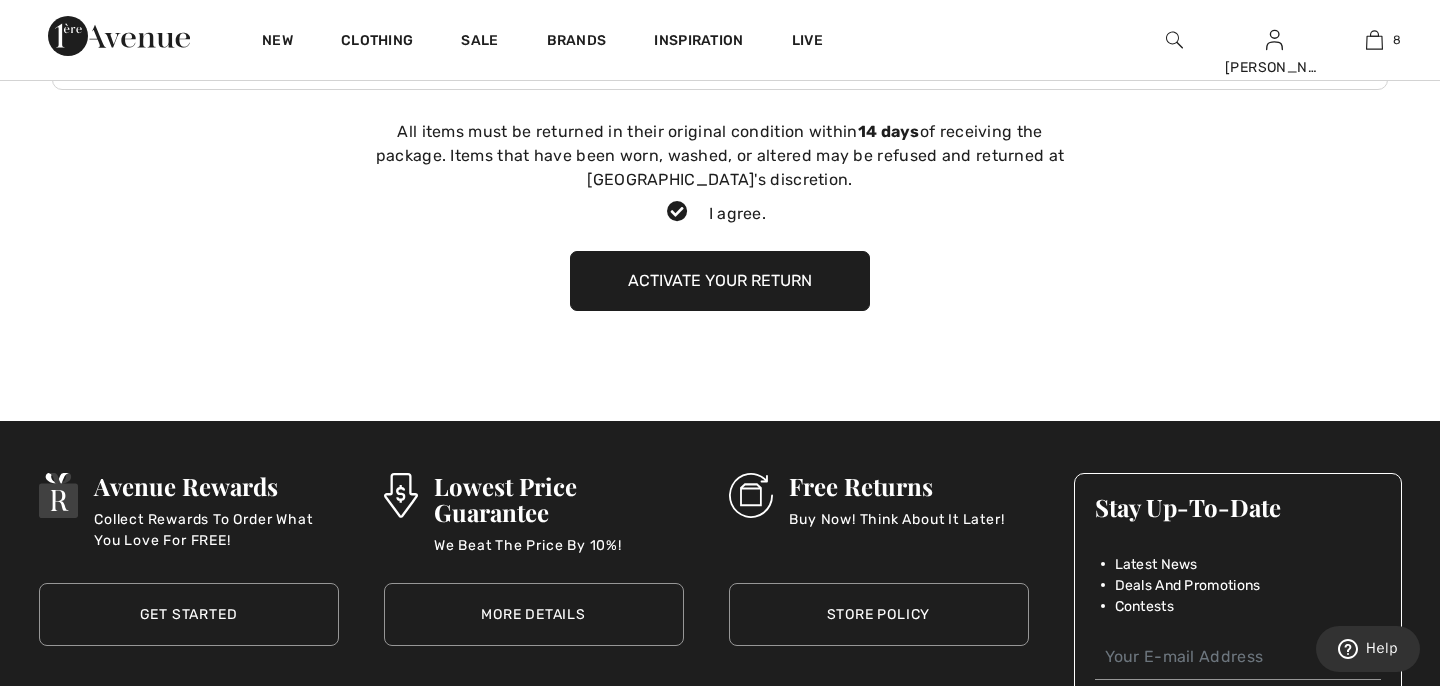 click on "Activate your return" at bounding box center (720, 281) 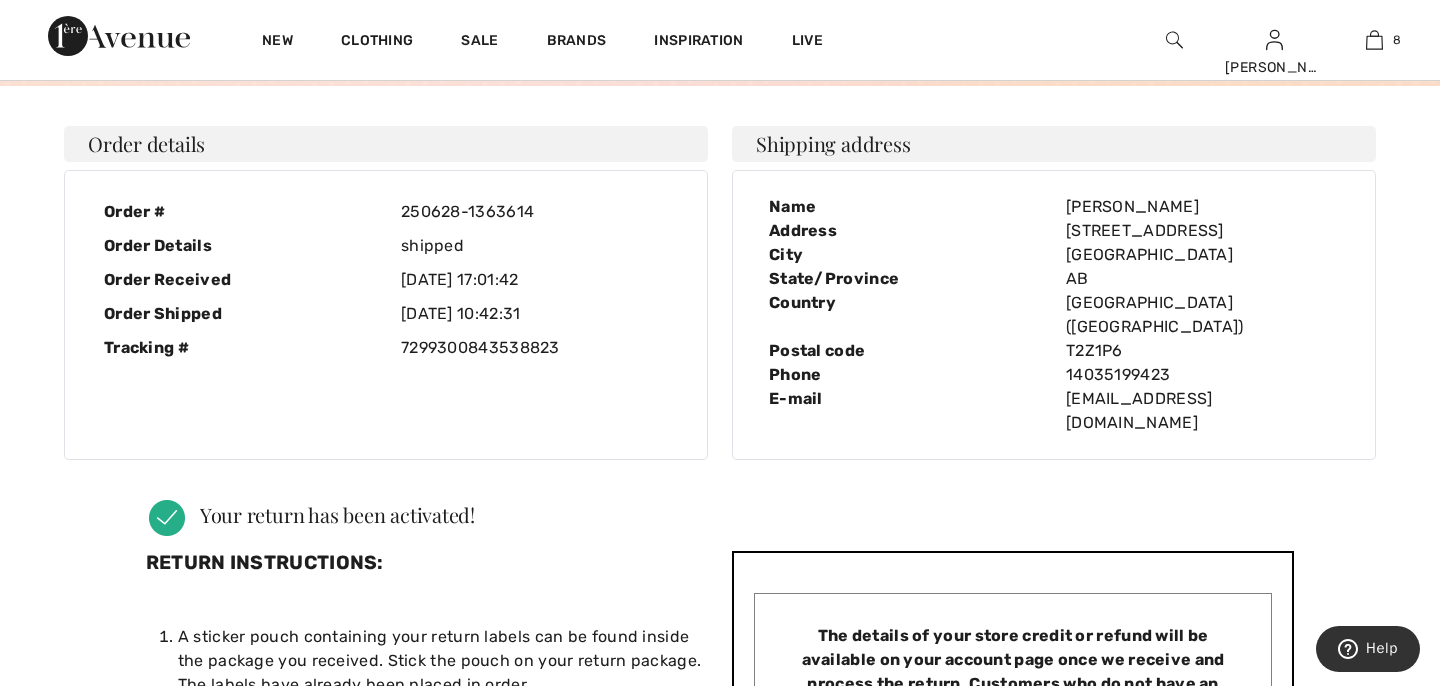 scroll, scrollTop: 0, scrollLeft: 0, axis: both 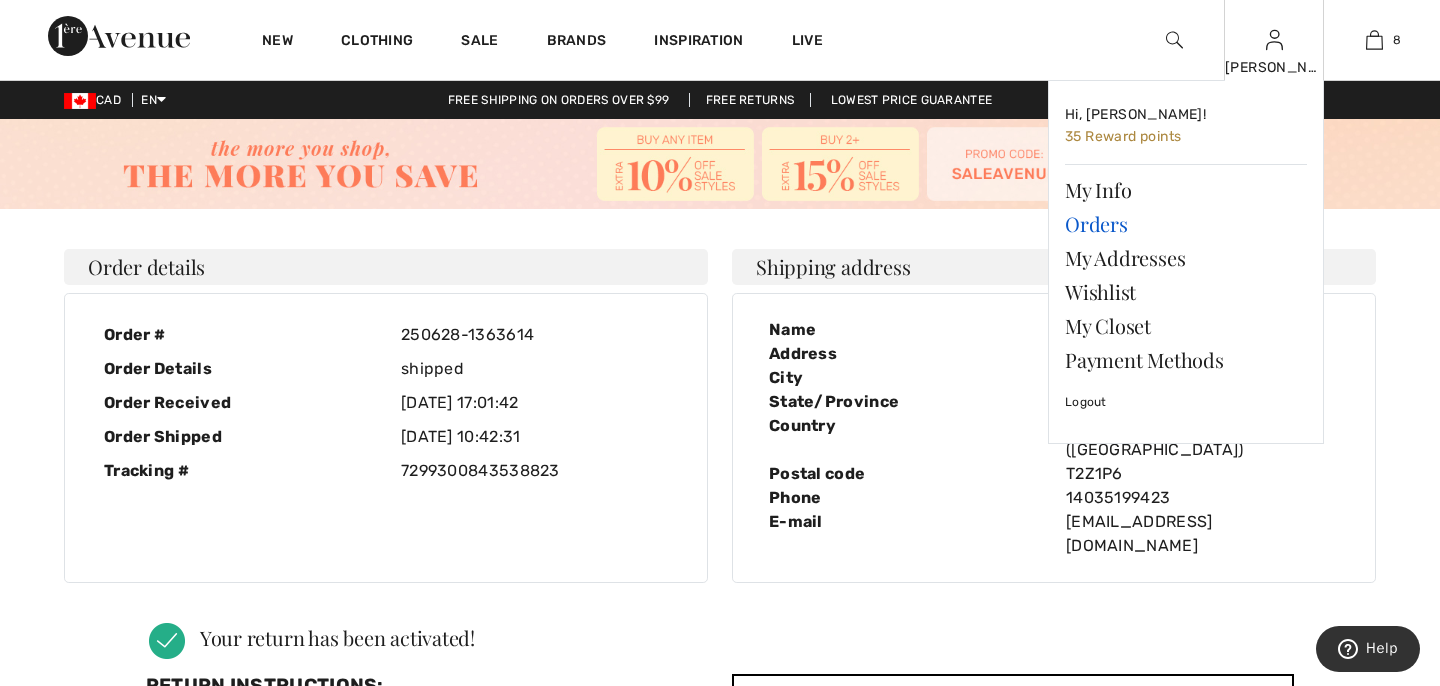 click on "Orders" at bounding box center [1186, 224] 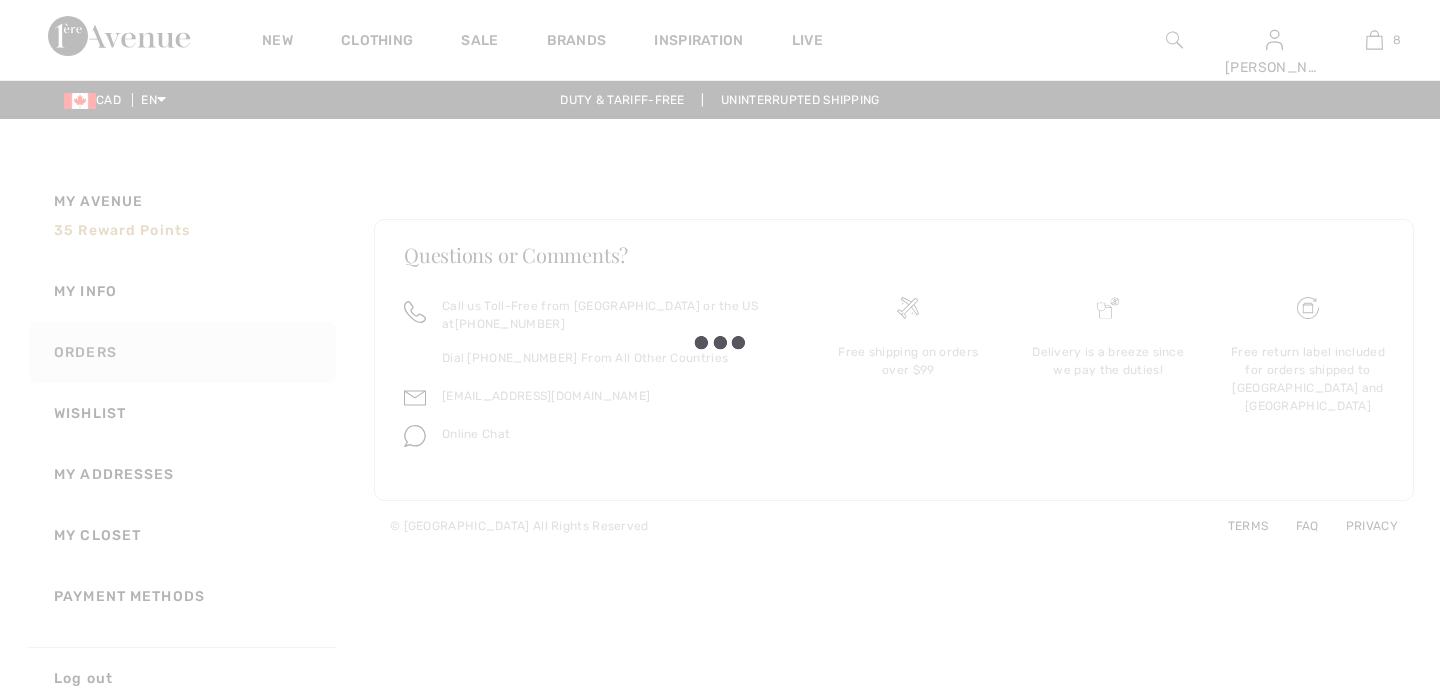 scroll, scrollTop: 0, scrollLeft: 0, axis: both 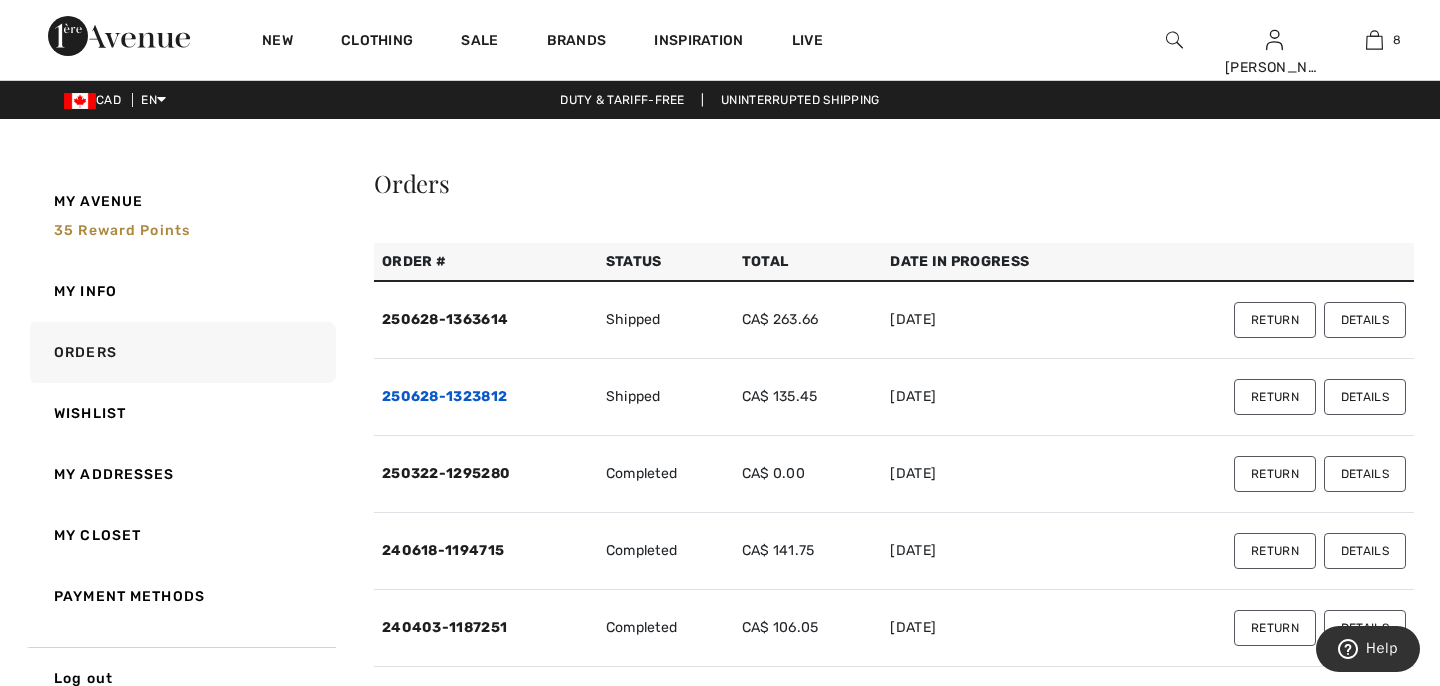 click on "250628-1323812" at bounding box center (444, 396) 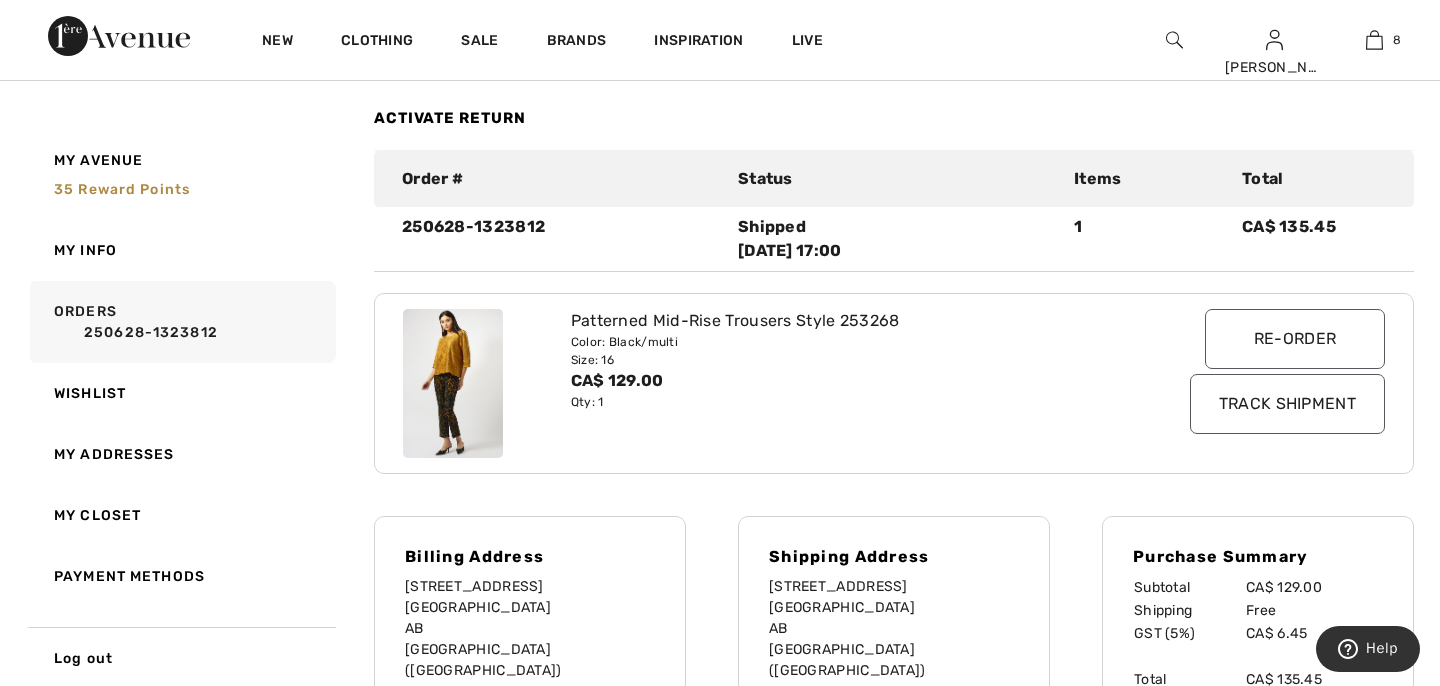 scroll, scrollTop: 147, scrollLeft: 0, axis: vertical 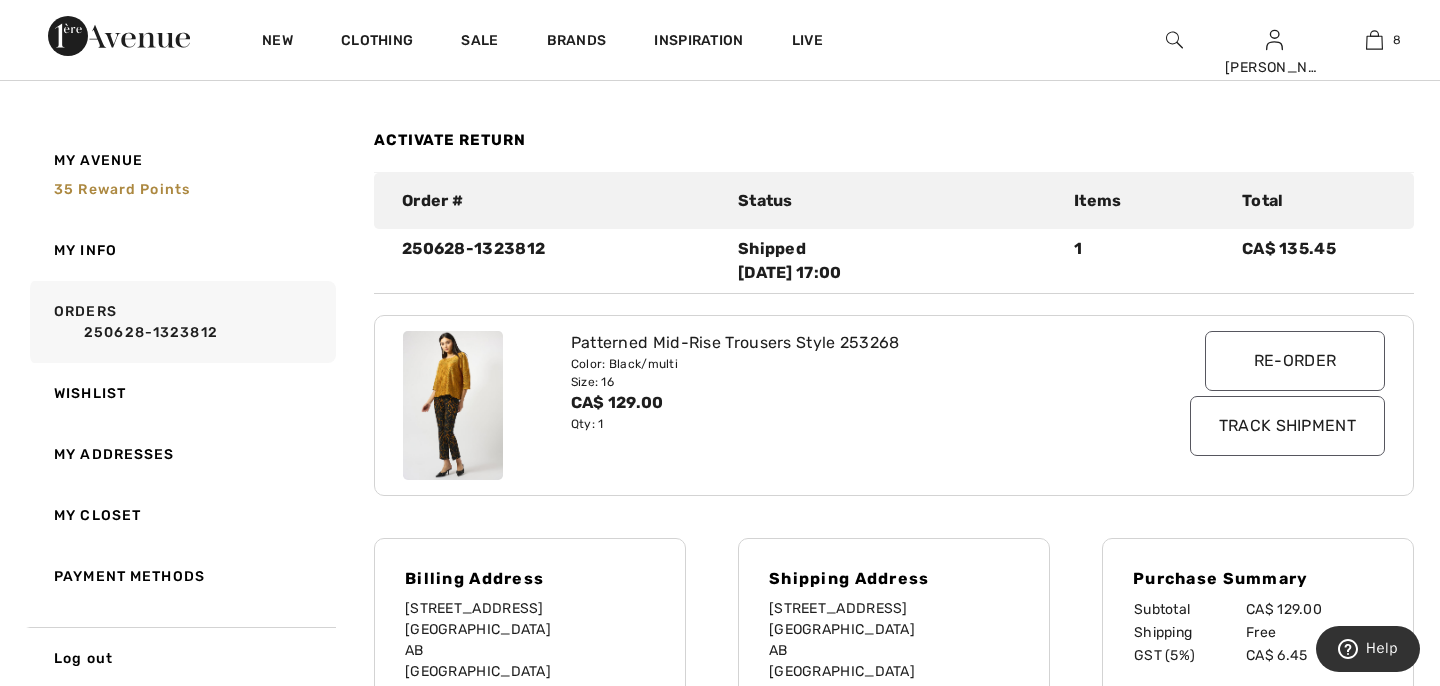 click at bounding box center (453, 406) 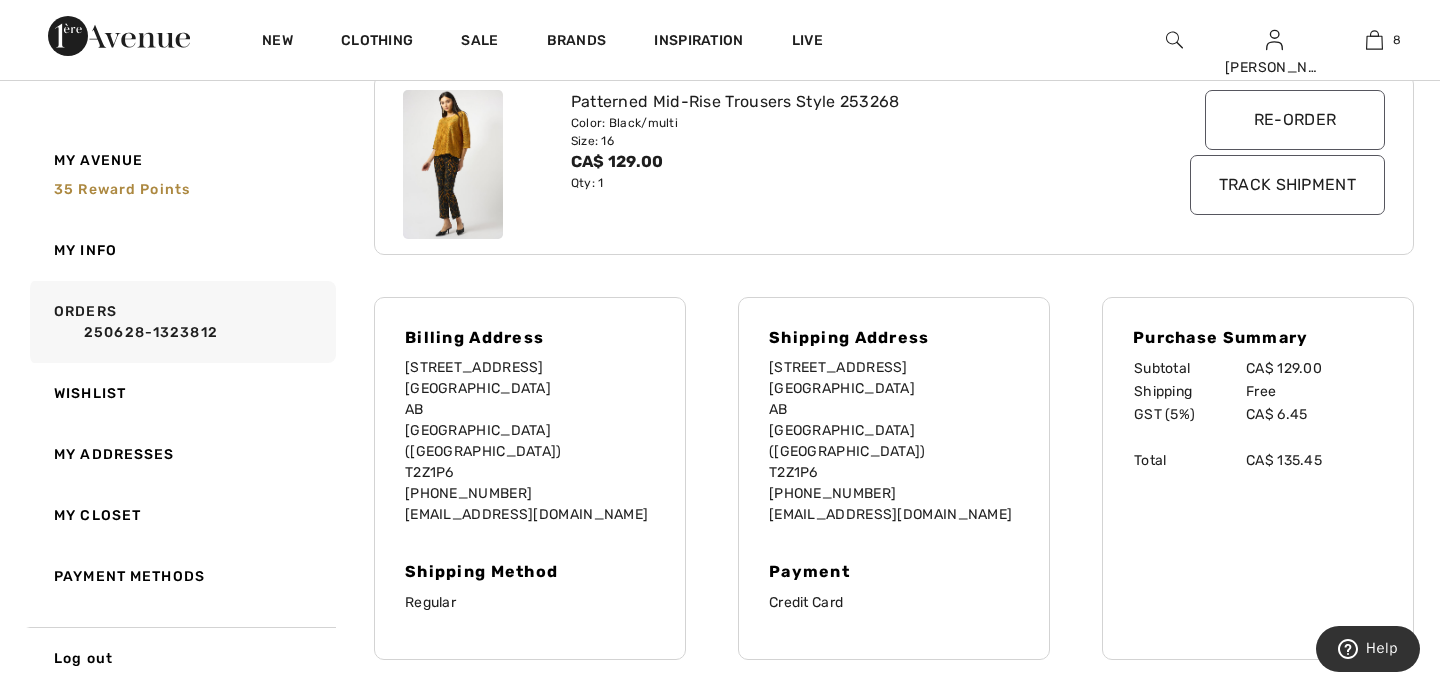scroll, scrollTop: 0, scrollLeft: 0, axis: both 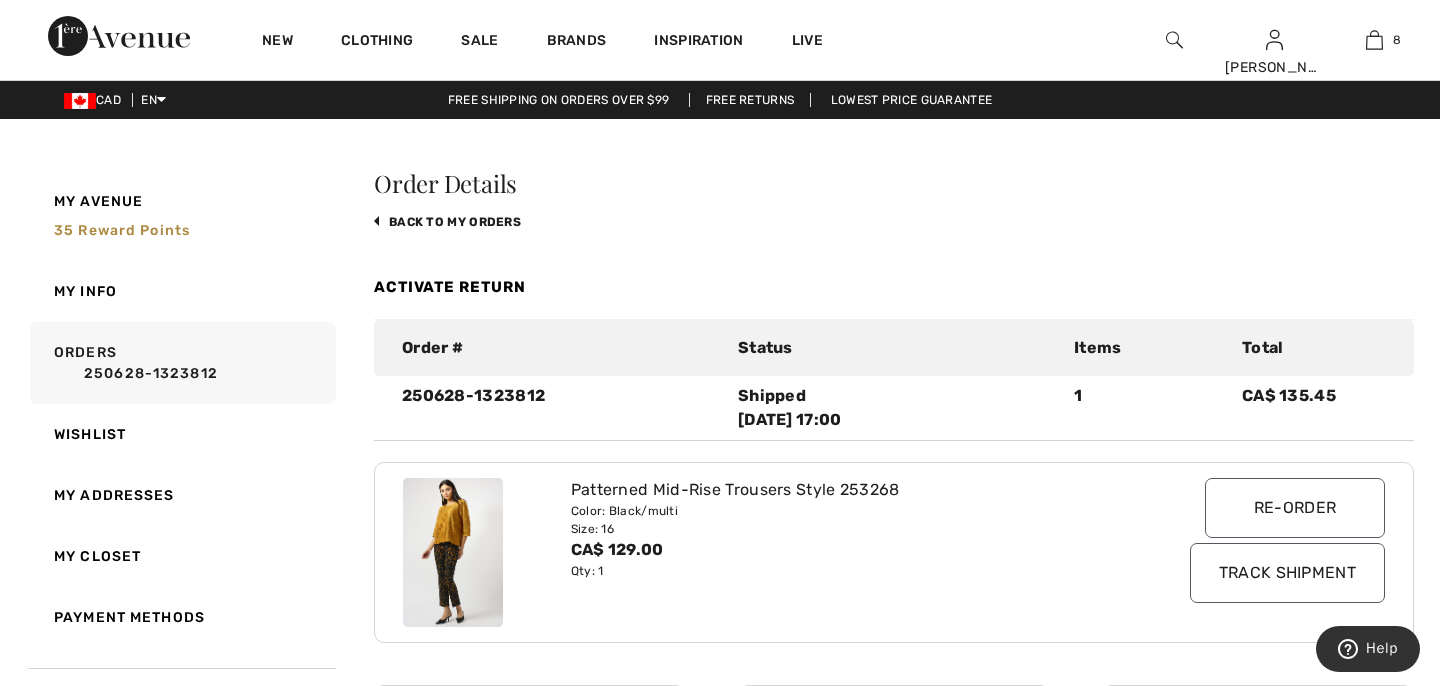 click on "Order Details
back to My Orders
Activate Return
Order #
Status
Items
Total
250628-1323812
Shipped 2025-07-09 17:00
1
CA$ 135.45
Patterned Mid-Rise Trousers Style 253268
Color: Black/multi
Size: 16
CA$ 129.00
Qty: 1
Re-order Track Shipment
Billing Address
284 Mckerrell Way Se Calgary AB Canada (CA) T2Z1P6 (403) 519-9423 margnelson1@hotmail.com
Shipping Method
Regular
Shipping Address
284 Mckerrell Way Se Calgary AB Canada (CA) T2Z1P6 (403) 519-9423 margnelson1@hotmail.com
Payment
Credit Card
Purchase Summary
Subtotal CA$ 129.00
Shipping Free" at bounding box center [894, 609] 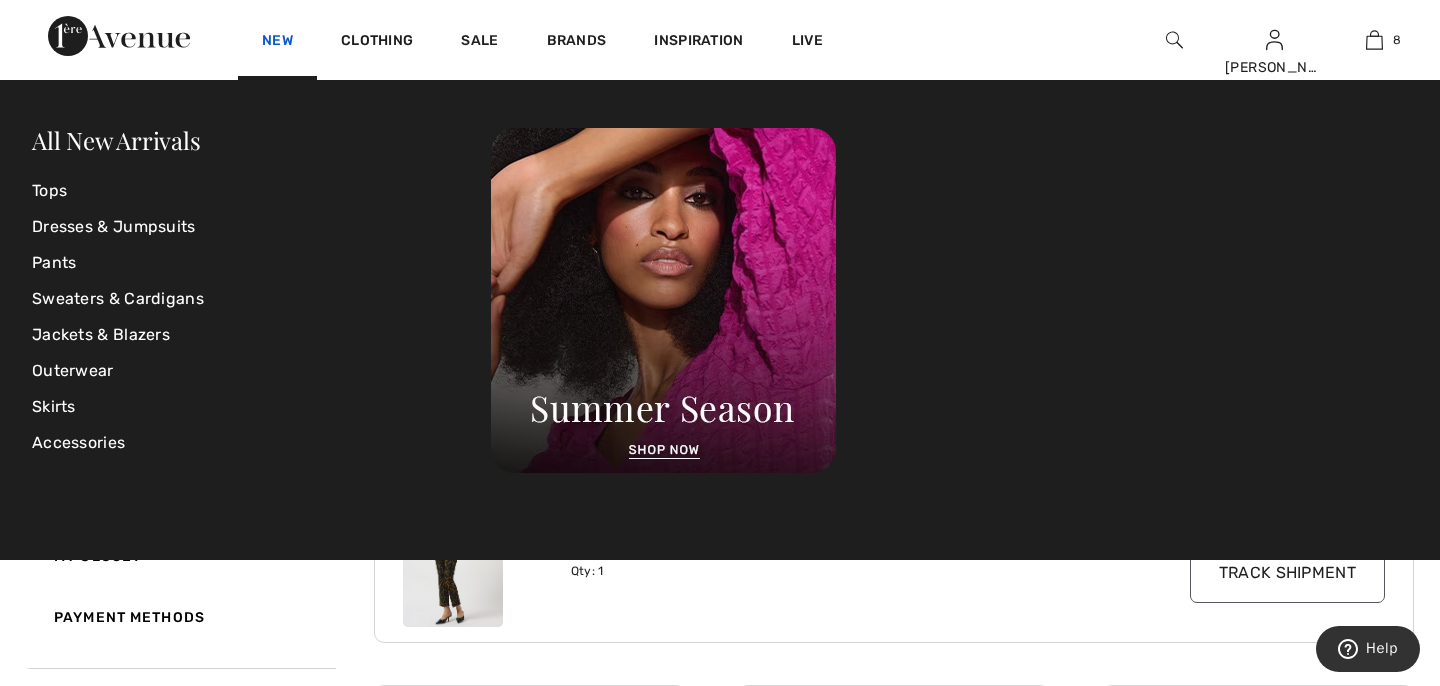 click on "New" at bounding box center [277, 42] 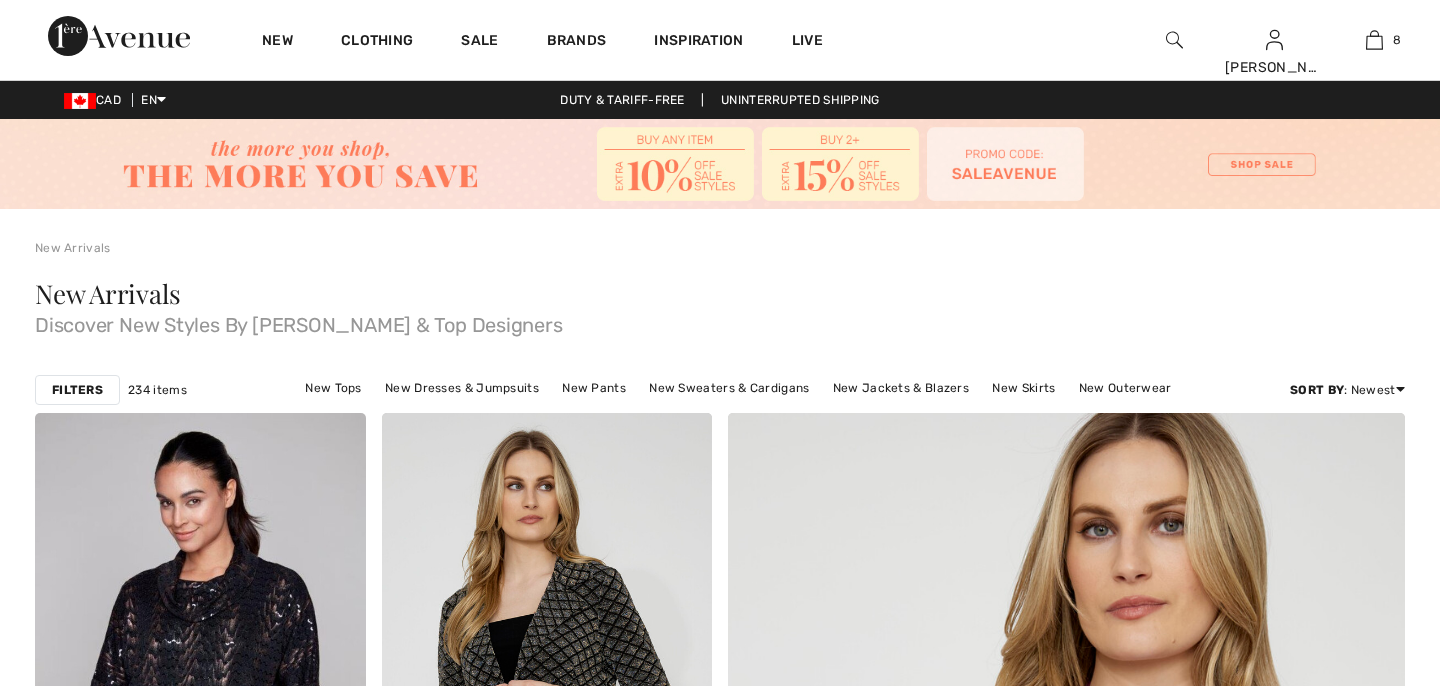 scroll, scrollTop: 0, scrollLeft: 0, axis: both 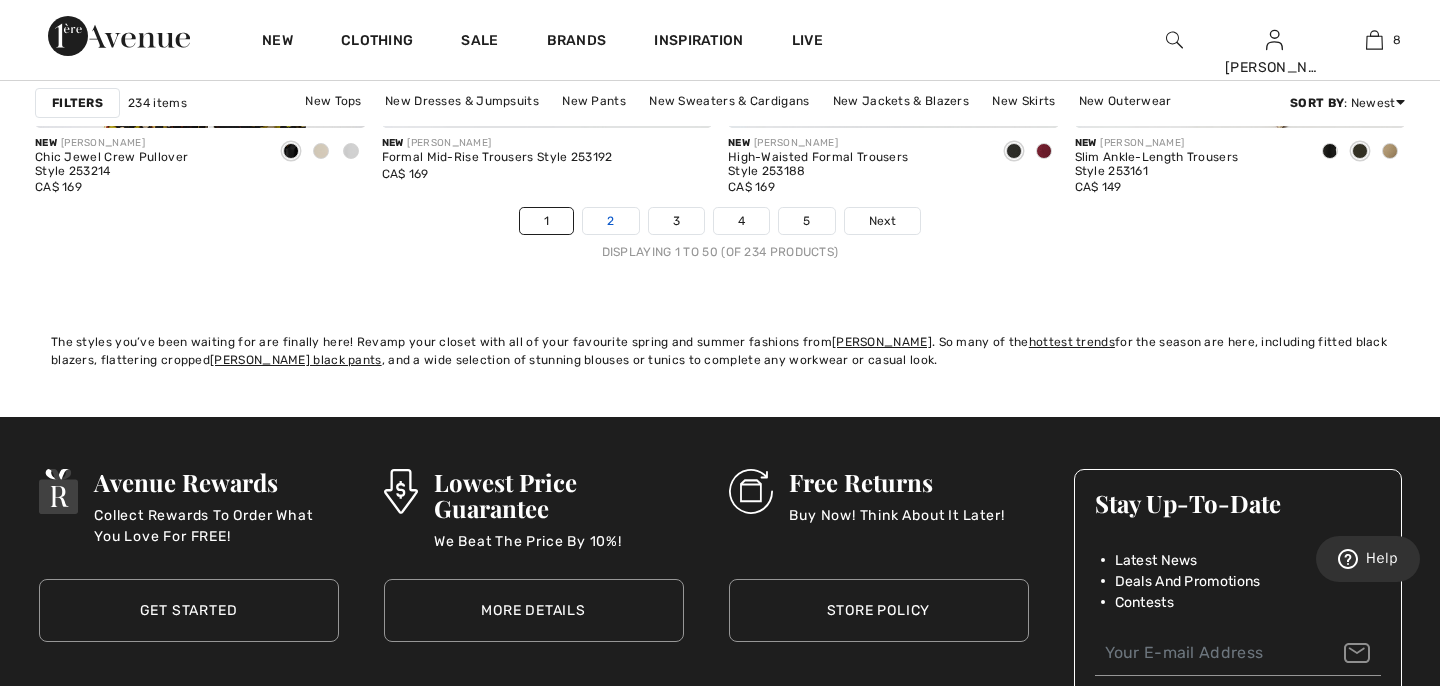 click on "2" at bounding box center [610, 221] 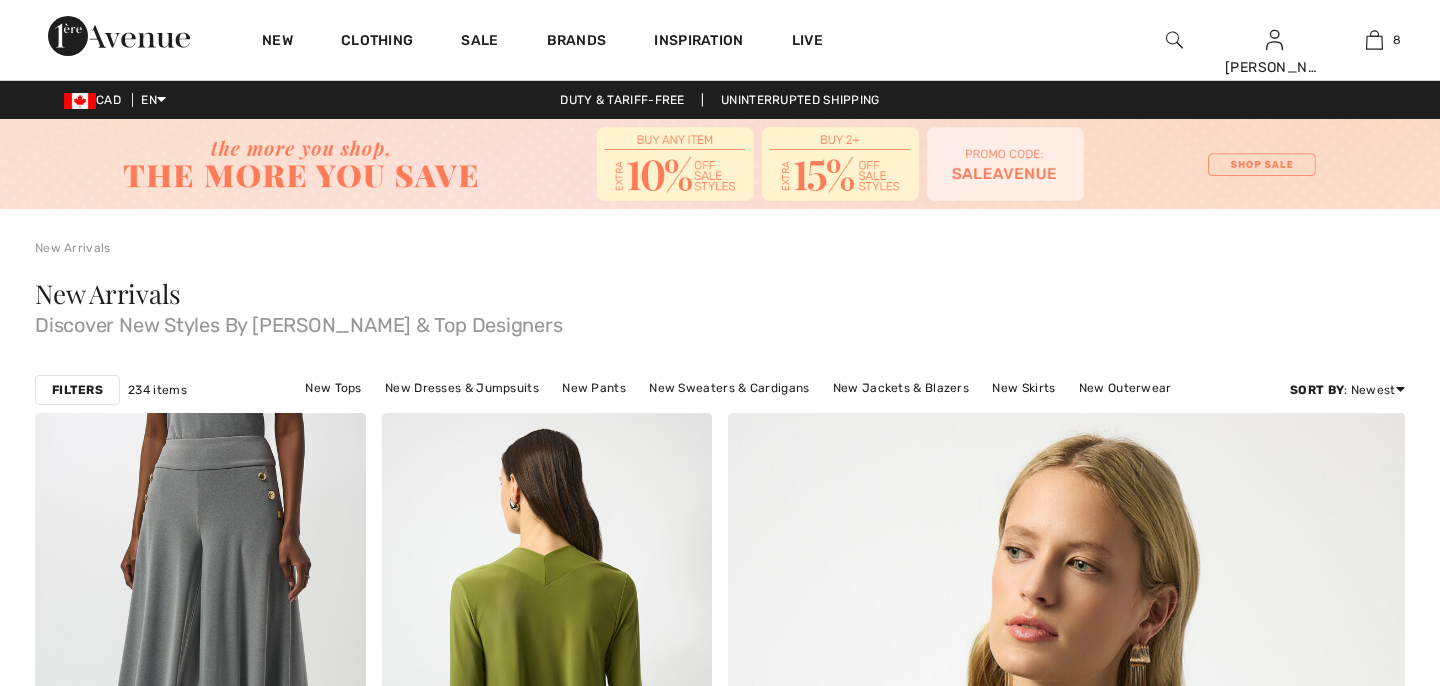 scroll, scrollTop: 378, scrollLeft: 0, axis: vertical 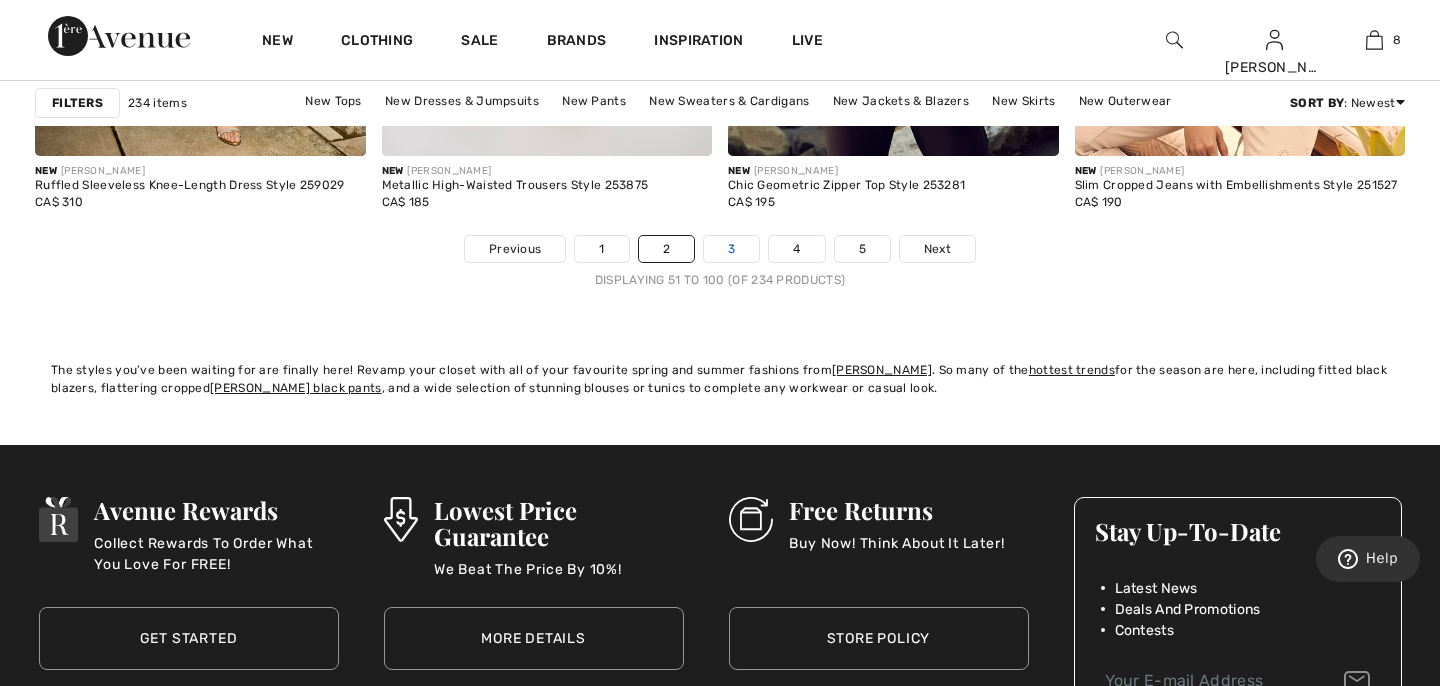 click on "3" at bounding box center (731, 249) 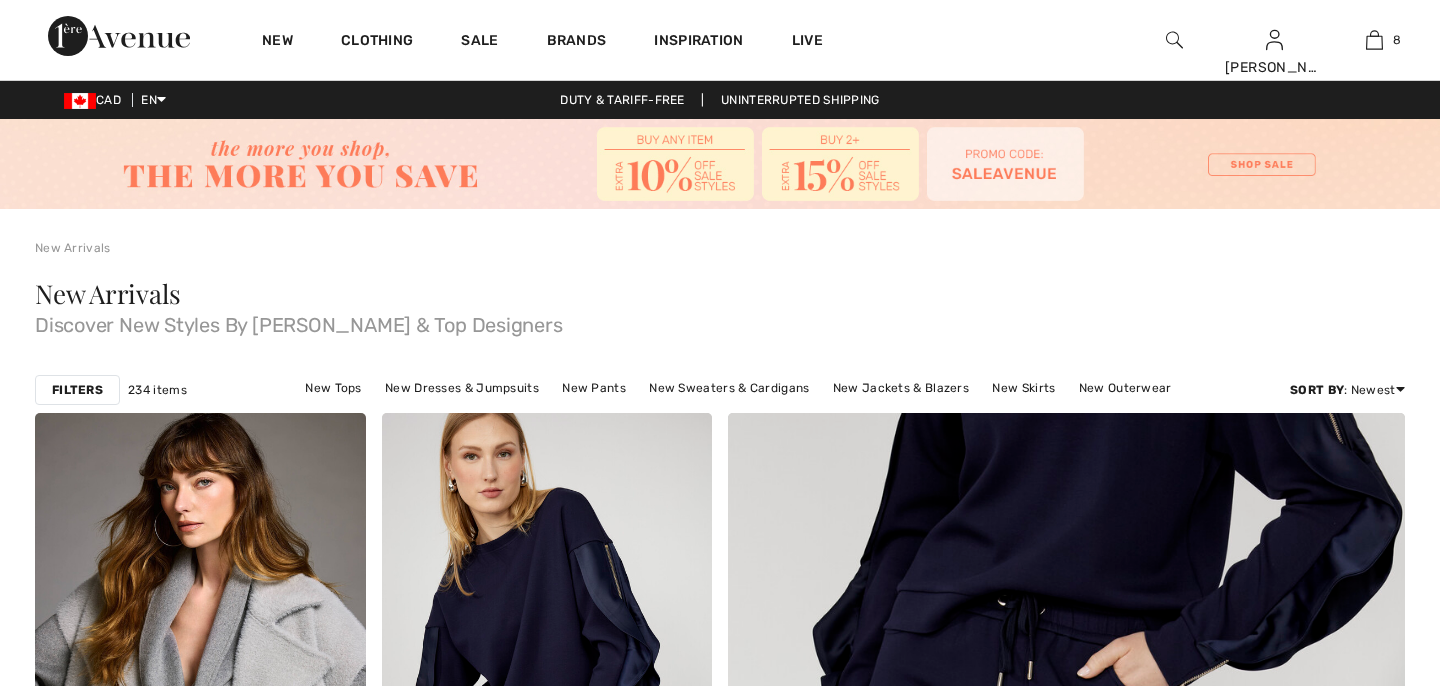 scroll, scrollTop: 397, scrollLeft: 0, axis: vertical 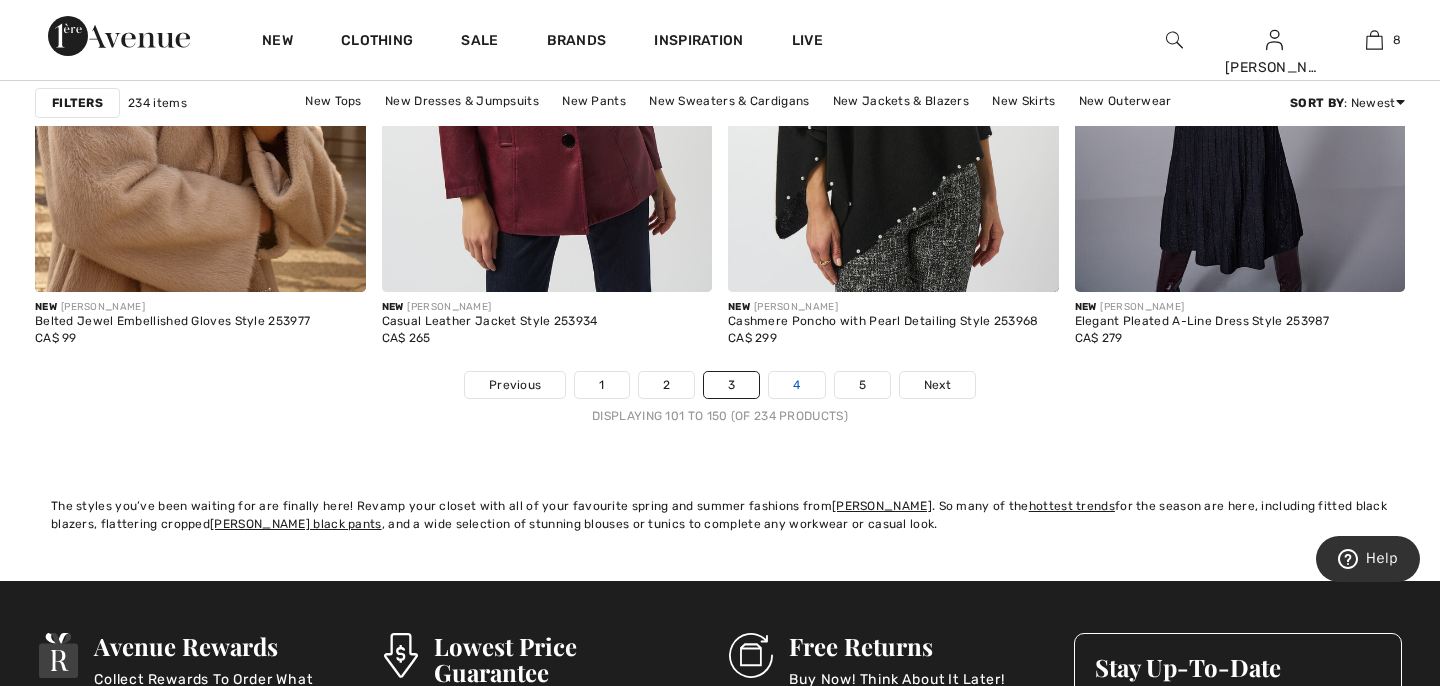 click on "4" at bounding box center (796, 385) 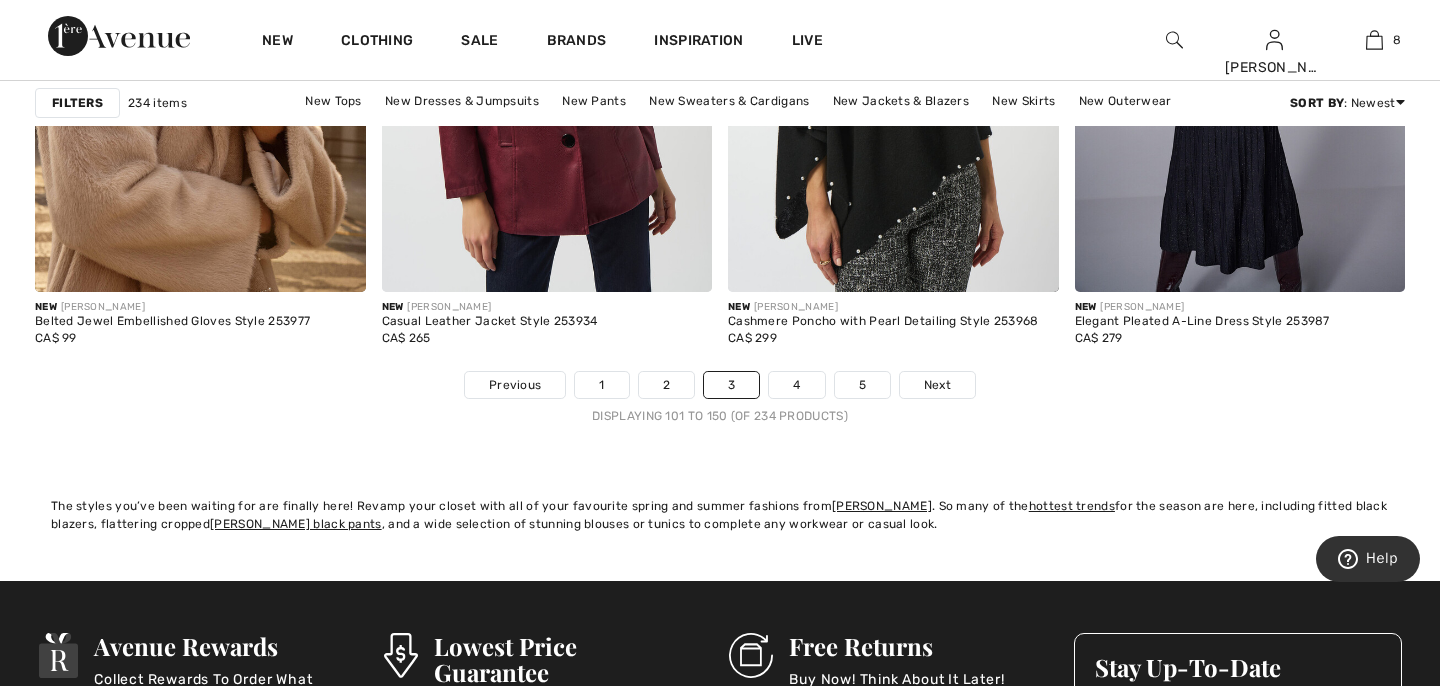 scroll, scrollTop: 9036, scrollLeft: 0, axis: vertical 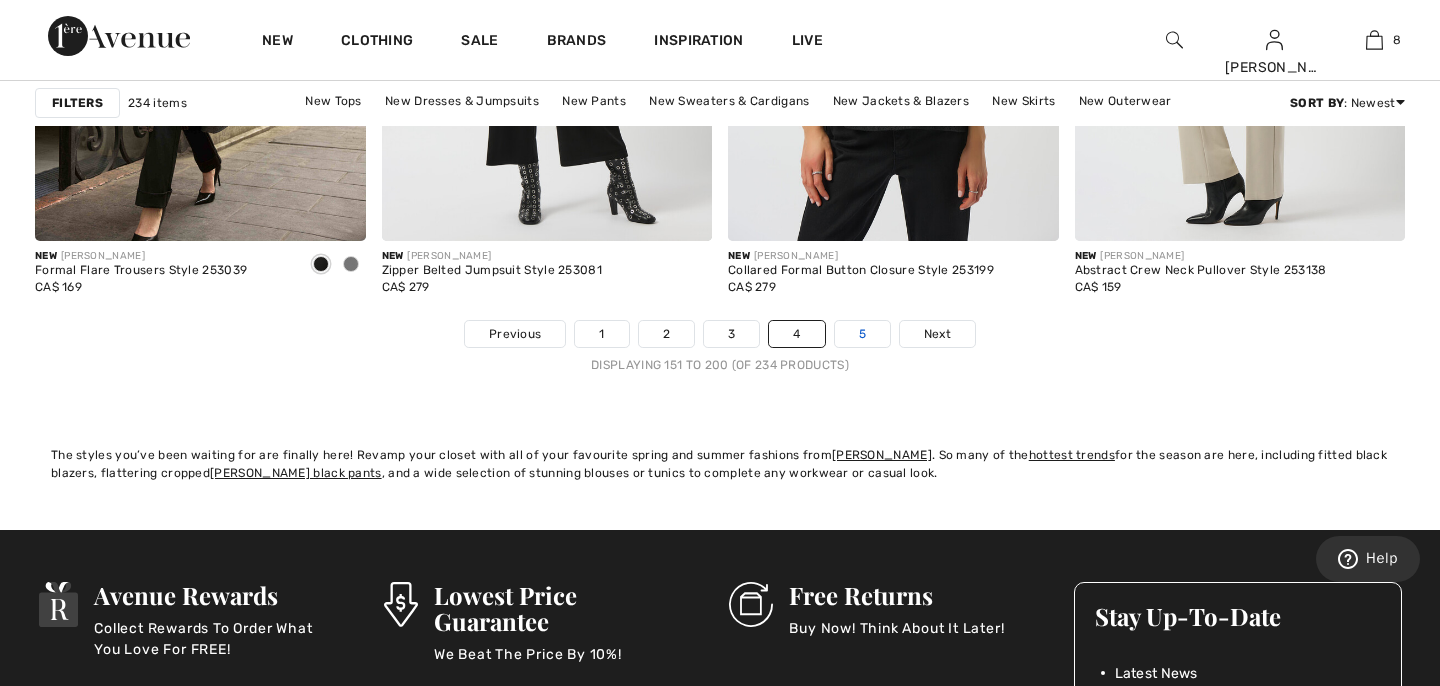 click on "5" at bounding box center [862, 334] 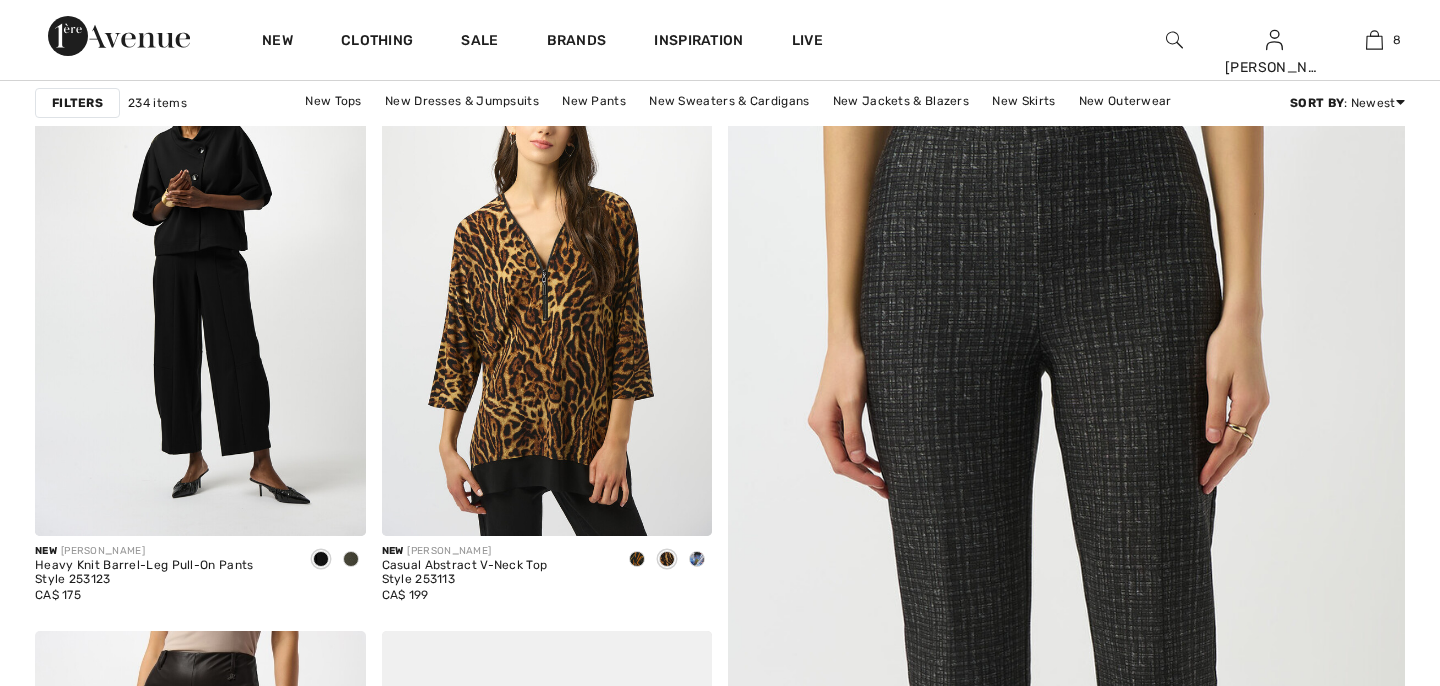 scroll, scrollTop: 0, scrollLeft: 0, axis: both 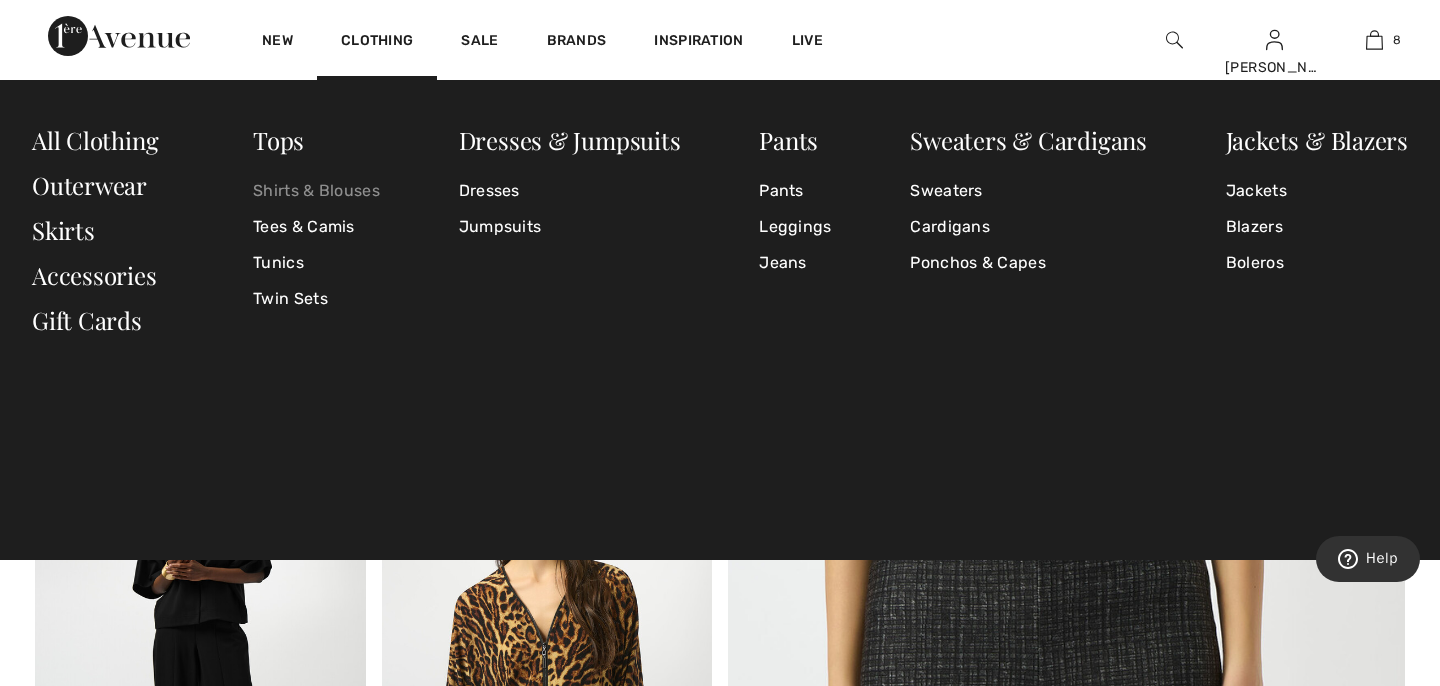 click on "Shirts & Blouses" at bounding box center [316, 191] 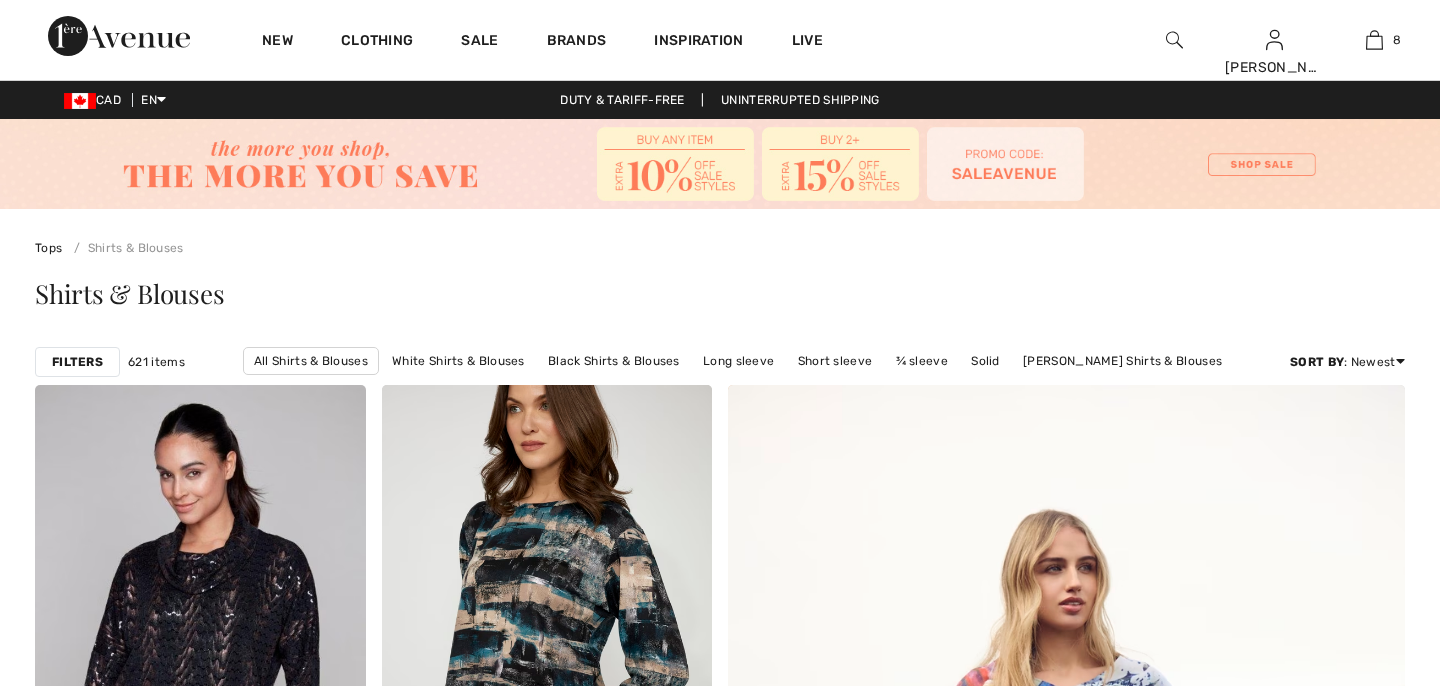 scroll, scrollTop: 0, scrollLeft: 0, axis: both 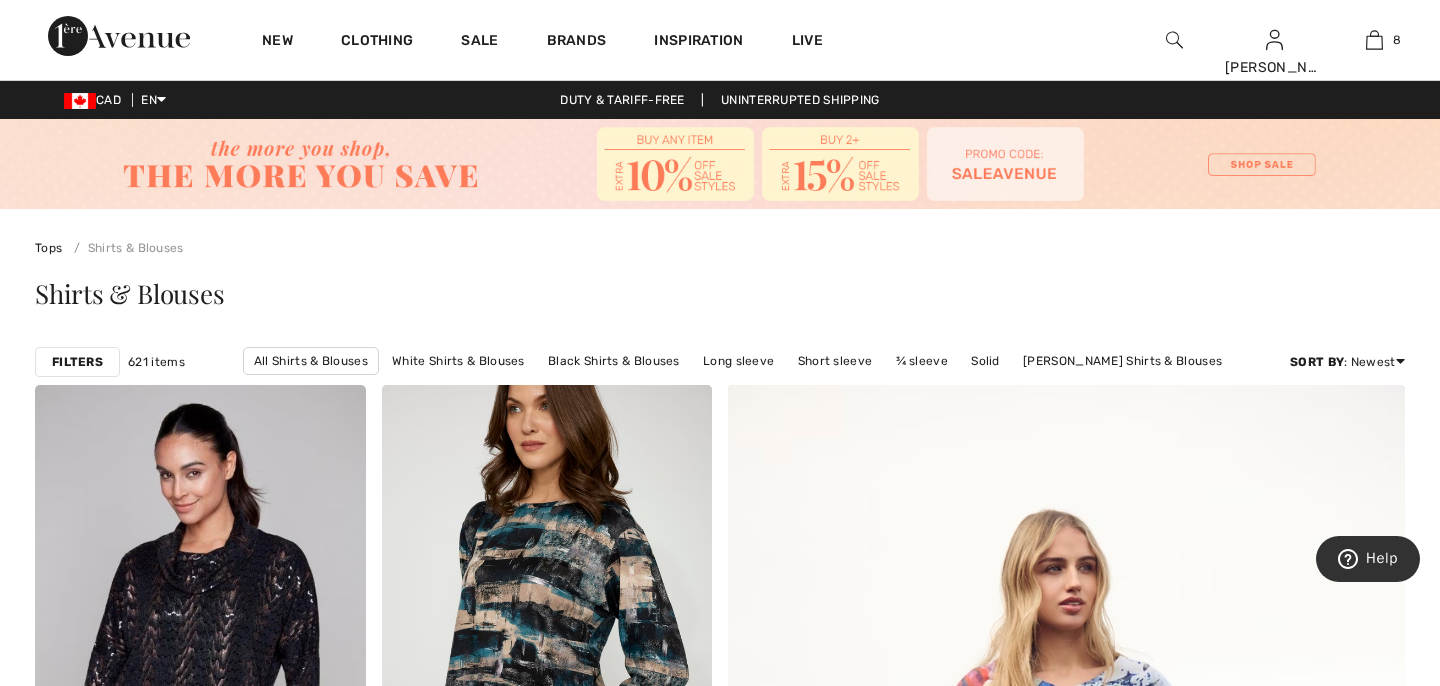 click on "Filters" at bounding box center [77, 362] 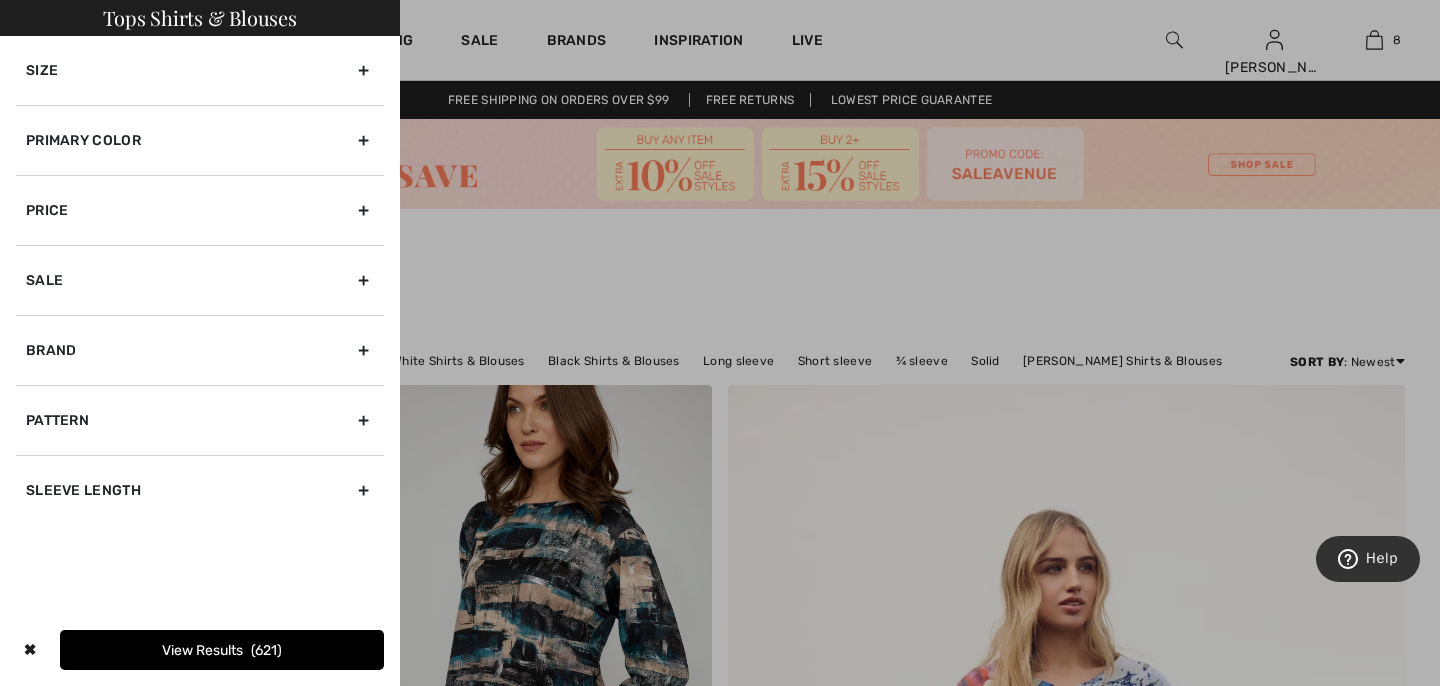 click on "Primary Color" at bounding box center [200, 140] 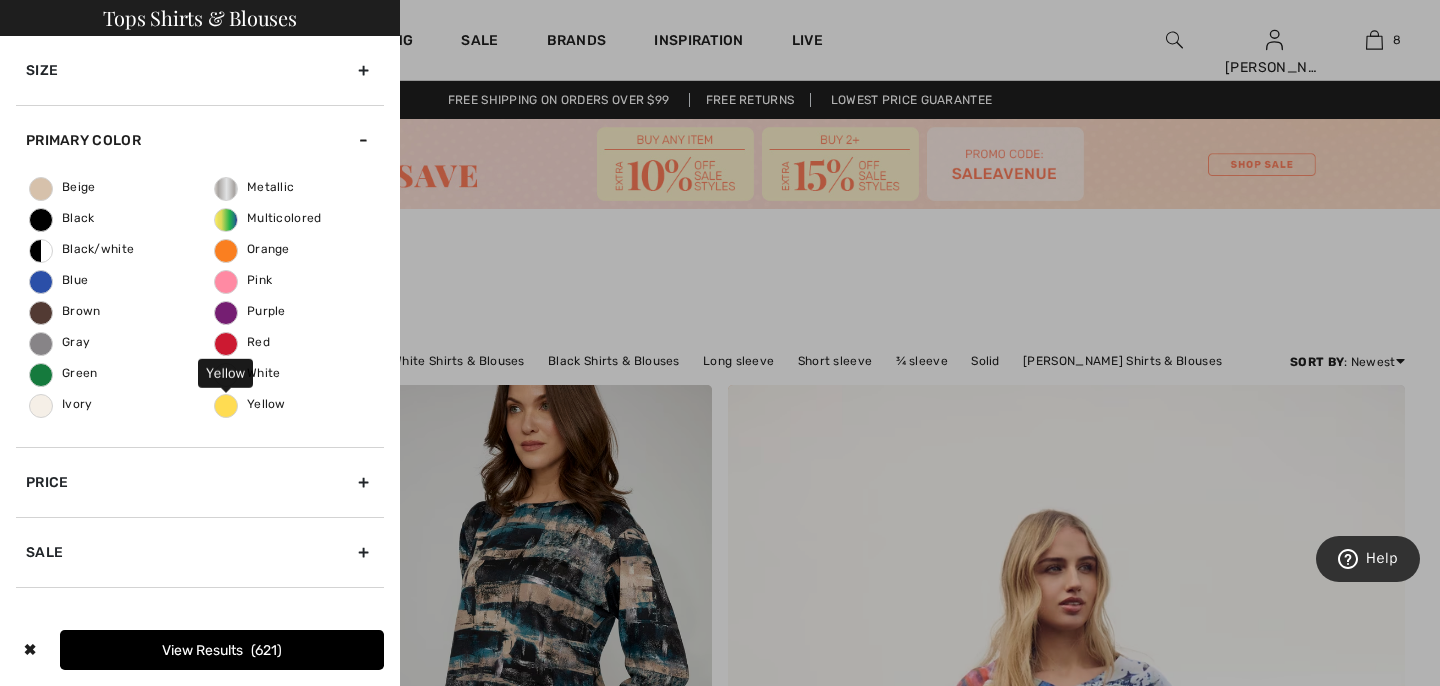 click on "Yellow" at bounding box center (250, 404) 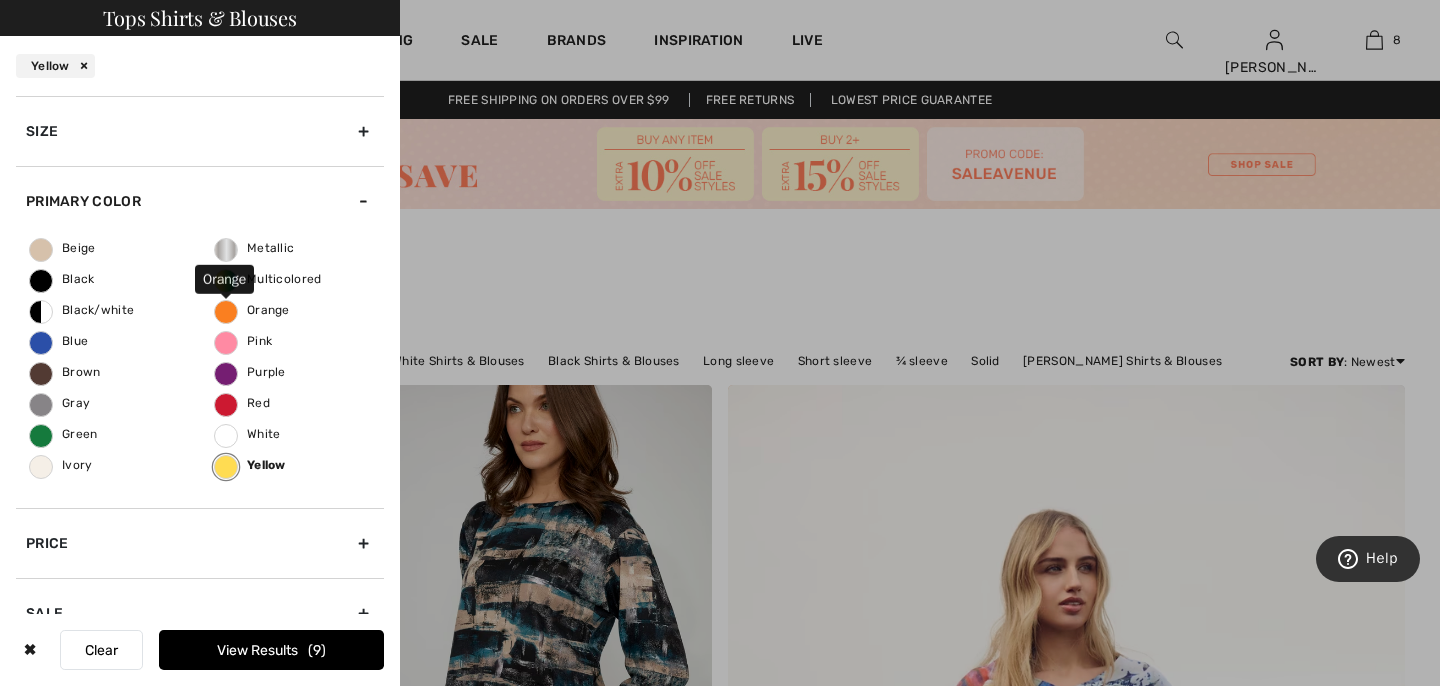click on "Orange" at bounding box center [252, 310] 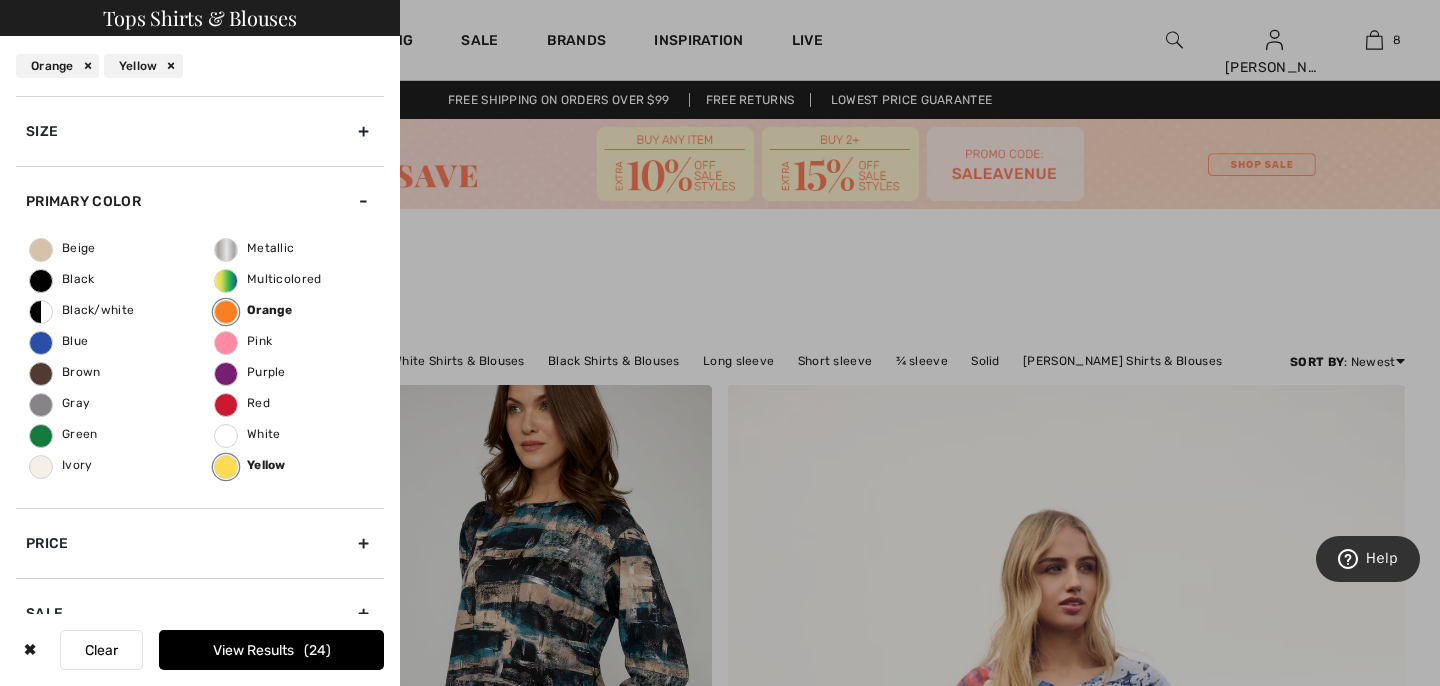 click on "View Results 24" at bounding box center [271, 650] 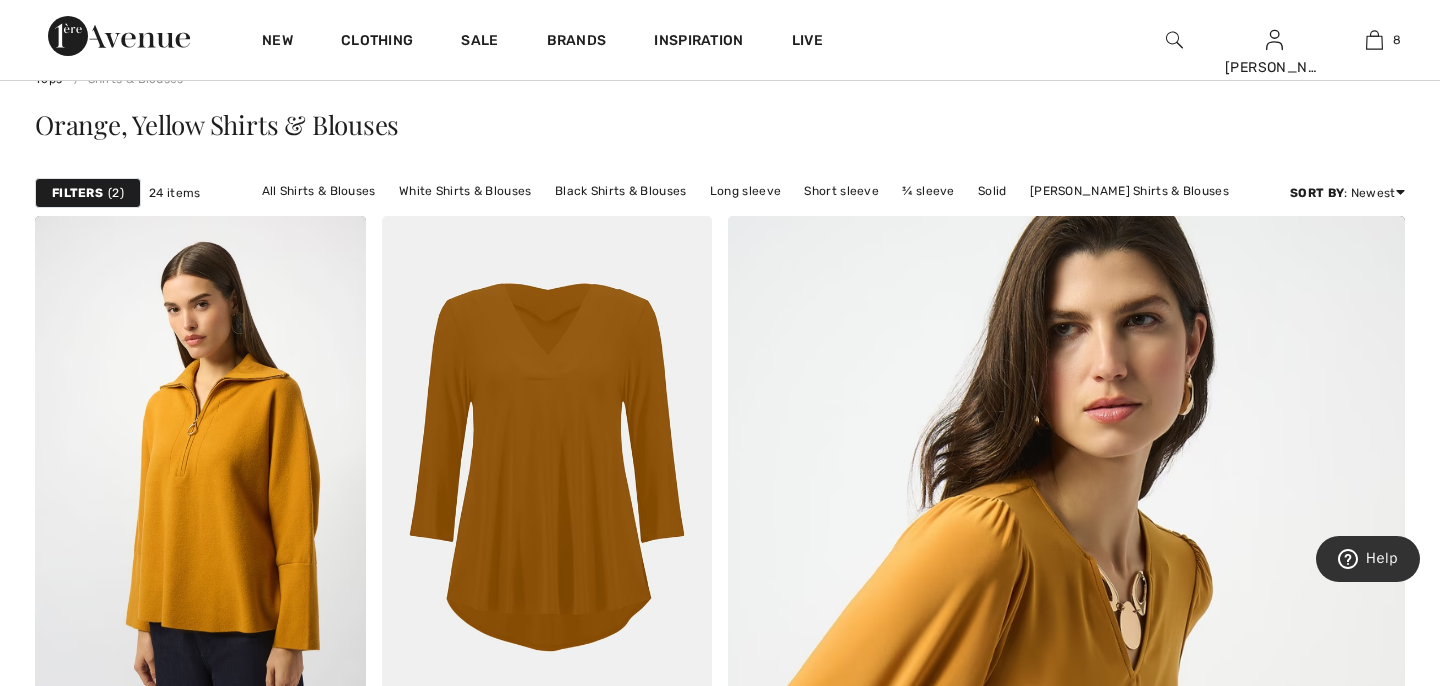 scroll, scrollTop: 200, scrollLeft: 0, axis: vertical 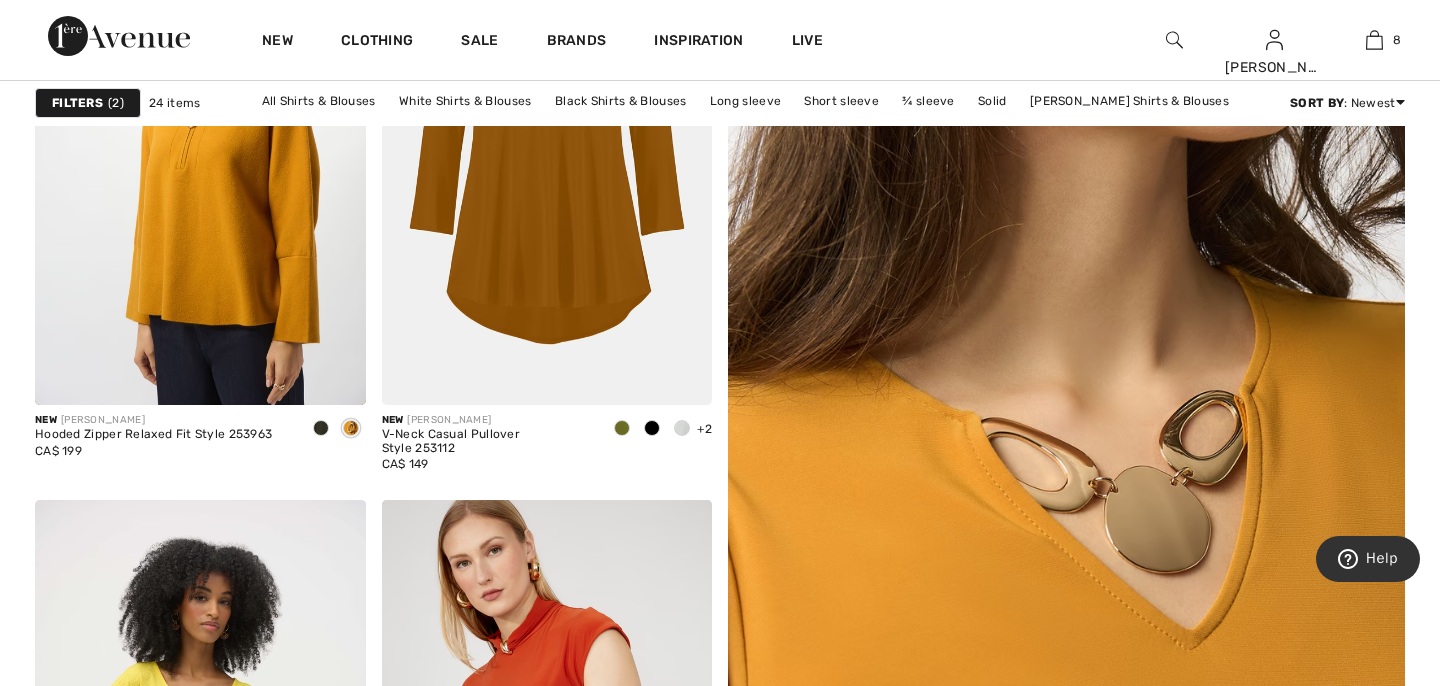 click at bounding box center (1066, 518) 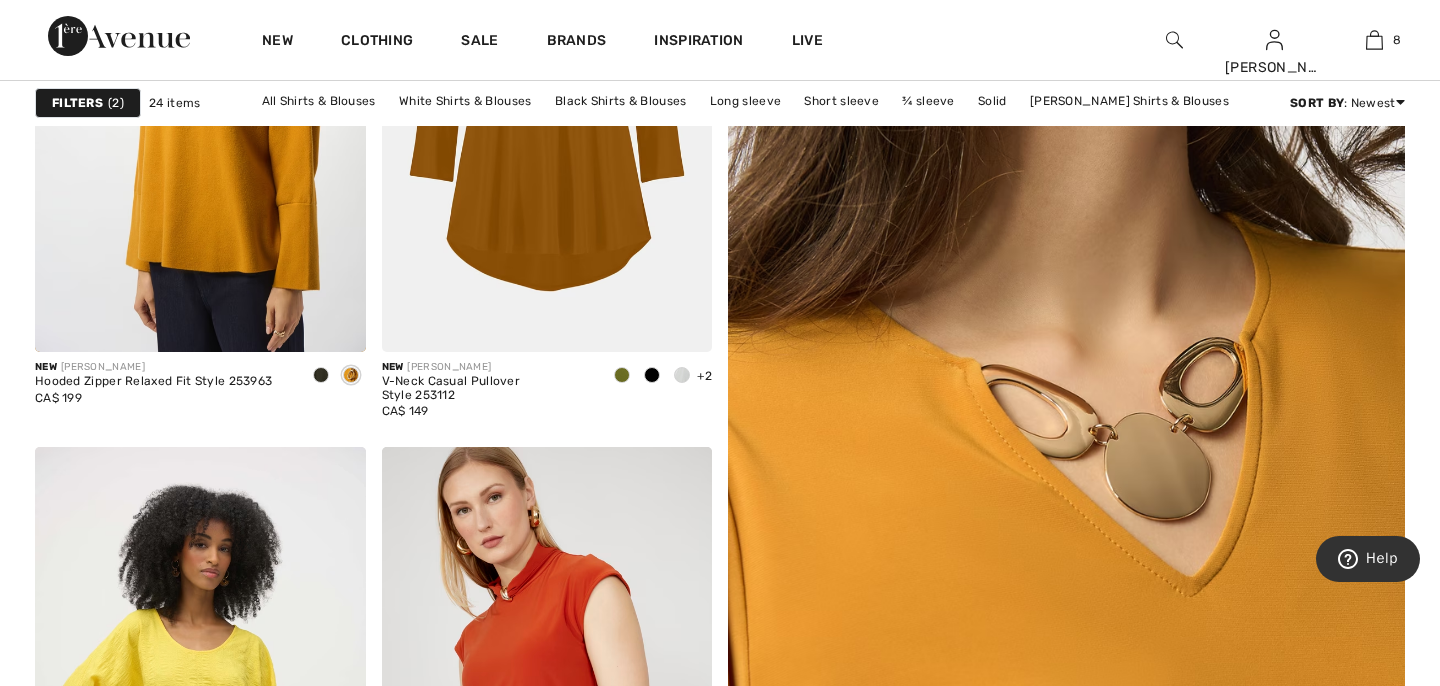 scroll, scrollTop: 567, scrollLeft: 0, axis: vertical 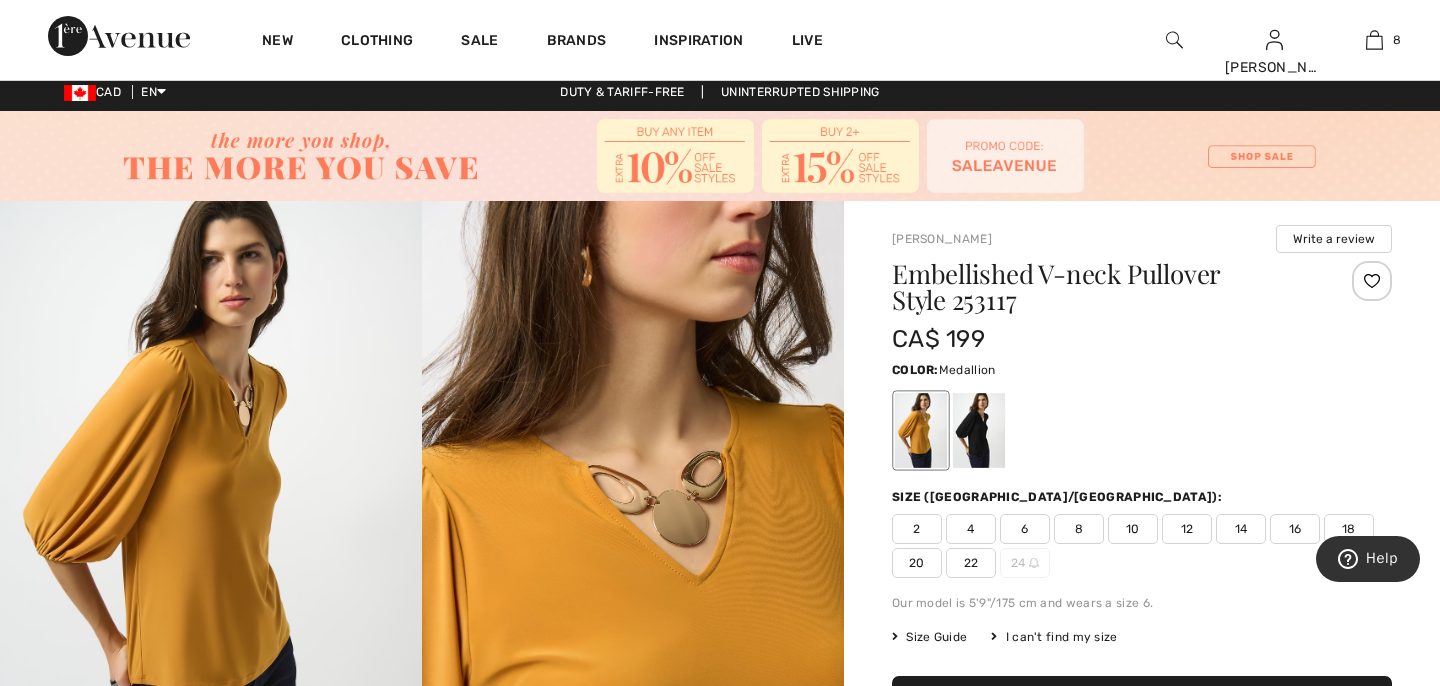 click on "16" at bounding box center [1295, 529] 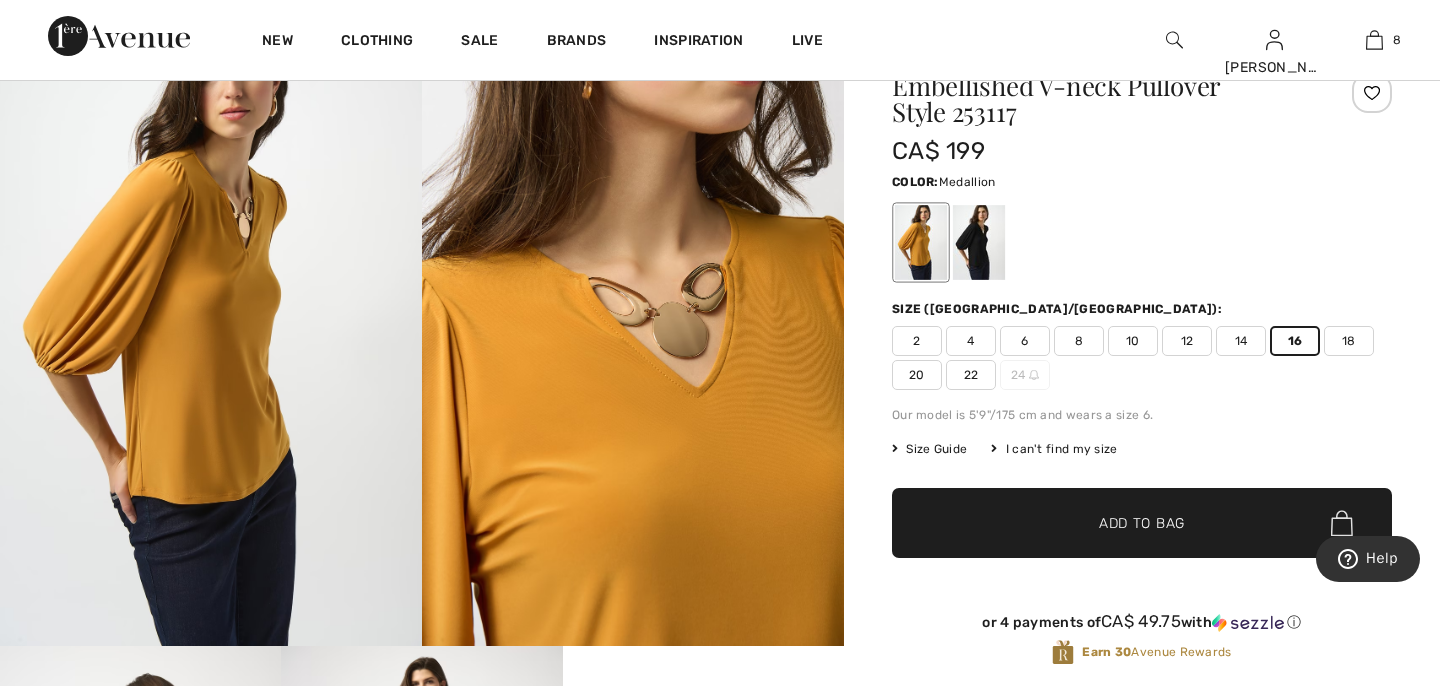 scroll, scrollTop: 198, scrollLeft: 0, axis: vertical 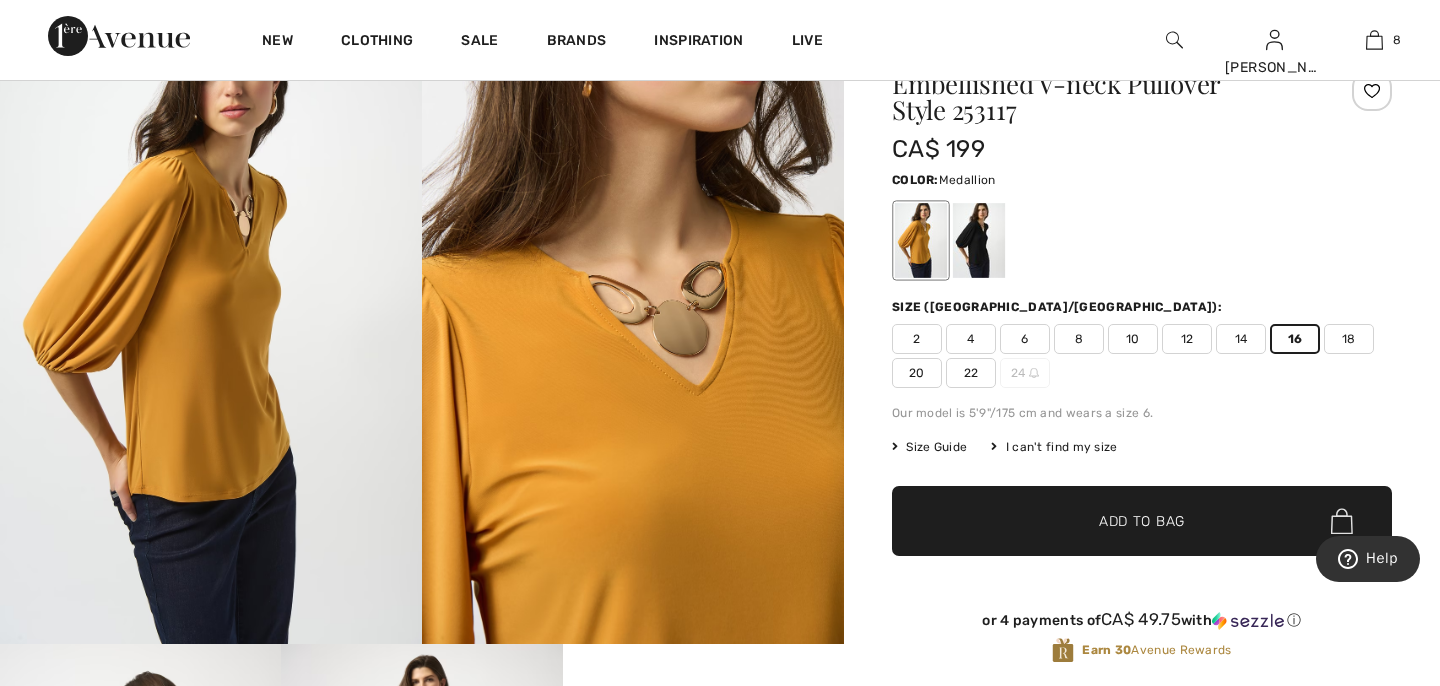 click on "Add to Bag" at bounding box center (1142, 521) 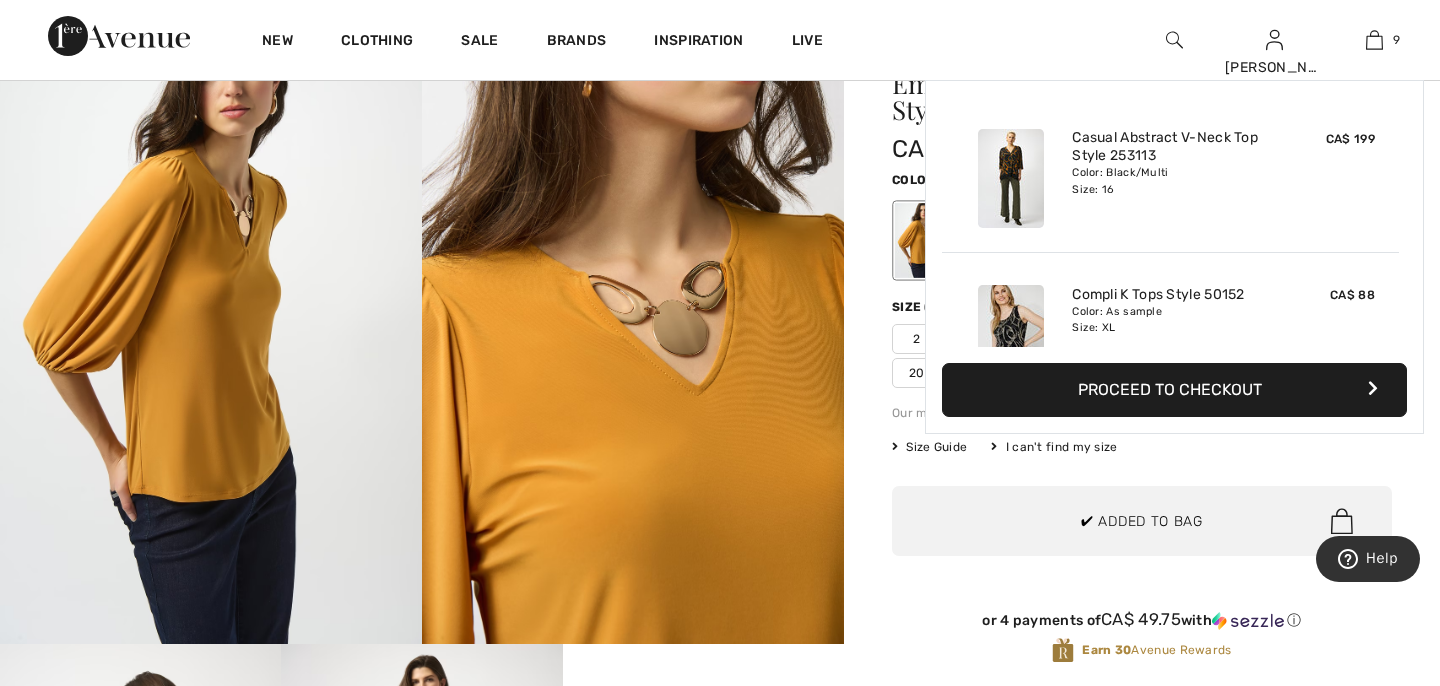 scroll, scrollTop: 0, scrollLeft: 0, axis: both 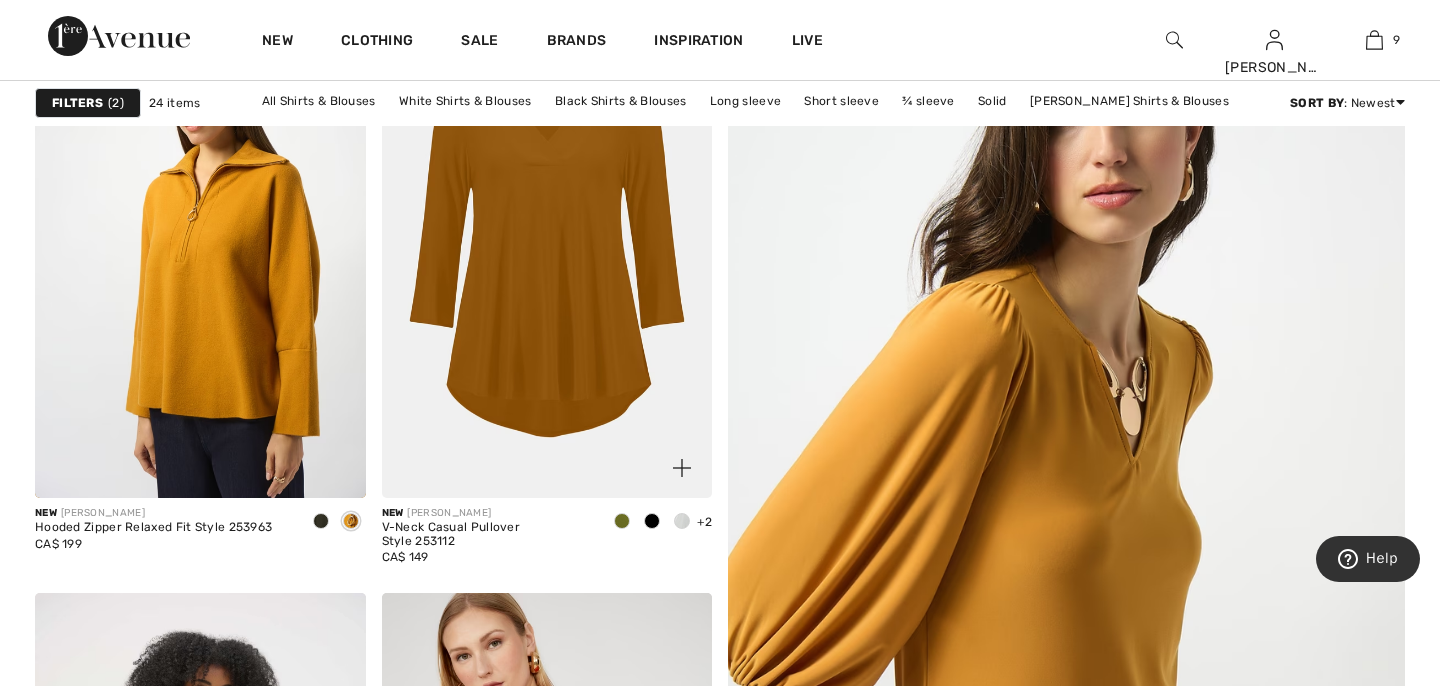 click at bounding box center [547, 250] 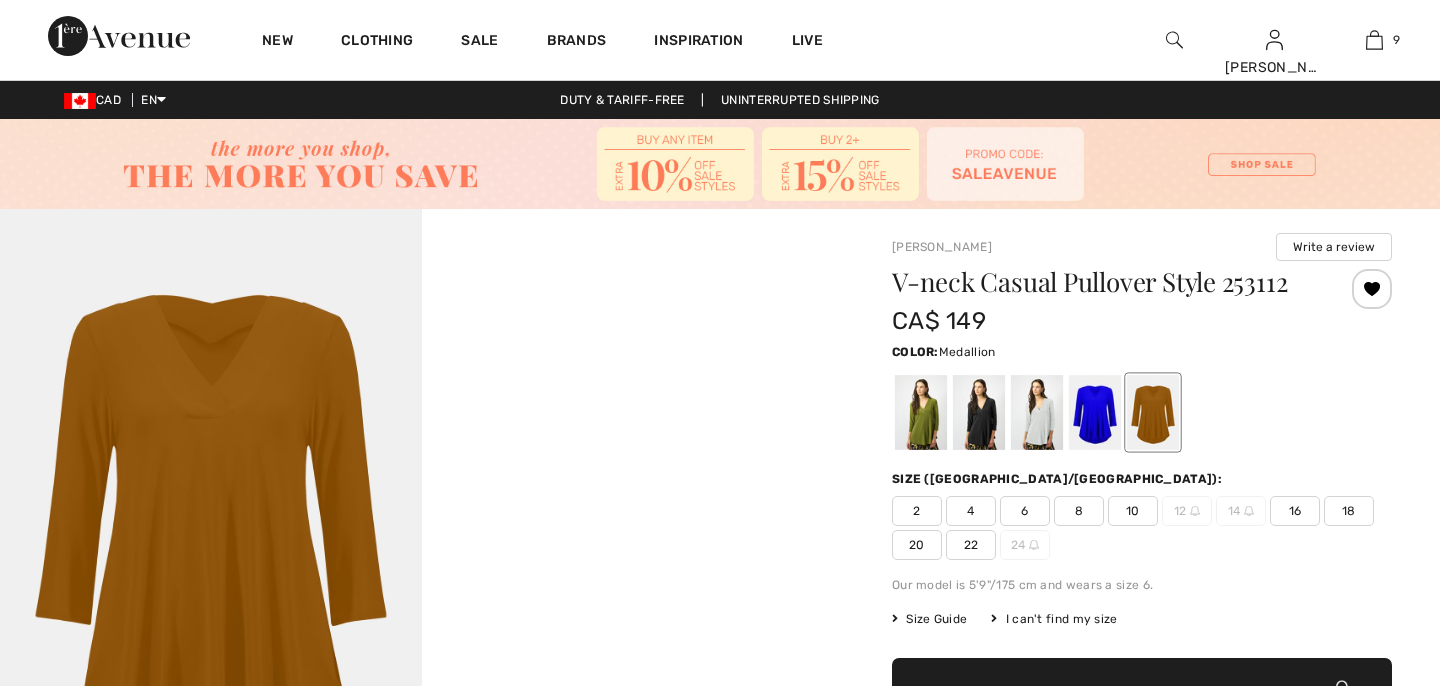 scroll, scrollTop: 0, scrollLeft: 0, axis: both 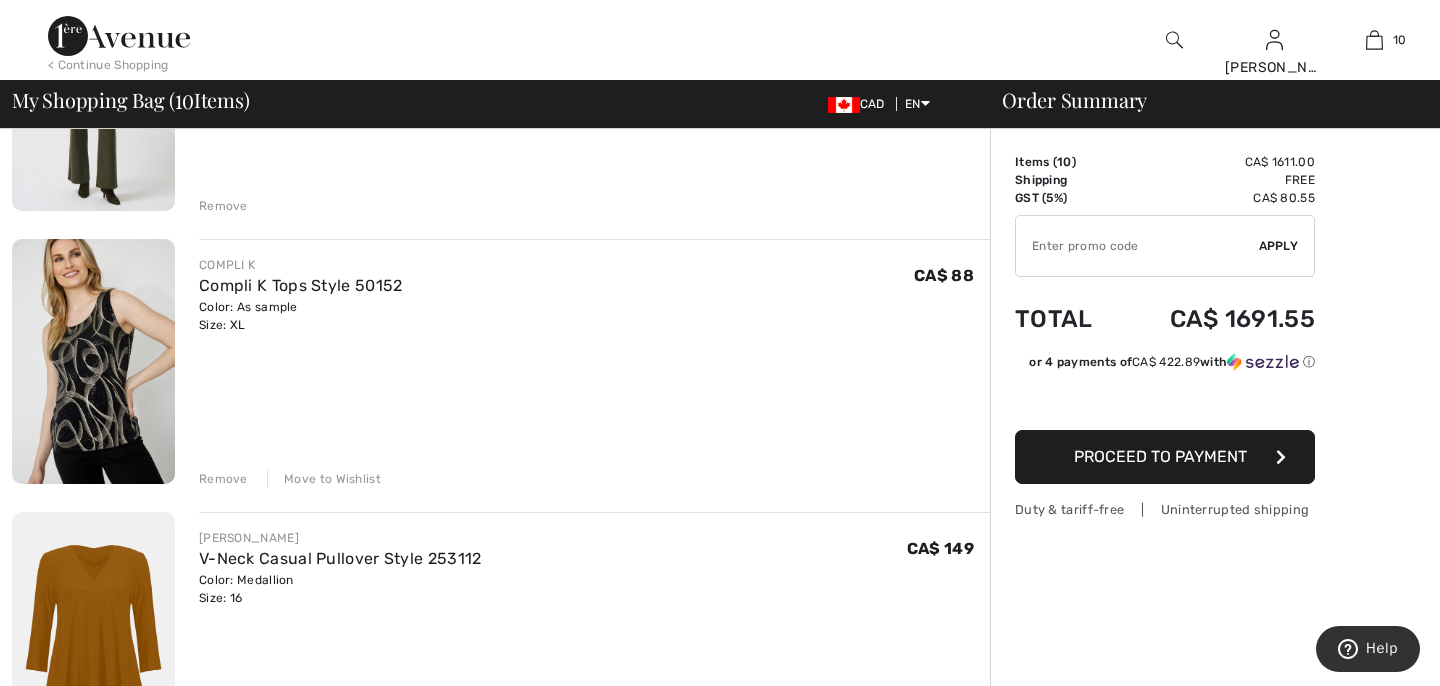 click on "Move to Wishlist" at bounding box center (324, 479) 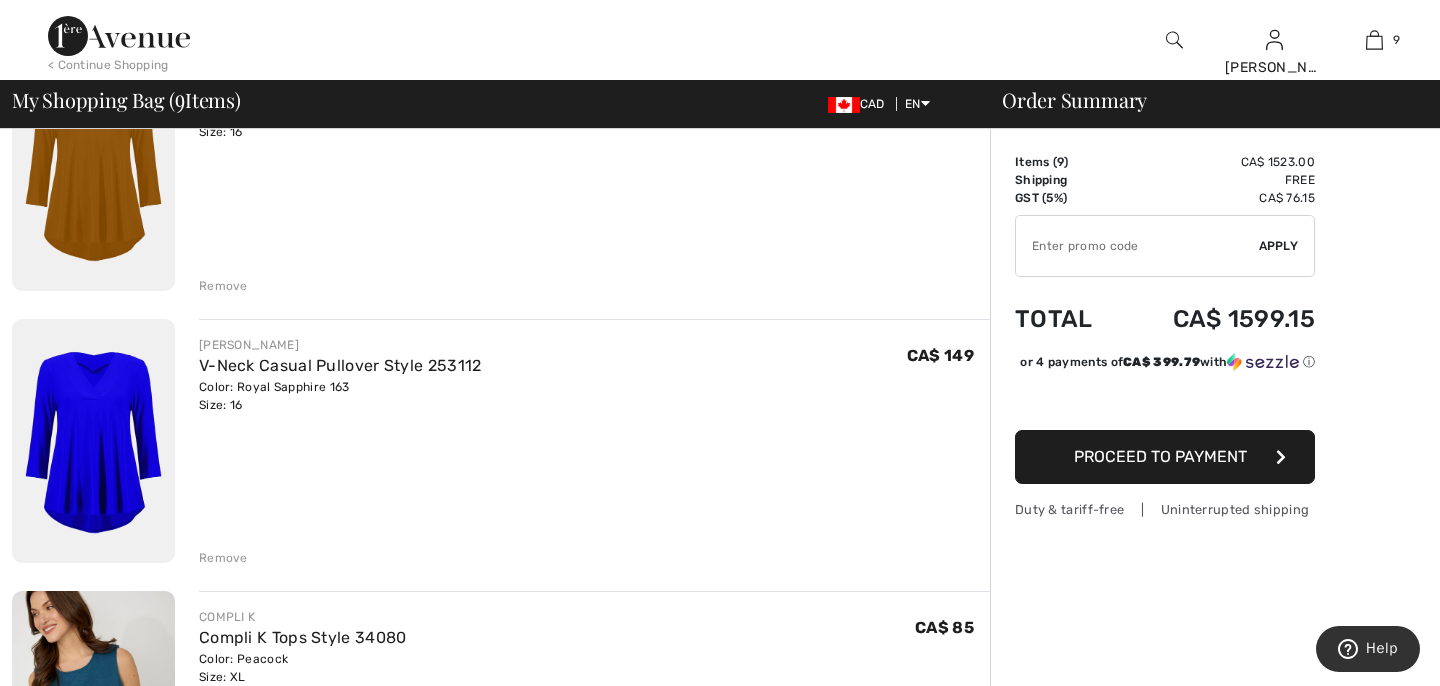 scroll, scrollTop: 522, scrollLeft: 0, axis: vertical 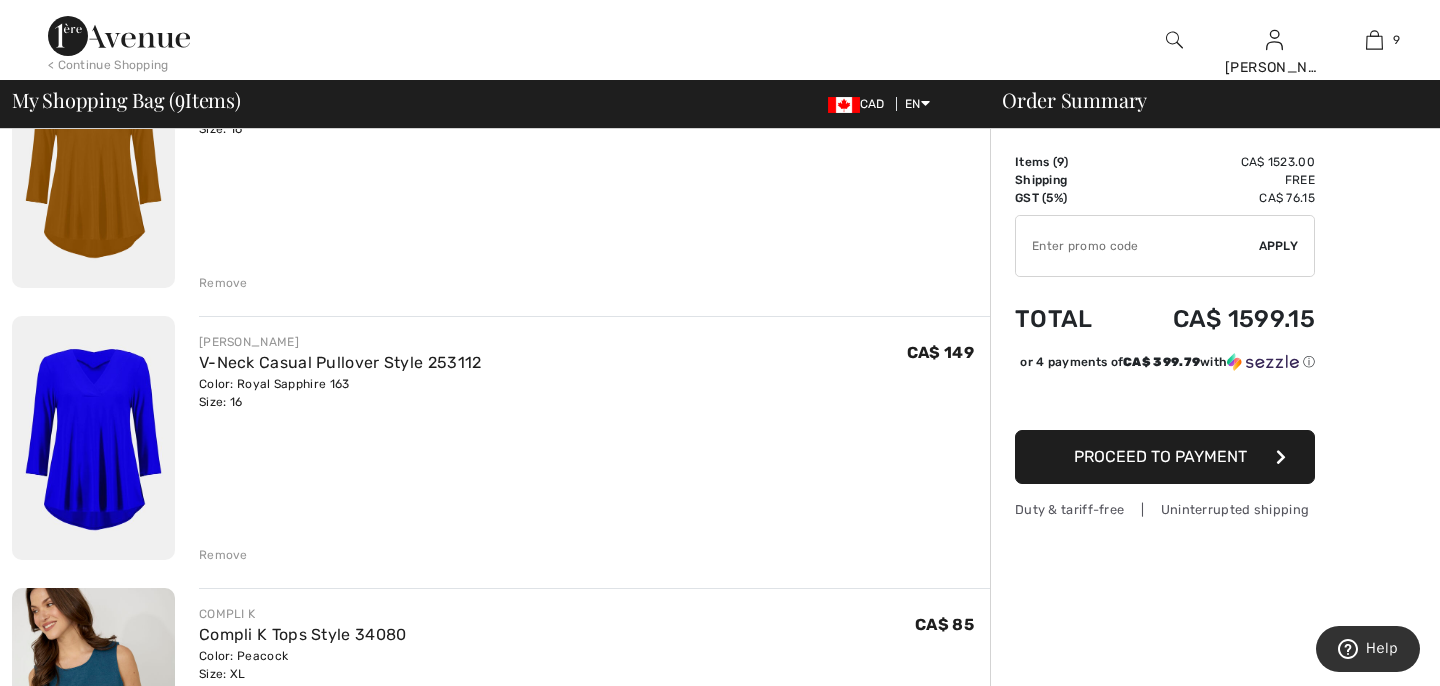 click on "Remove" at bounding box center (223, 555) 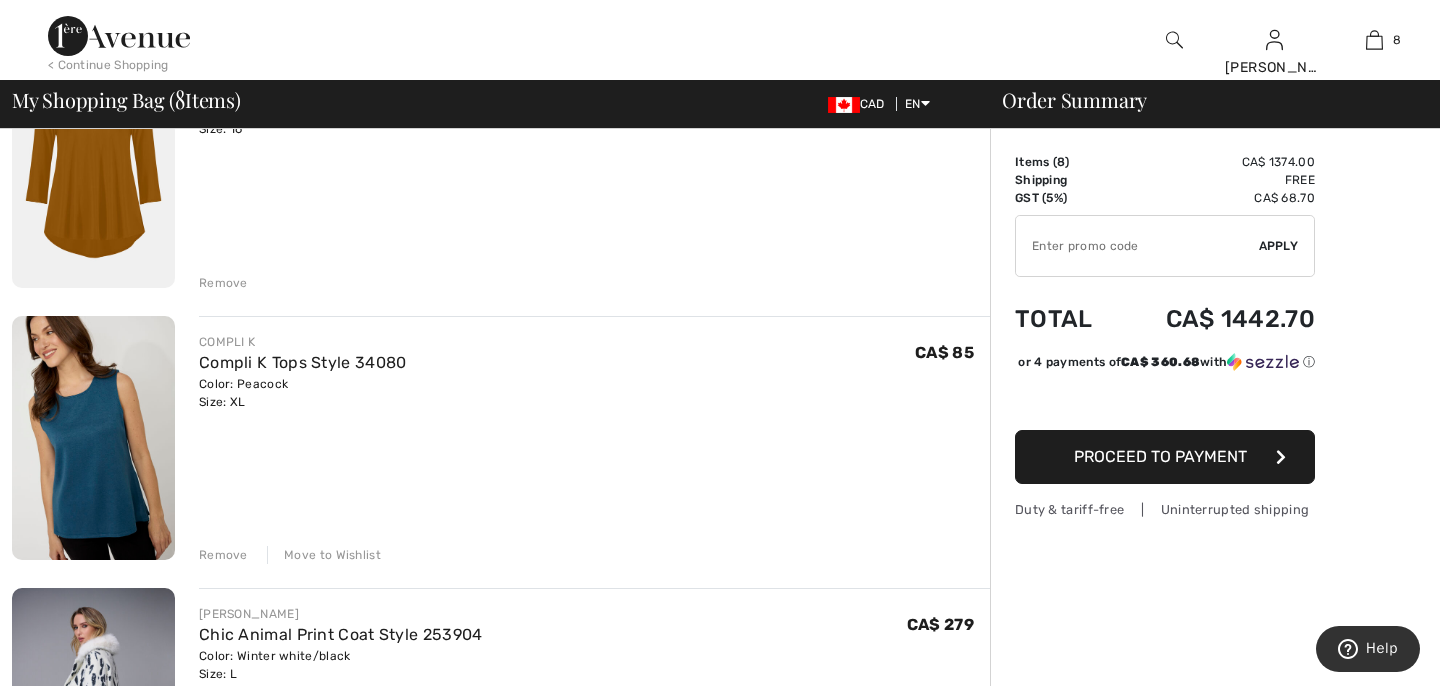 click on "Move to Wishlist" at bounding box center [324, 555] 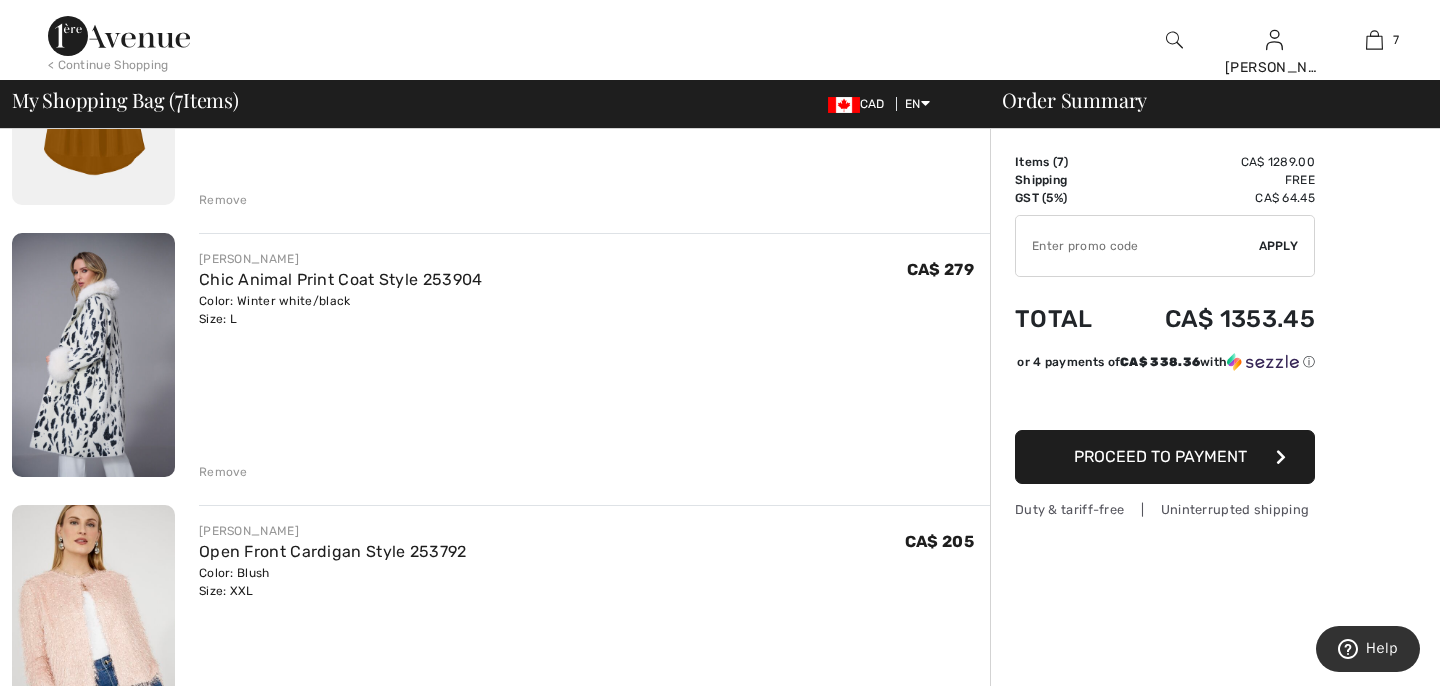 scroll, scrollTop: 628, scrollLeft: 0, axis: vertical 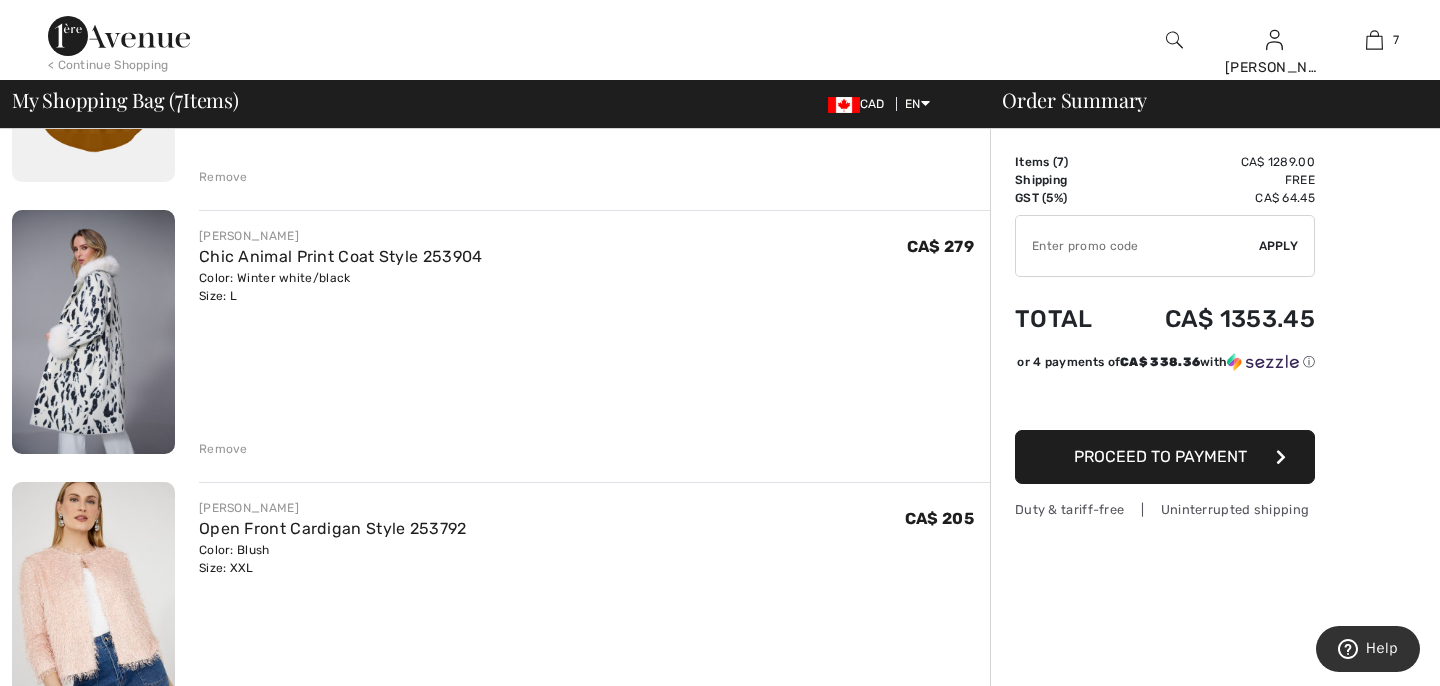 click on "Remove" at bounding box center [223, 449] 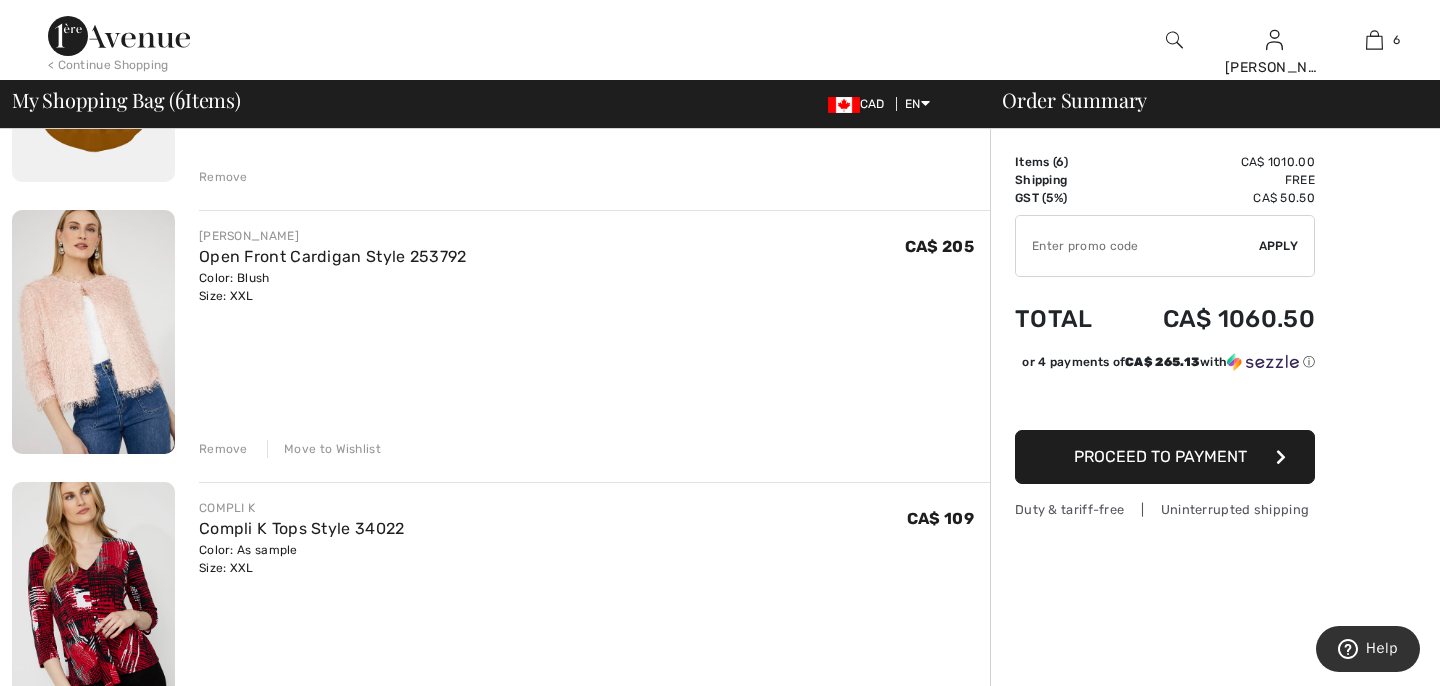 click on "Move to Wishlist" at bounding box center [324, 449] 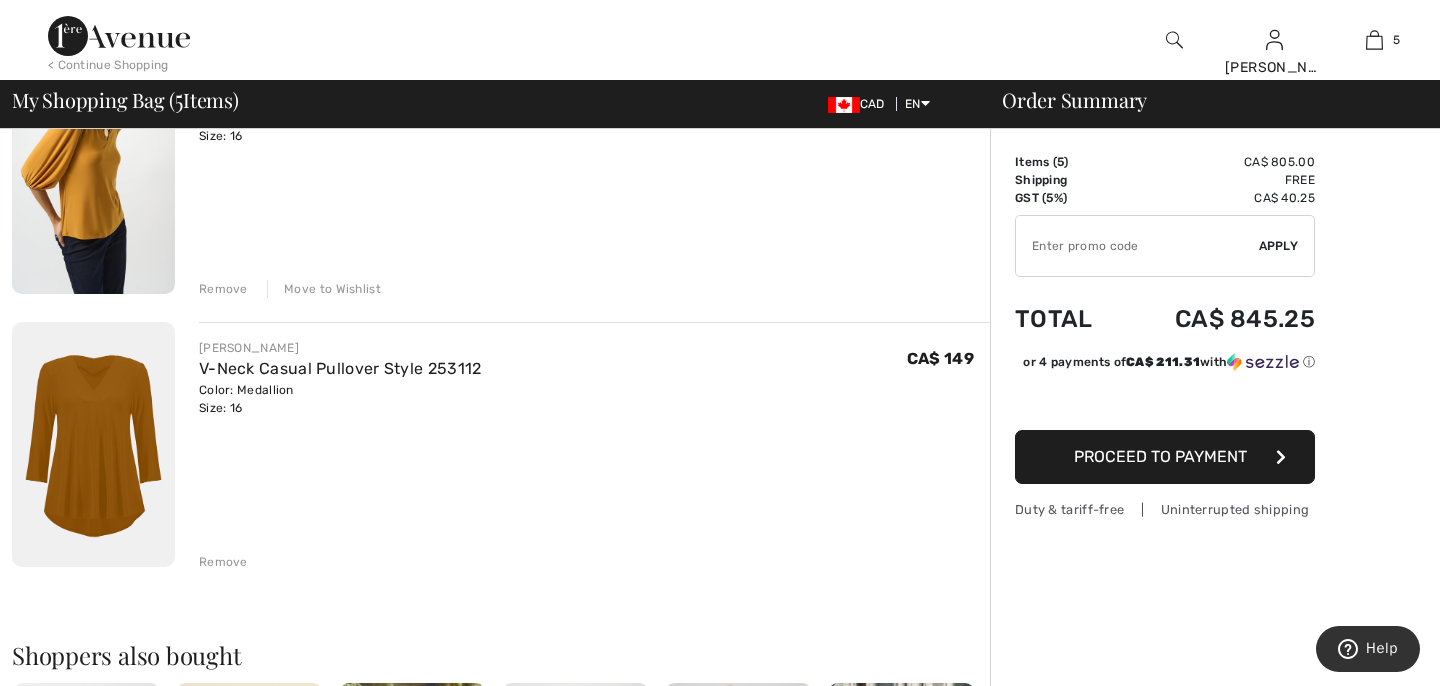 scroll, scrollTop: 1062, scrollLeft: 0, axis: vertical 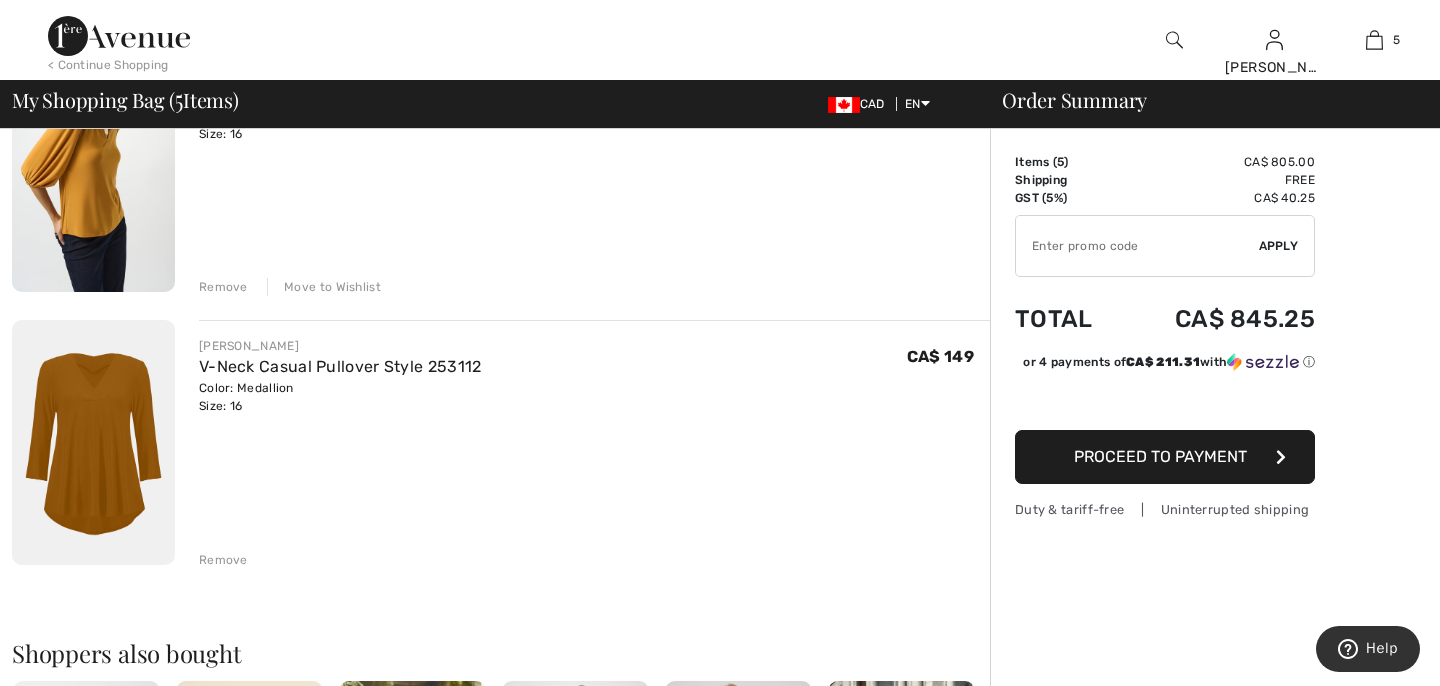 click on "Remove" at bounding box center (223, 560) 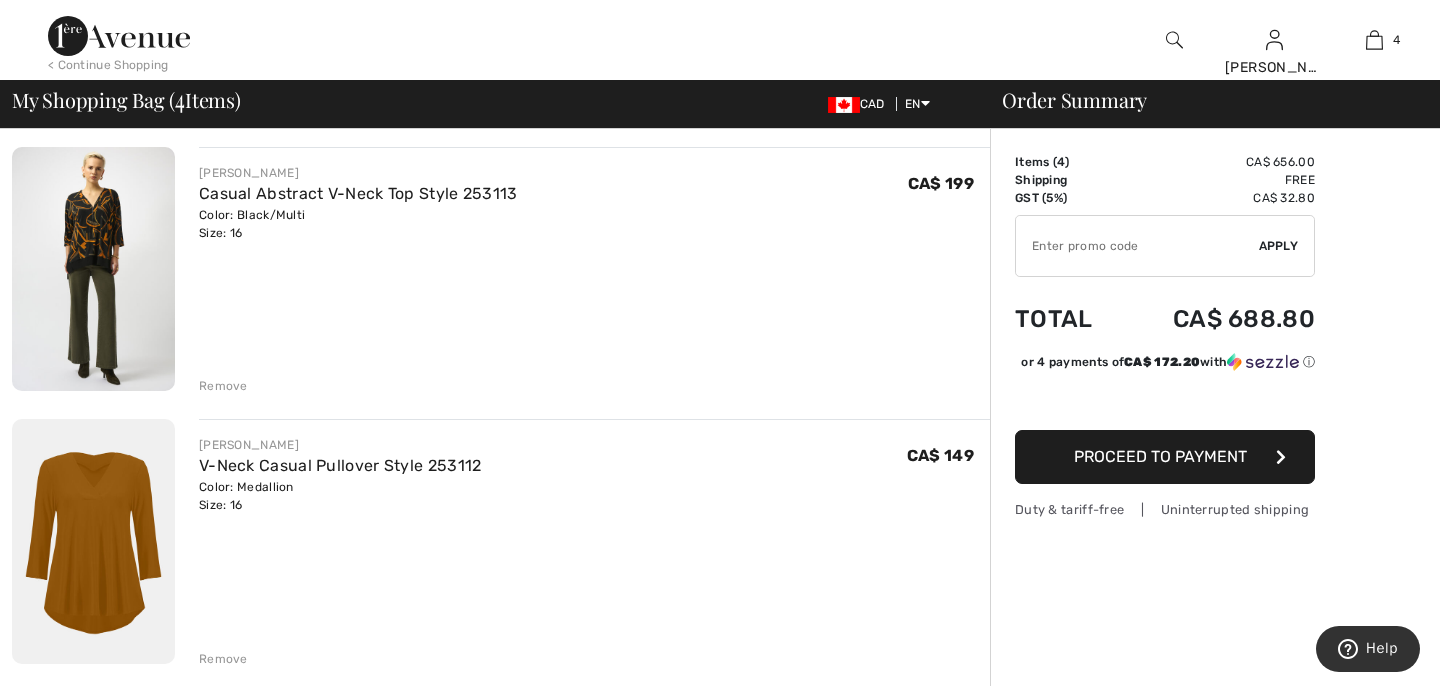 scroll, scrollTop: 135, scrollLeft: 0, axis: vertical 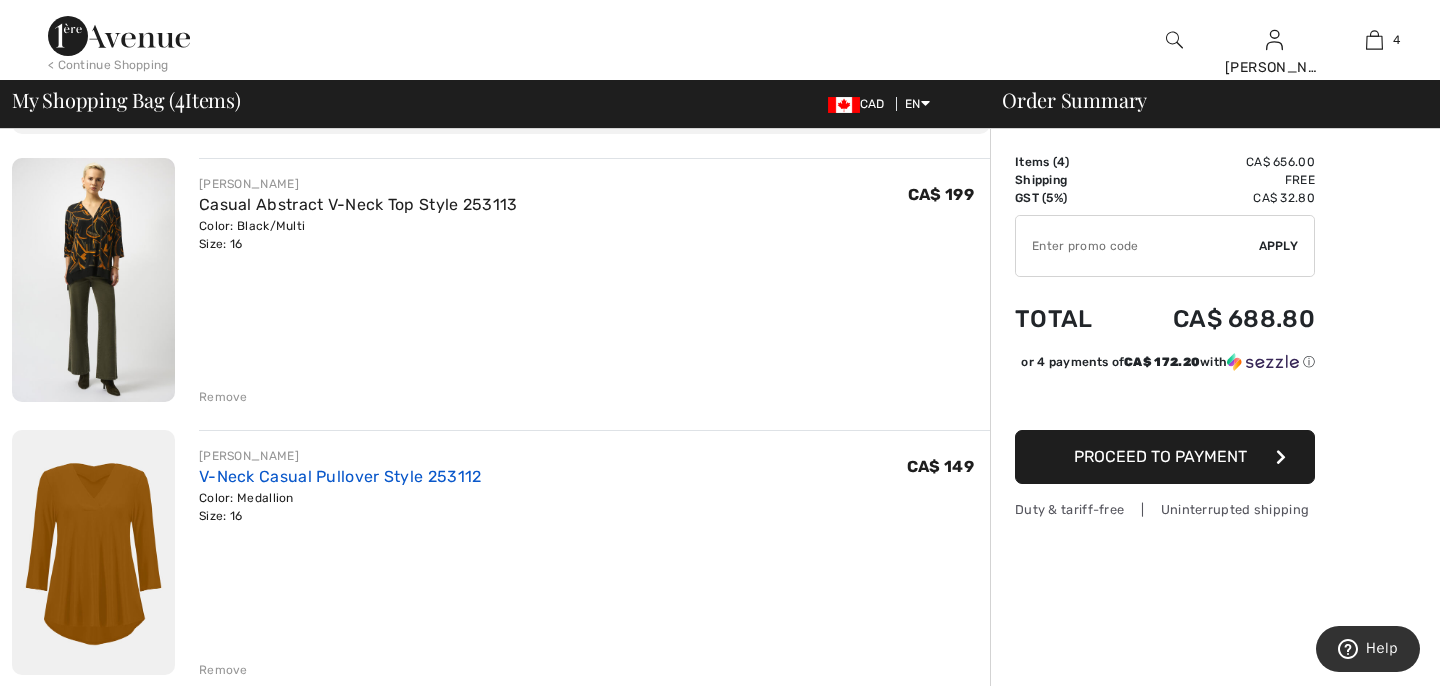 click on "V-Neck Casual Pullover Style 253112" at bounding box center (340, 476) 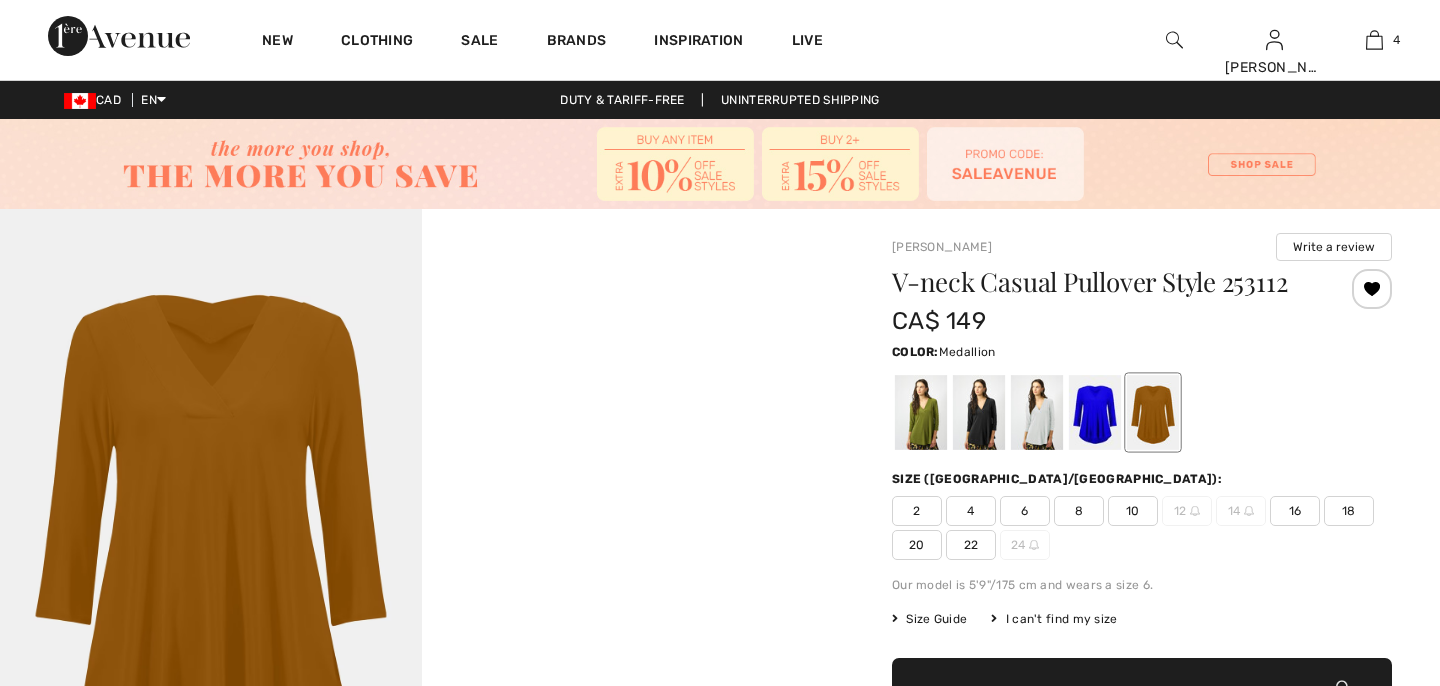 scroll, scrollTop: 42, scrollLeft: 0, axis: vertical 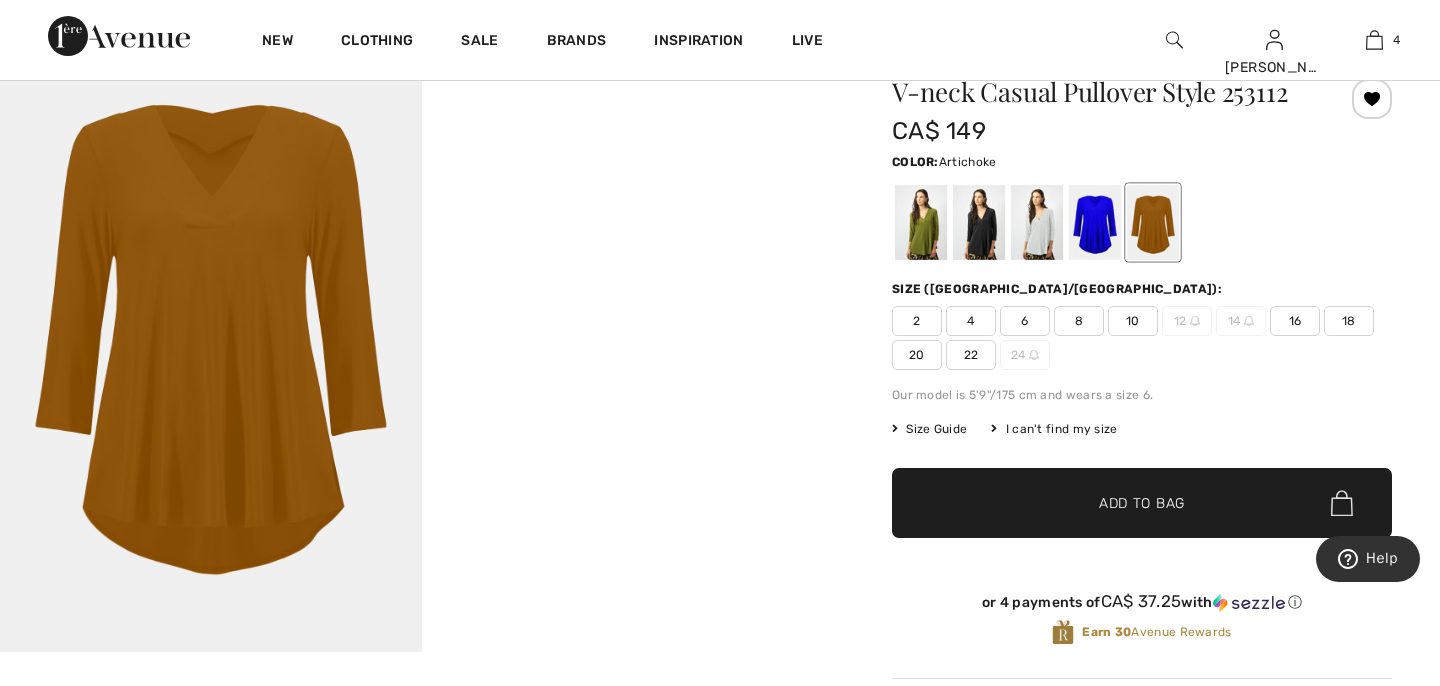 click at bounding box center [921, 222] 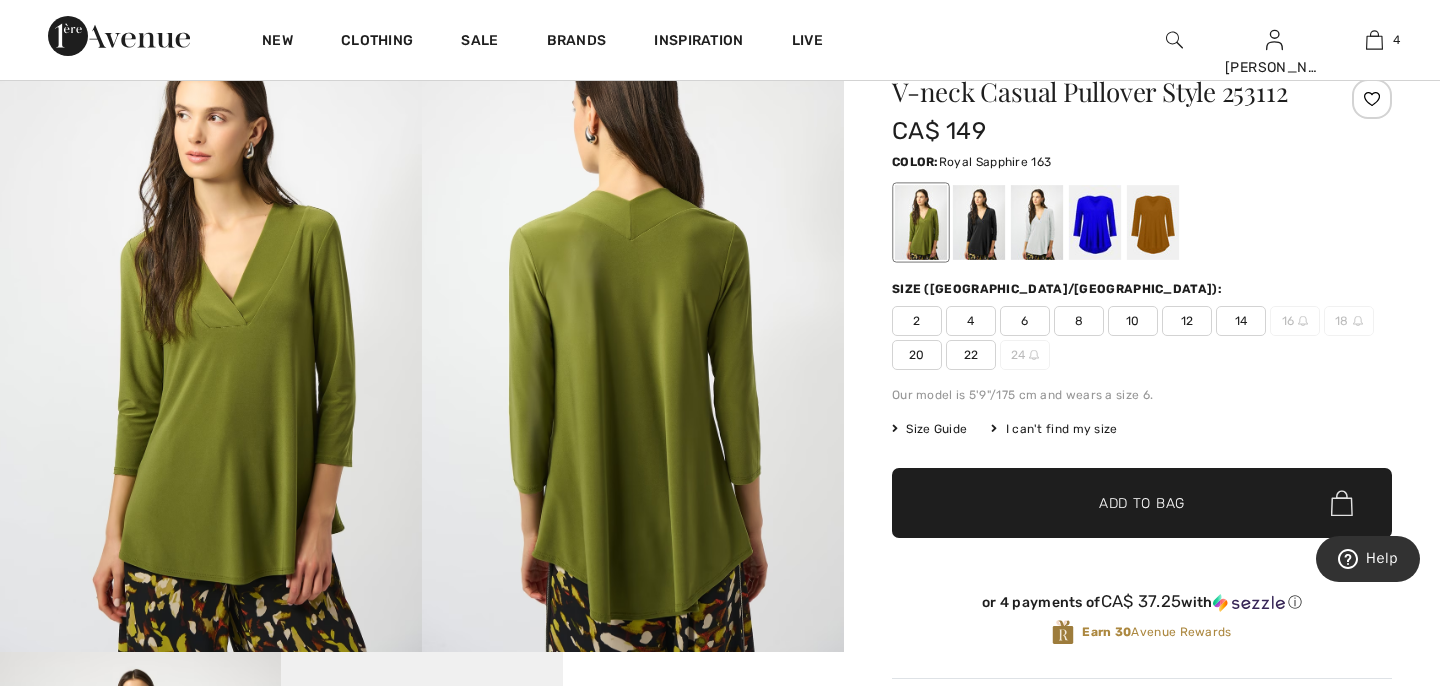 click at bounding box center [1095, 222] 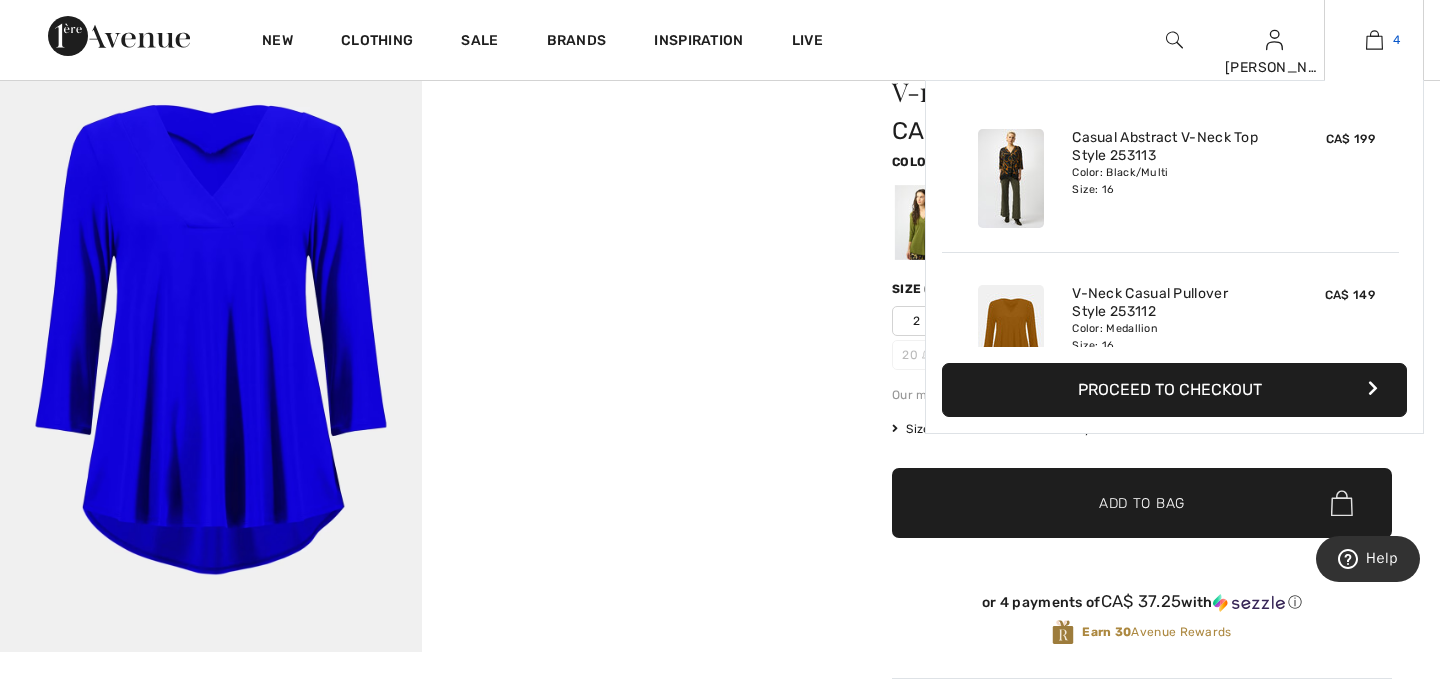 click on "4" at bounding box center [1374, 40] 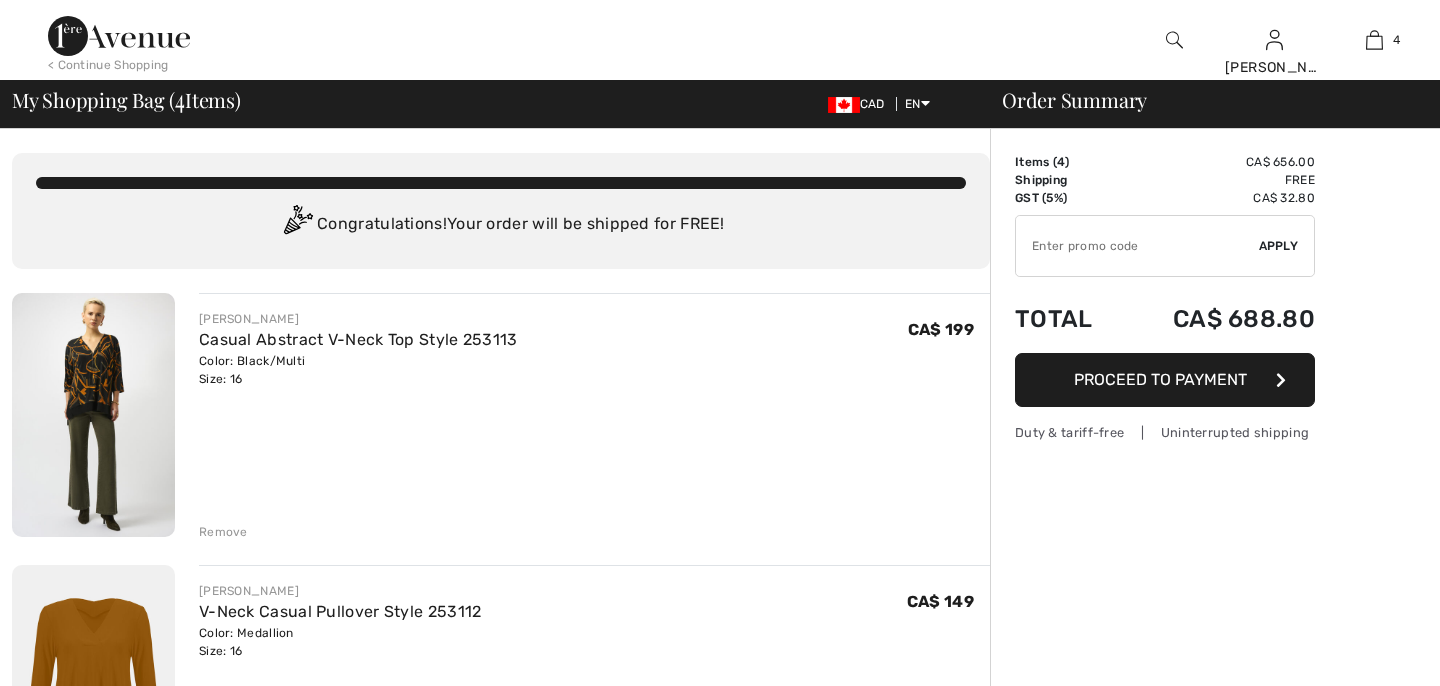 scroll, scrollTop: 0, scrollLeft: 0, axis: both 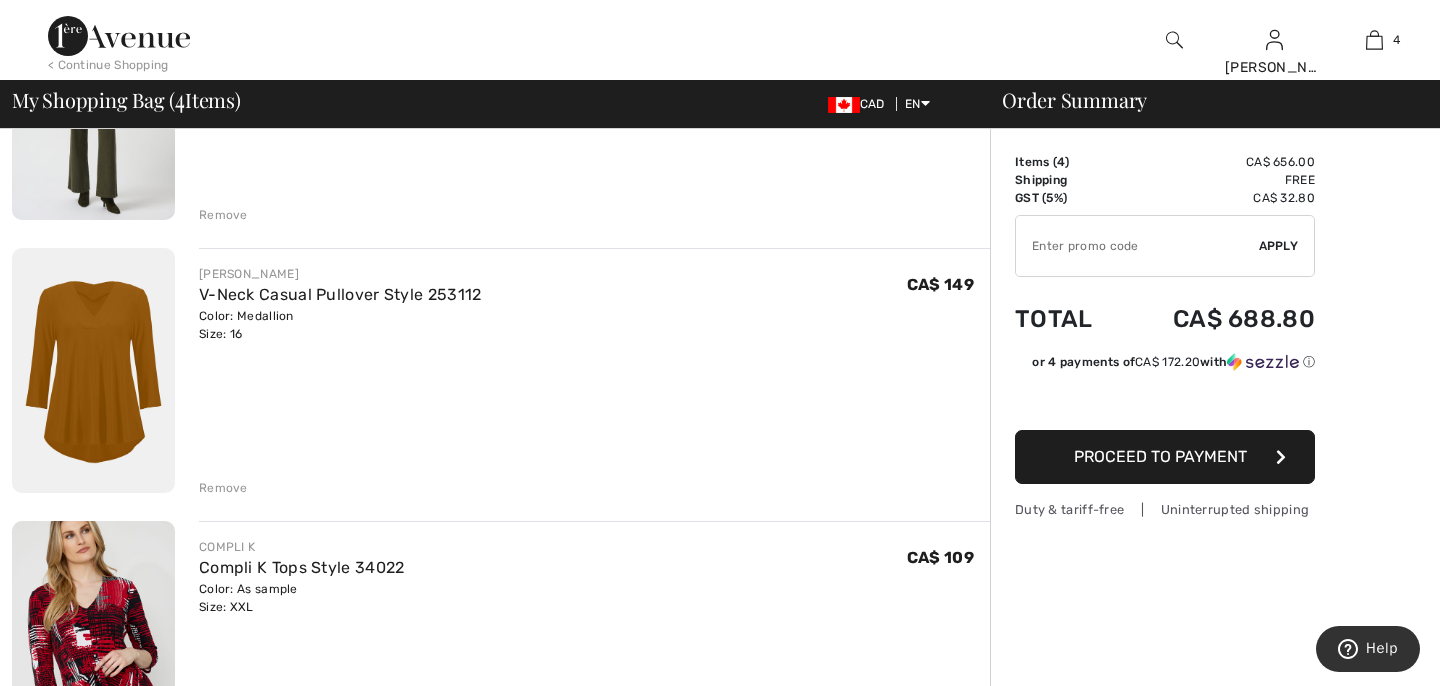 click on "Remove" at bounding box center (223, 488) 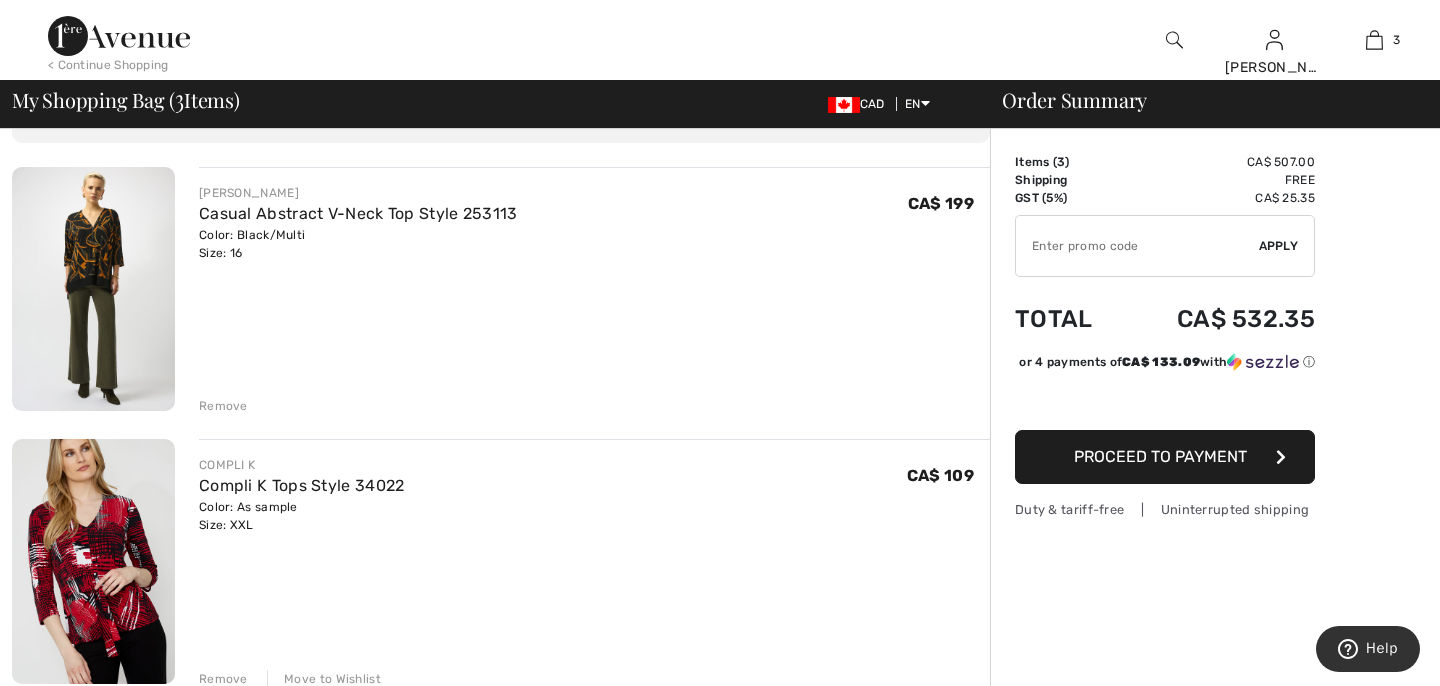 scroll, scrollTop: 125, scrollLeft: 0, axis: vertical 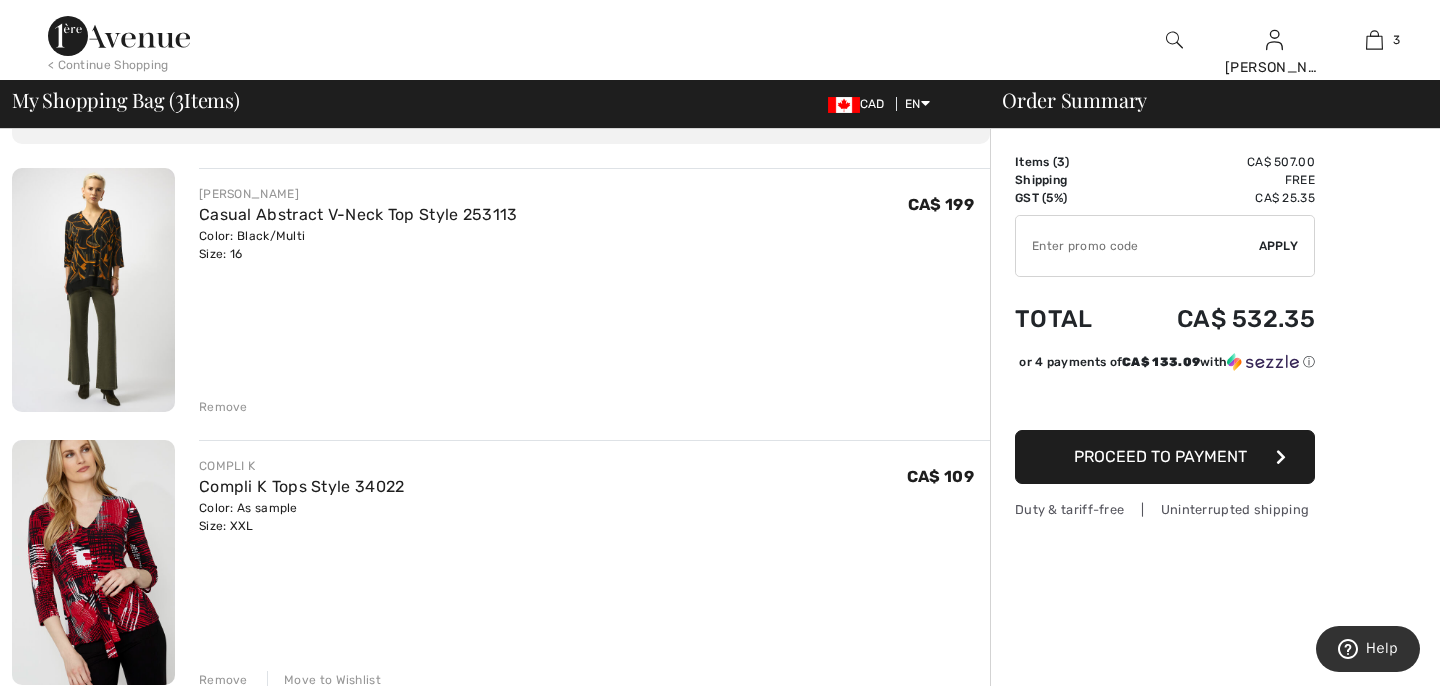 click on "Remove" at bounding box center [223, 407] 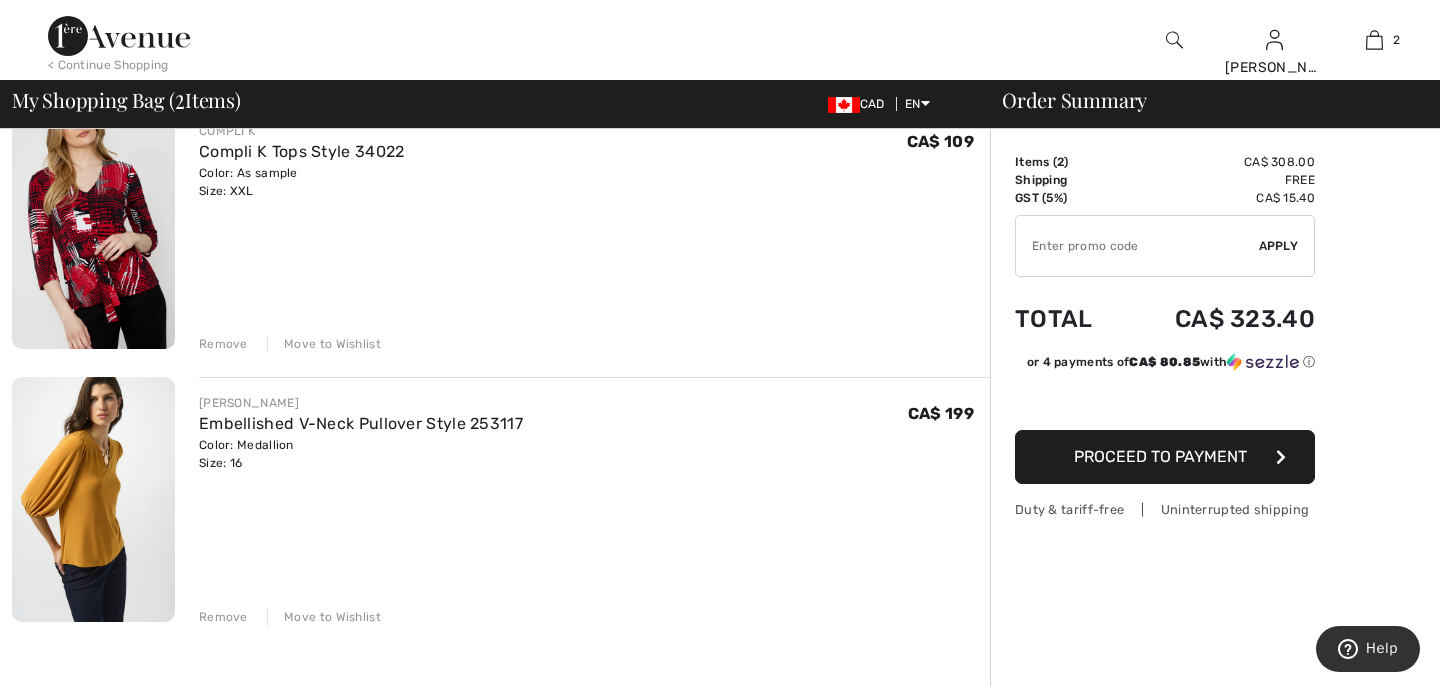 scroll, scrollTop: 202, scrollLeft: 0, axis: vertical 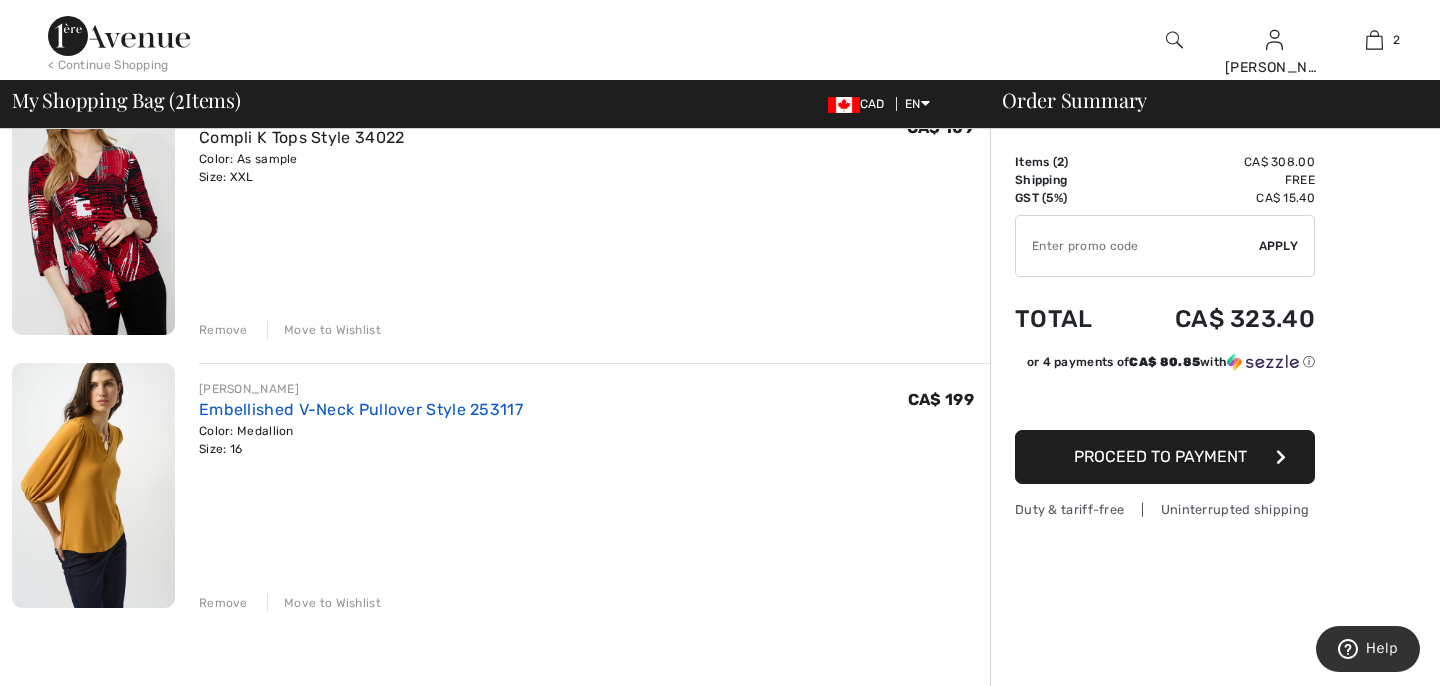 click on "Embellished V-Neck Pullover Style 253117" at bounding box center (361, 409) 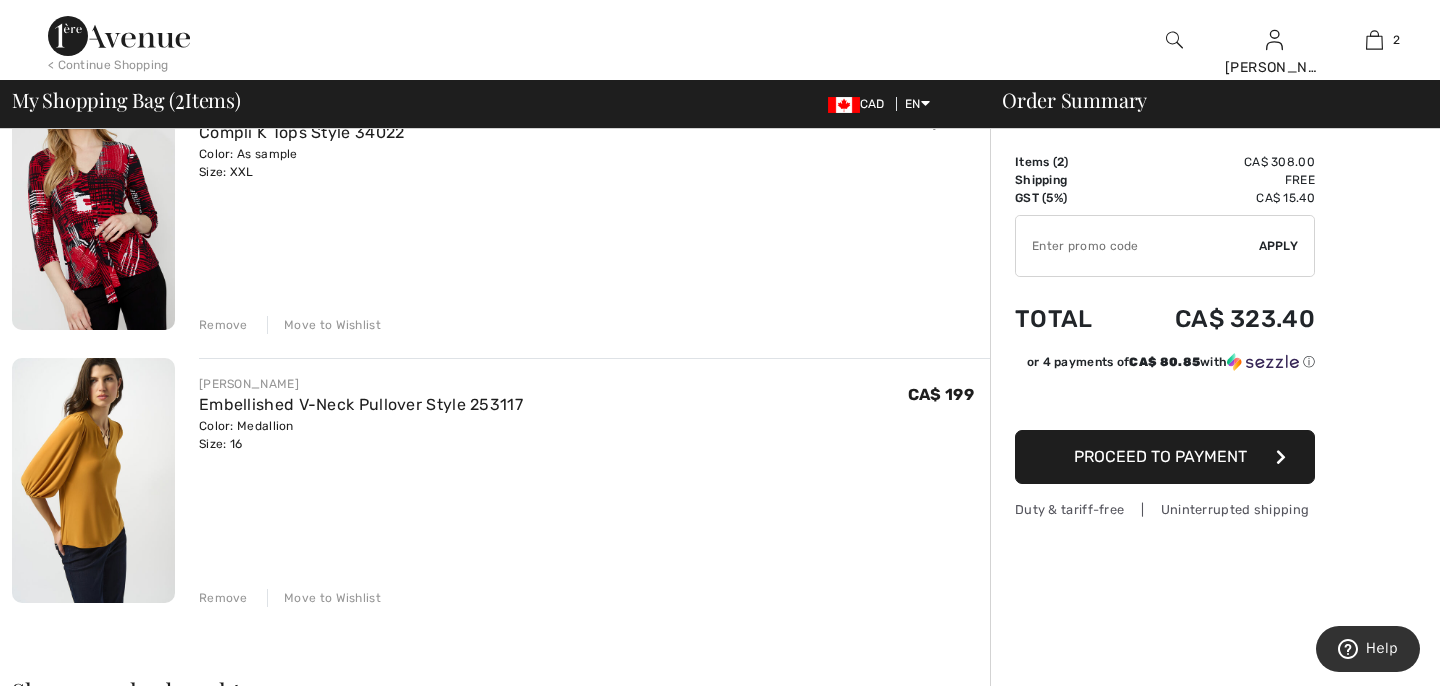 scroll, scrollTop: 213, scrollLeft: 0, axis: vertical 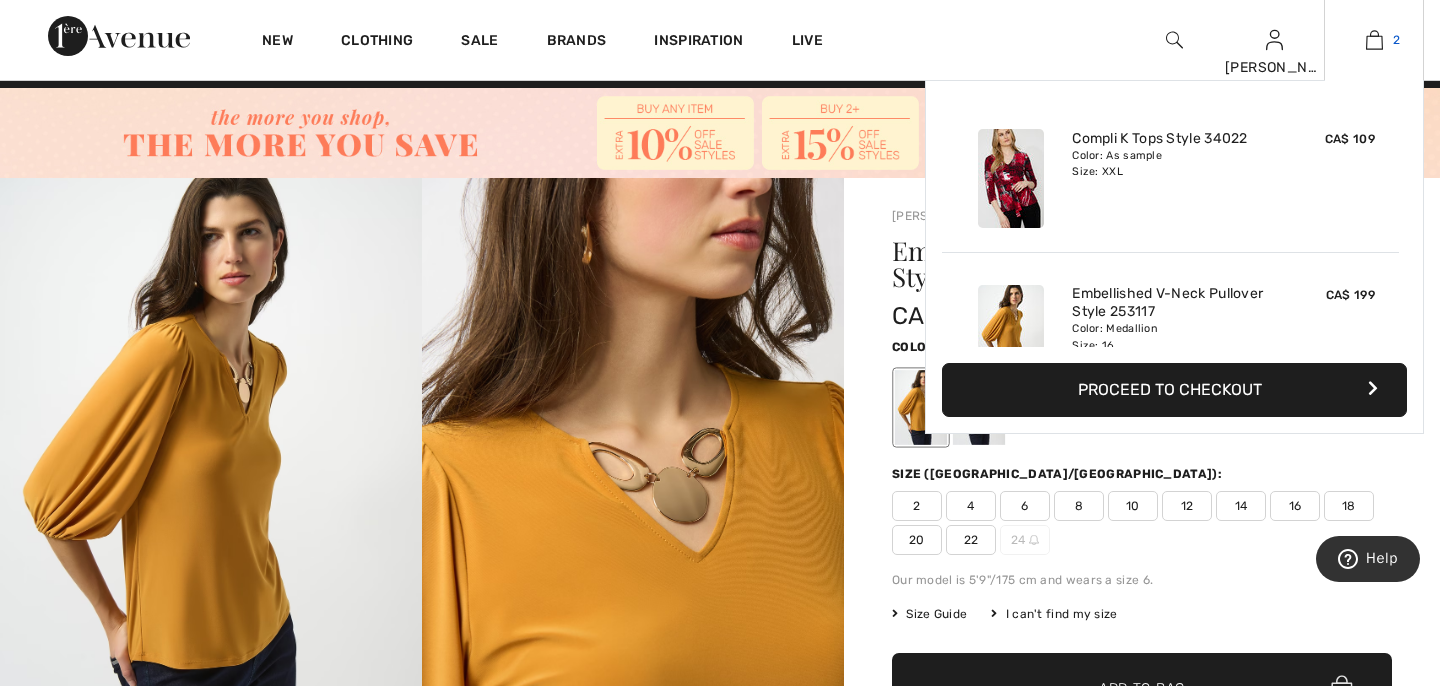 click at bounding box center [1374, 40] 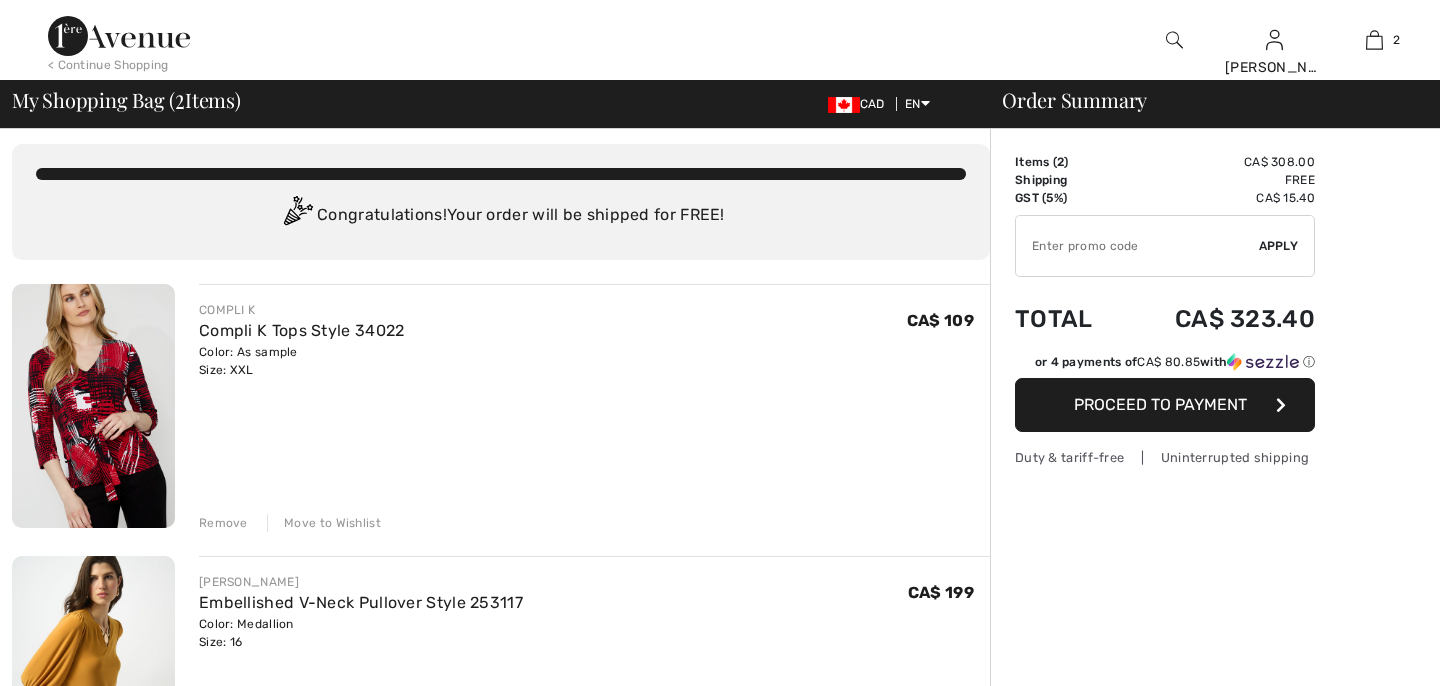scroll, scrollTop: 13, scrollLeft: 0, axis: vertical 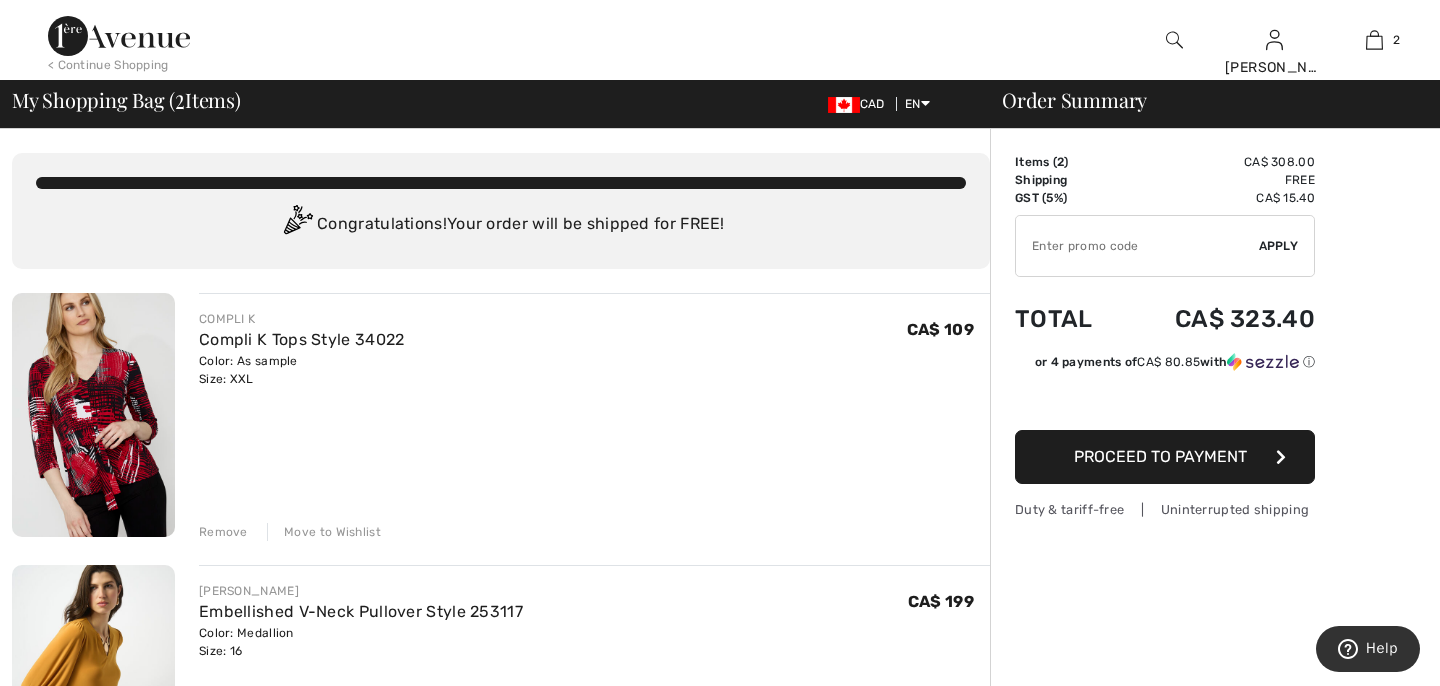 click on "< Continue Shopping" at bounding box center (108, 65) 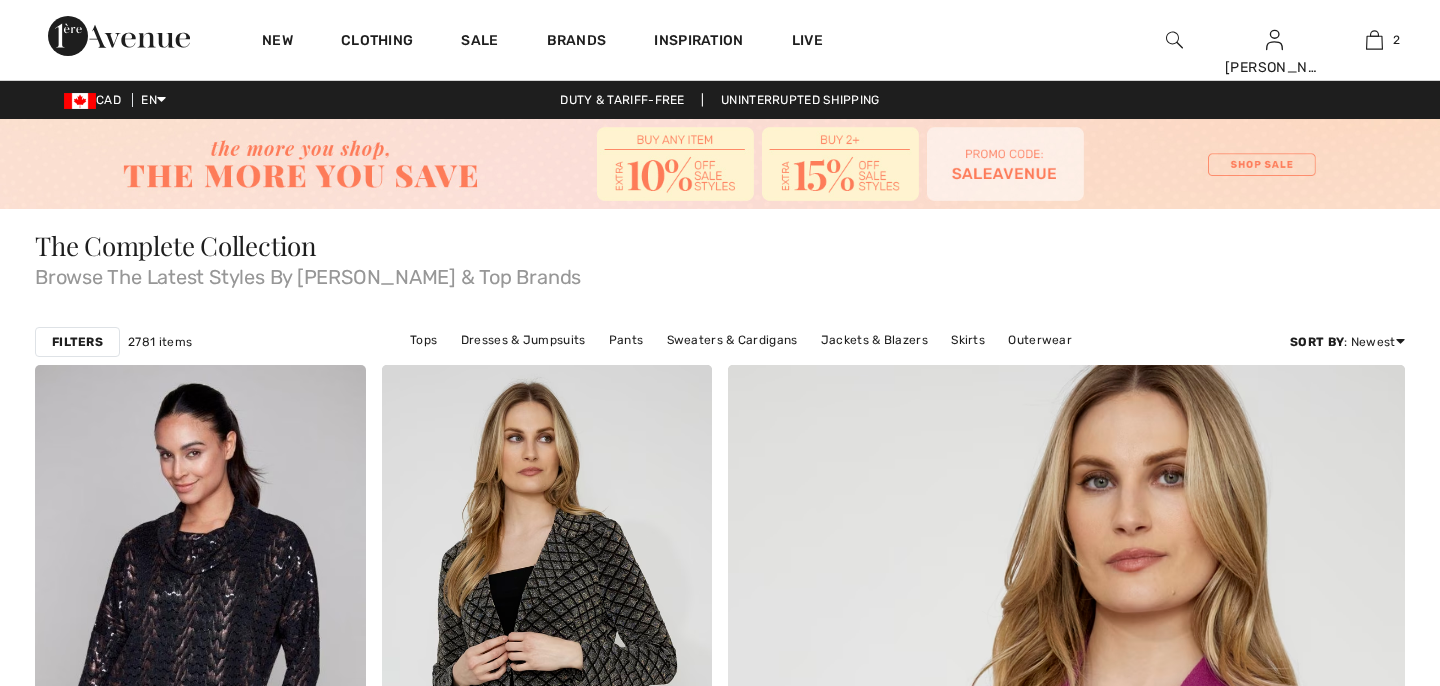 scroll, scrollTop: 231, scrollLeft: 0, axis: vertical 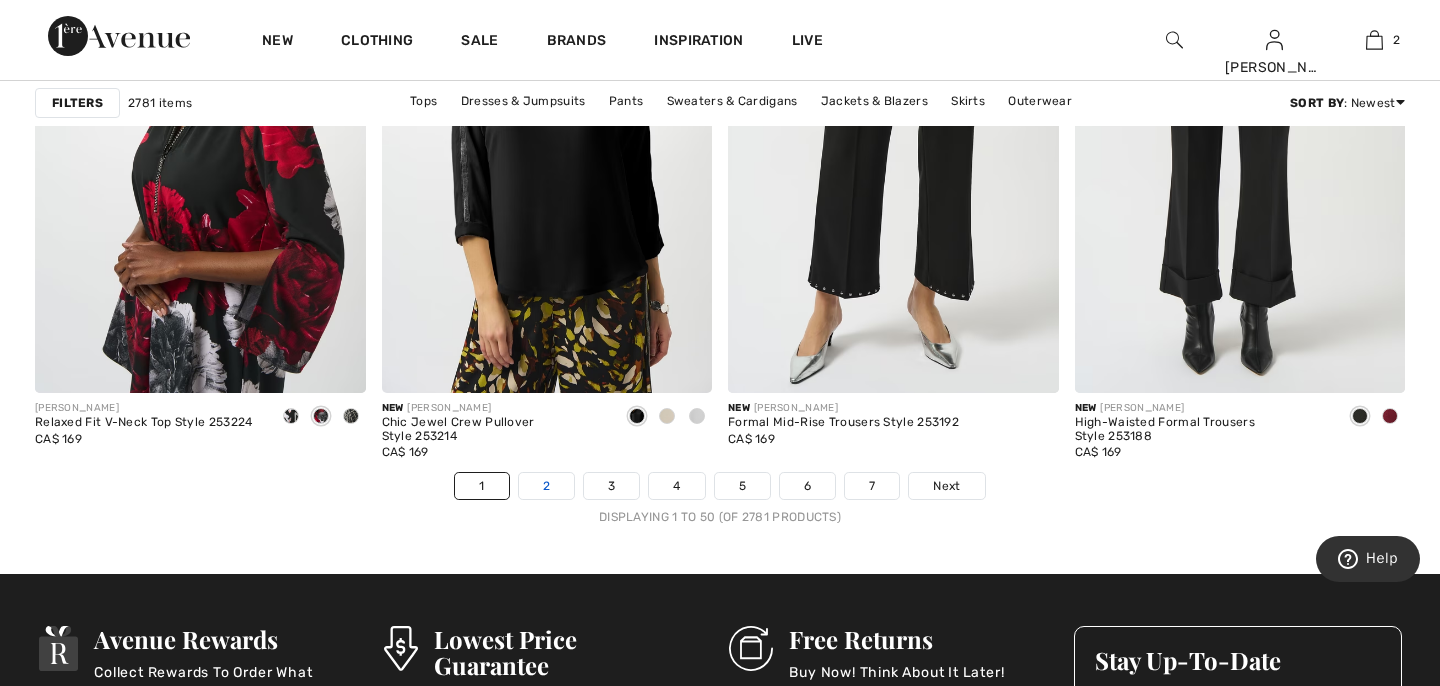 click on "2" at bounding box center (546, 486) 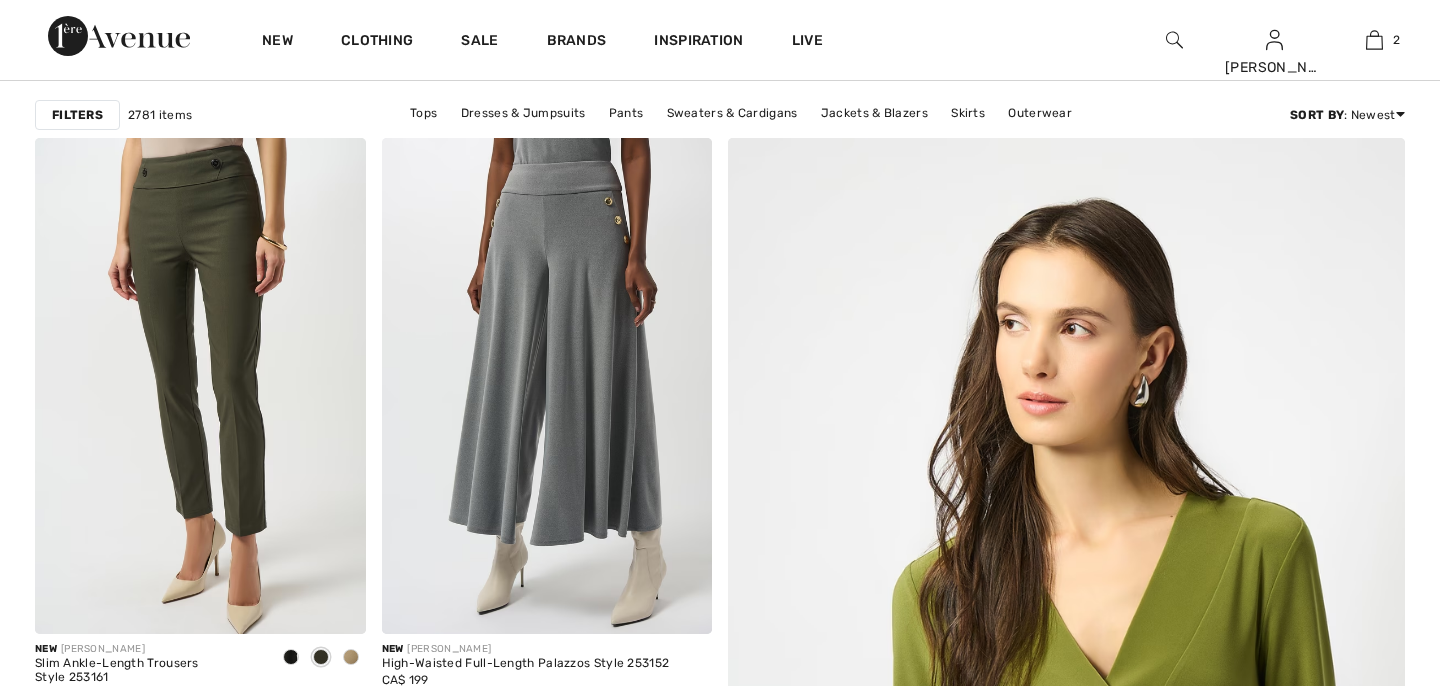 scroll, scrollTop: 513, scrollLeft: 0, axis: vertical 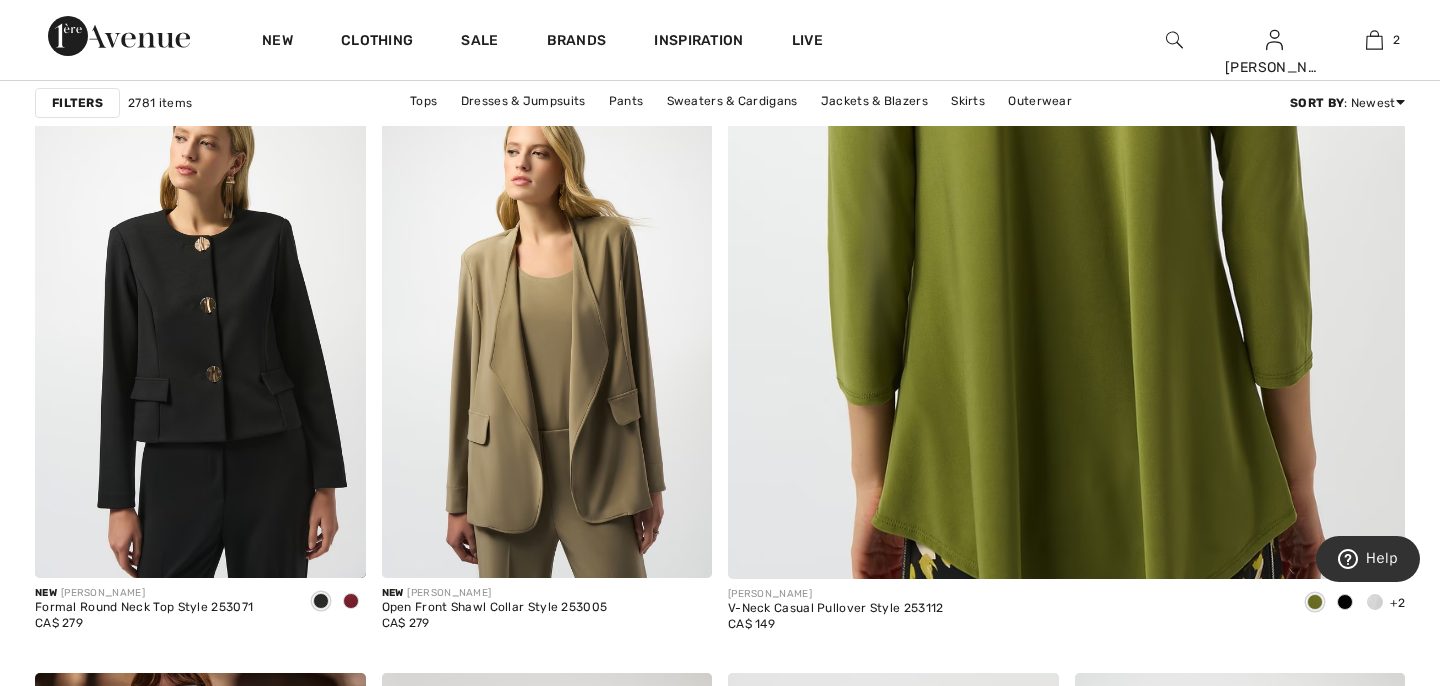 click at bounding box center (1066, 100) 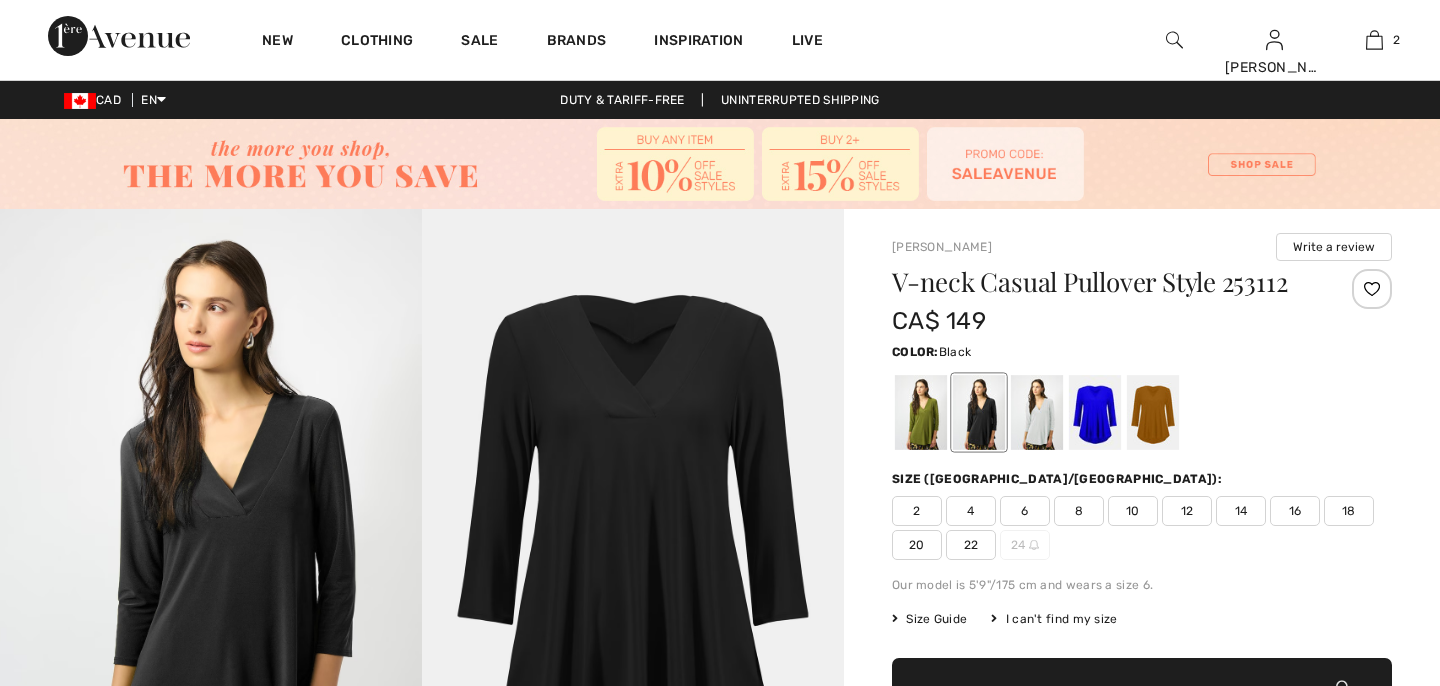 scroll, scrollTop: 0, scrollLeft: 0, axis: both 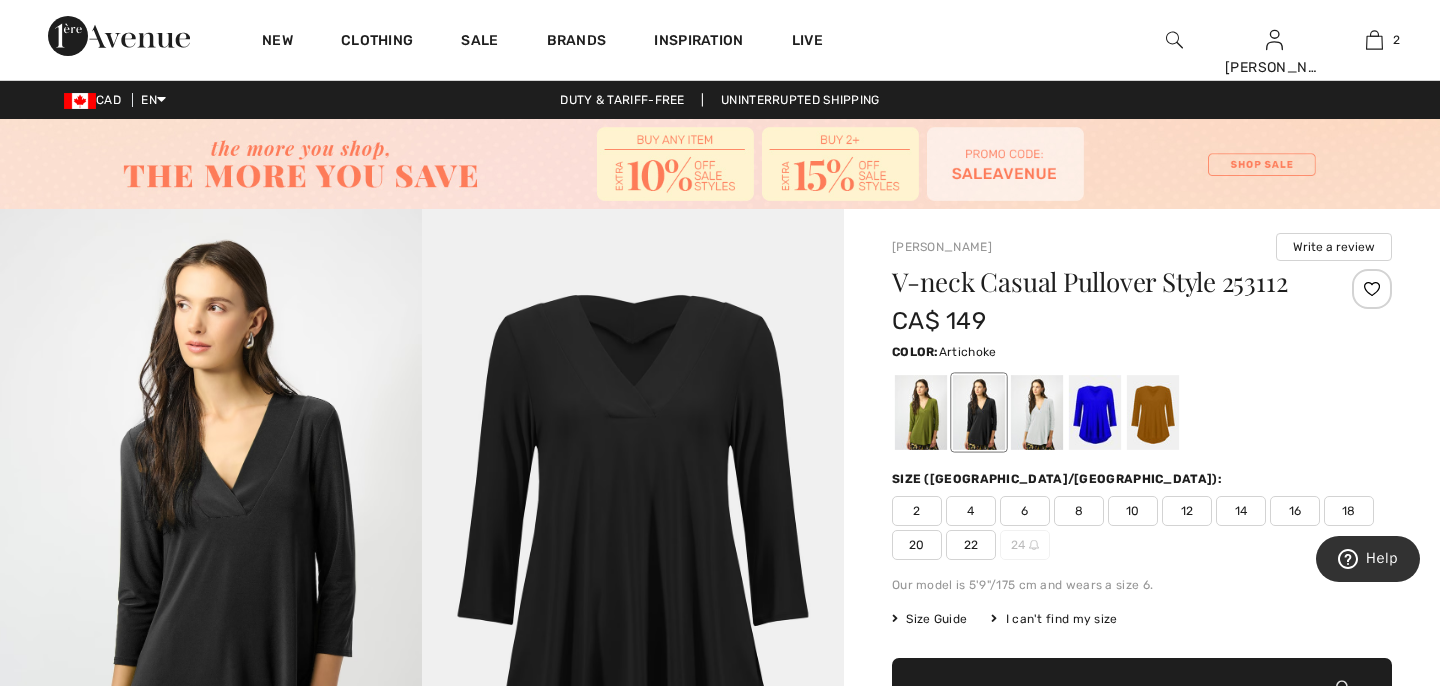 click at bounding box center [921, 412] 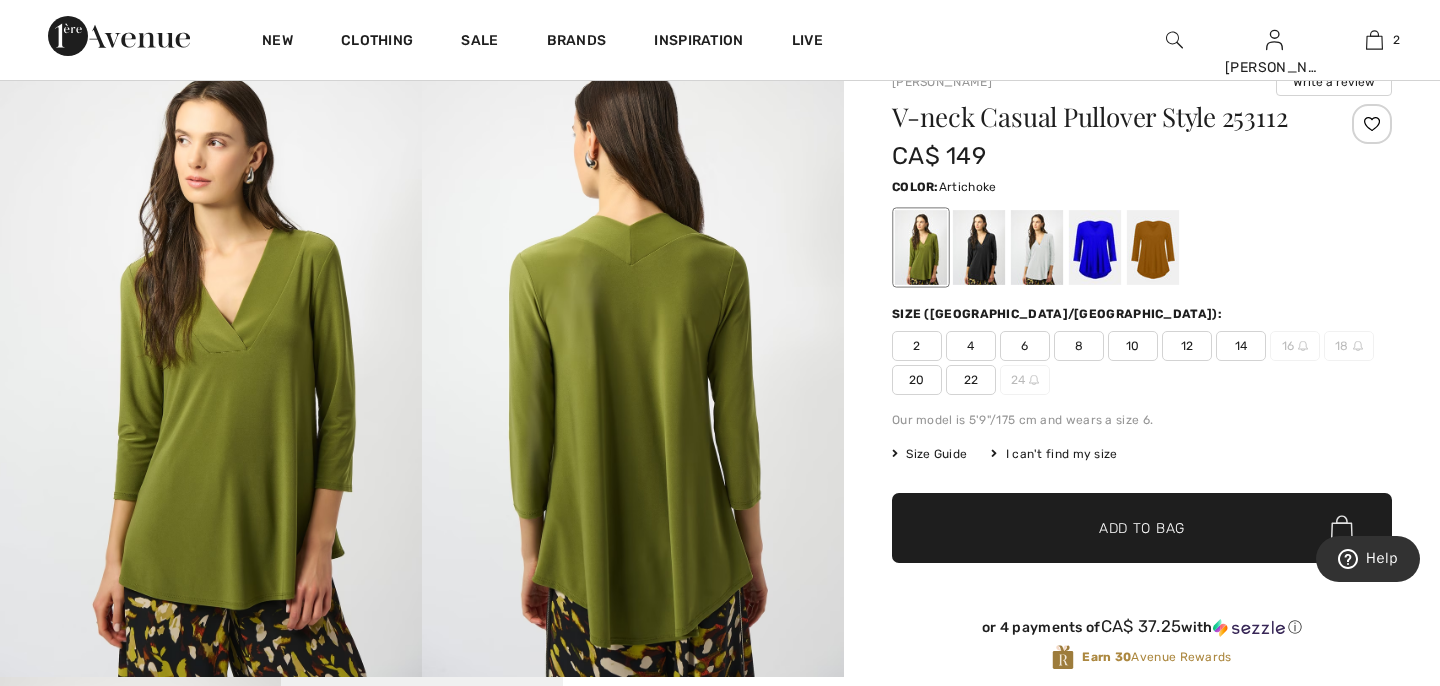 scroll, scrollTop: 174, scrollLeft: 0, axis: vertical 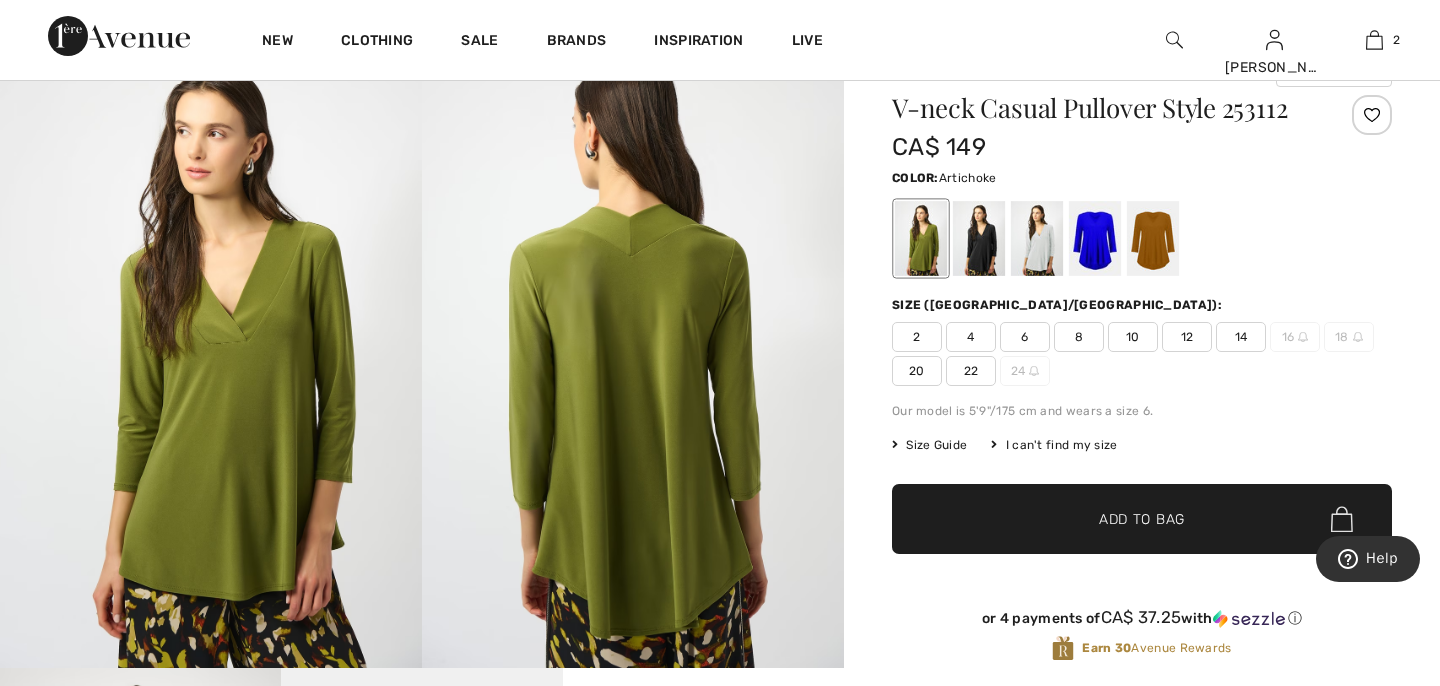 click on "16" at bounding box center [1295, 337] 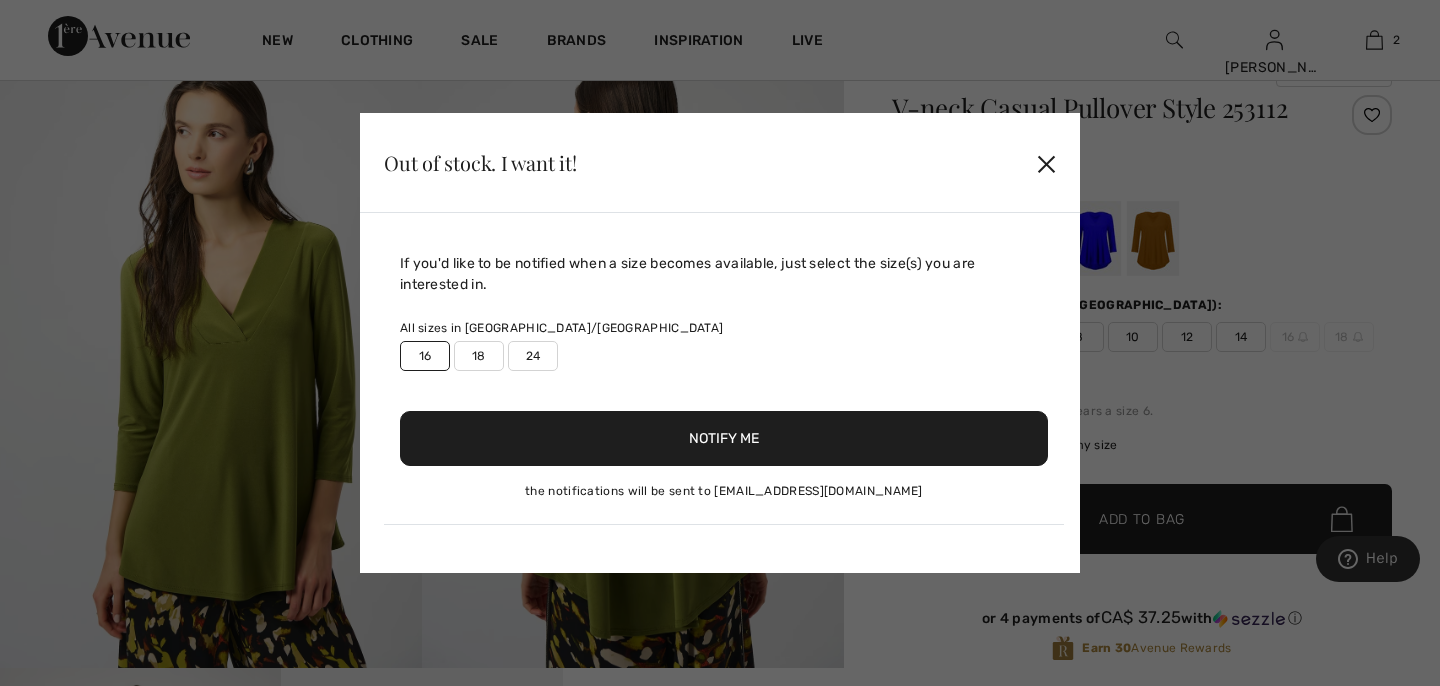click on "Notify Me" at bounding box center [724, 438] 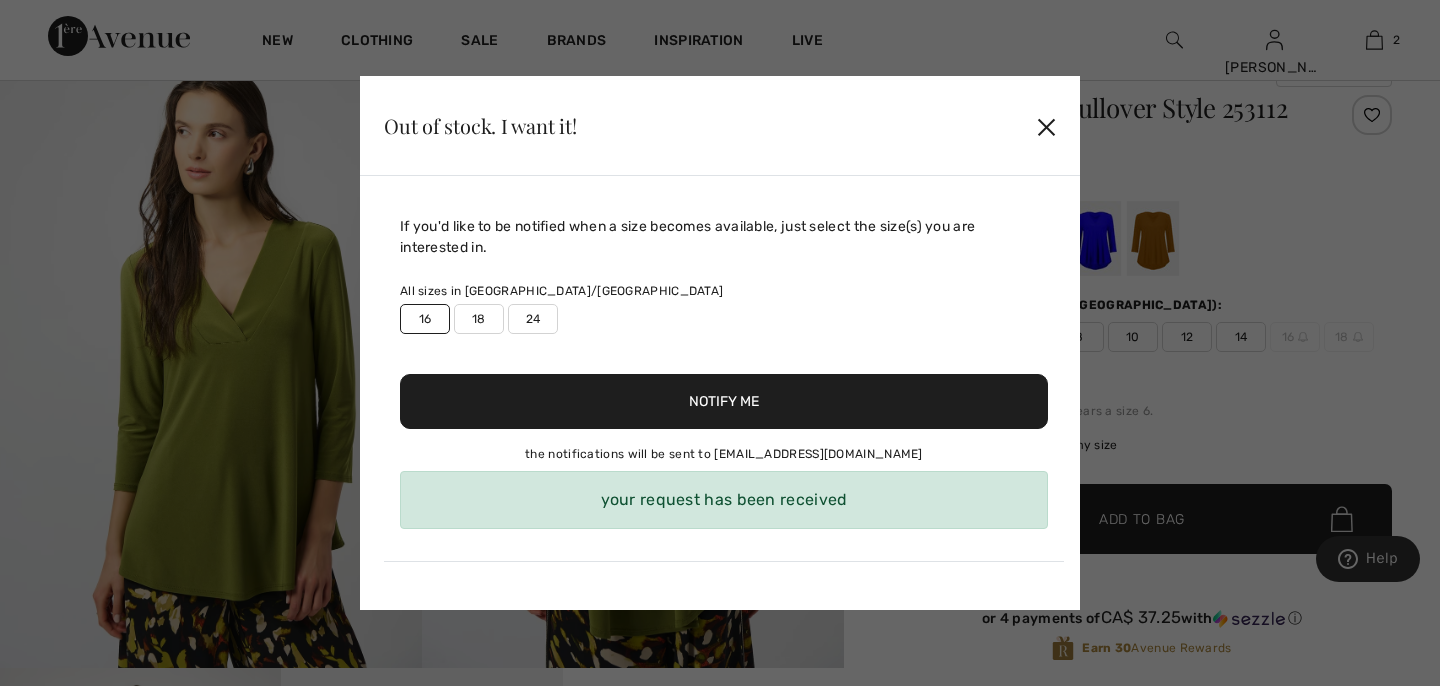 click on "✕" at bounding box center (1046, 126) 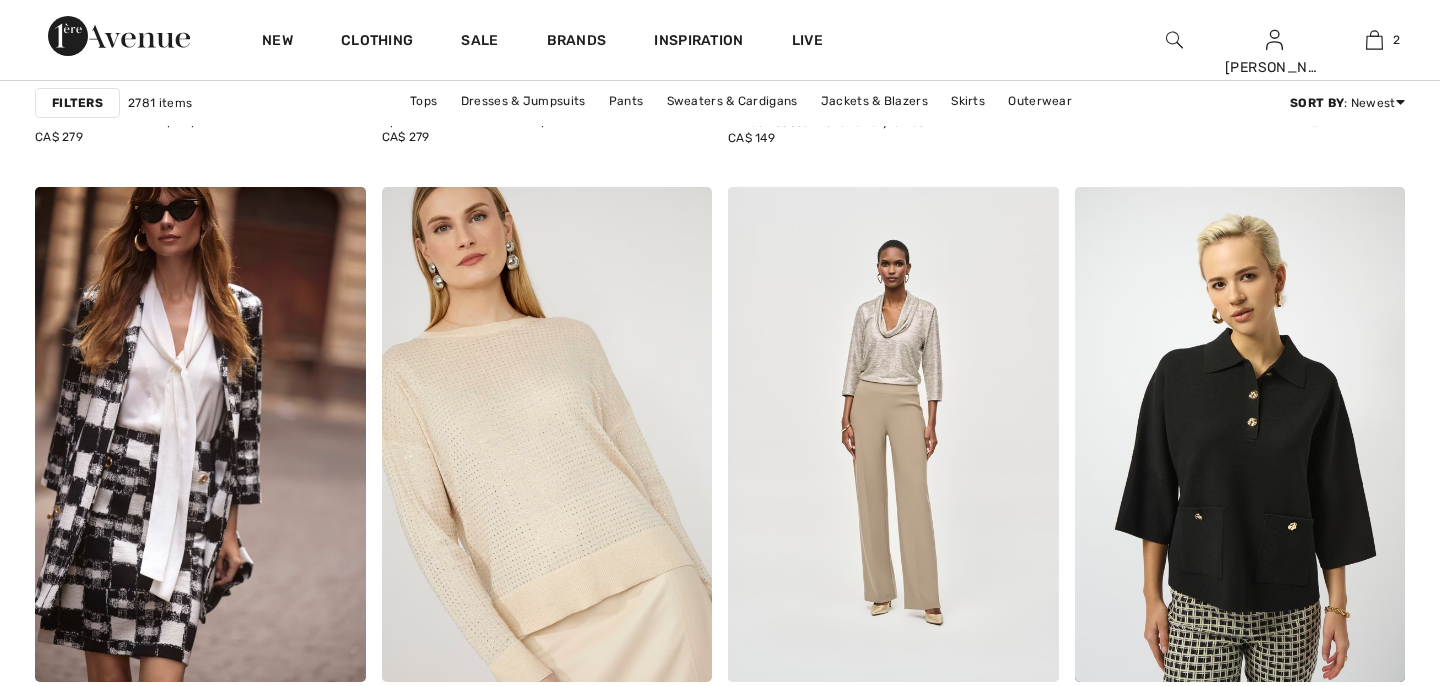 scroll, scrollTop: 1360, scrollLeft: 0, axis: vertical 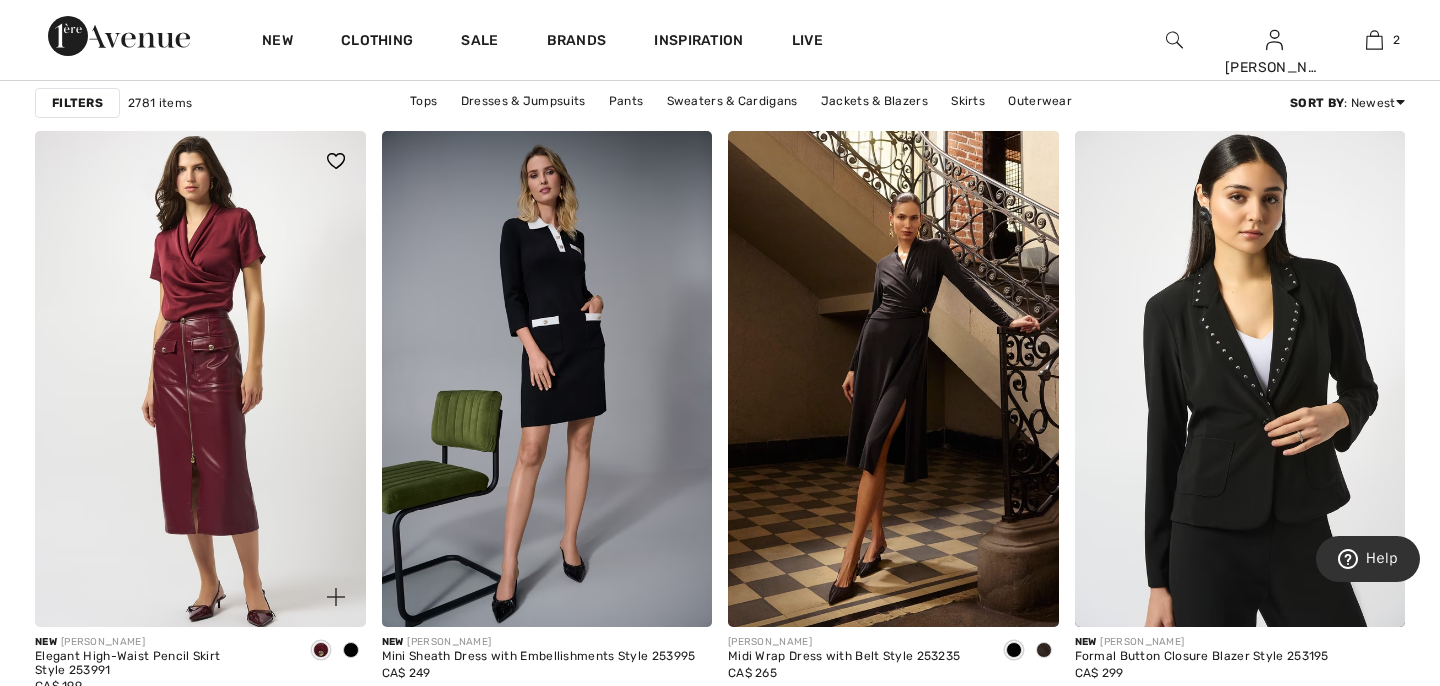 click at bounding box center [200, 379] 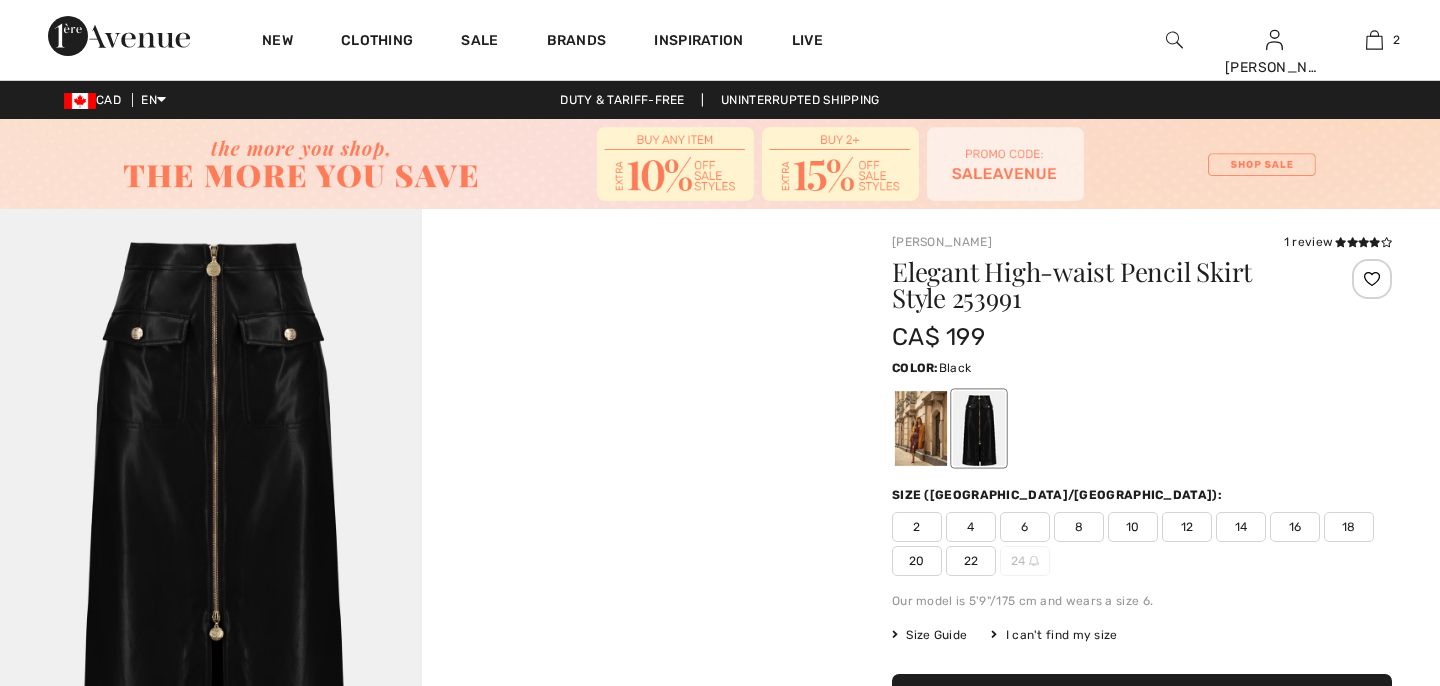 scroll, scrollTop: 242, scrollLeft: 0, axis: vertical 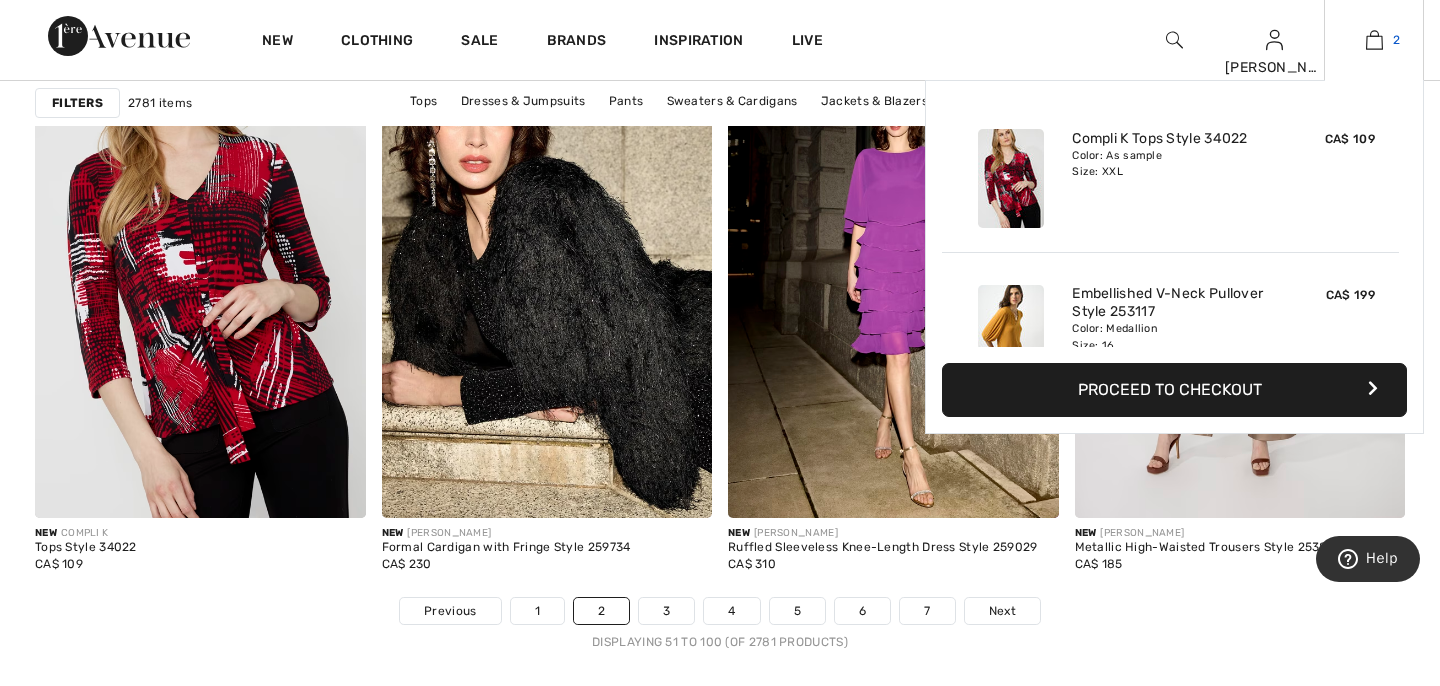 click at bounding box center (1374, 40) 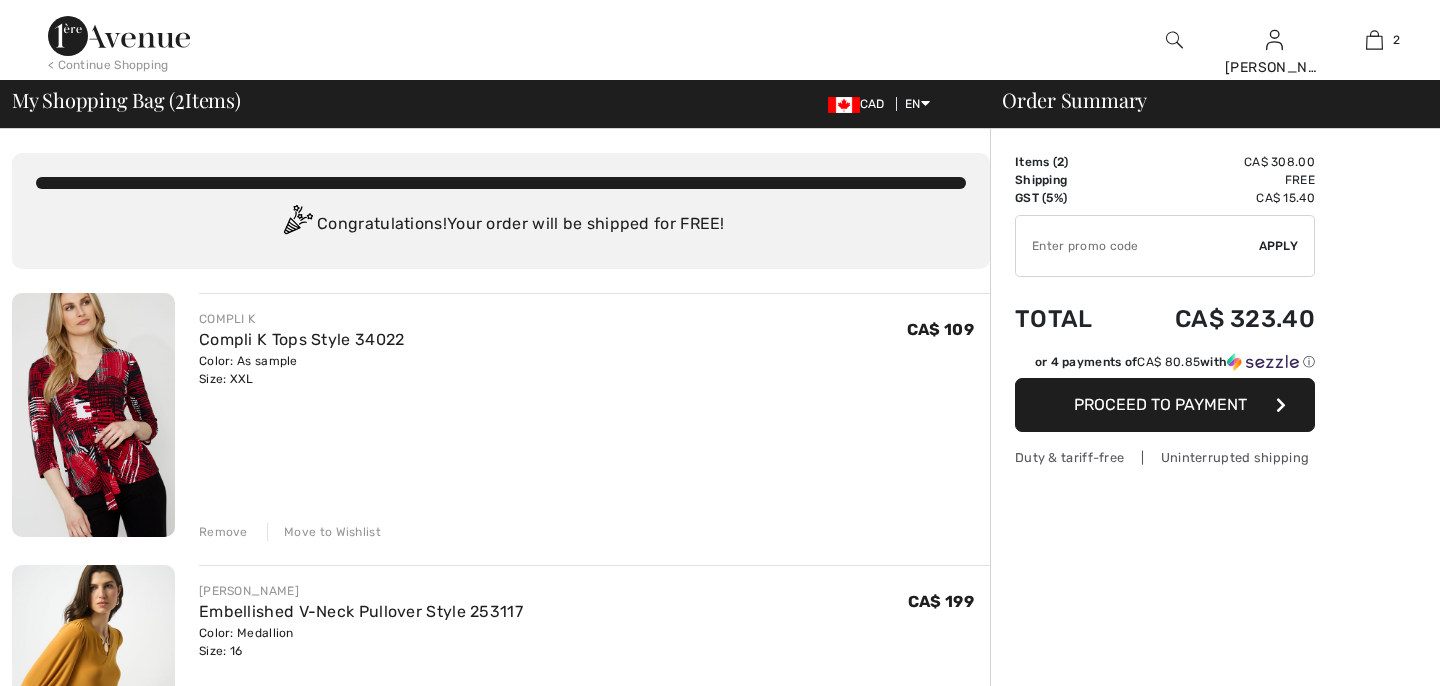 checkbox on "true" 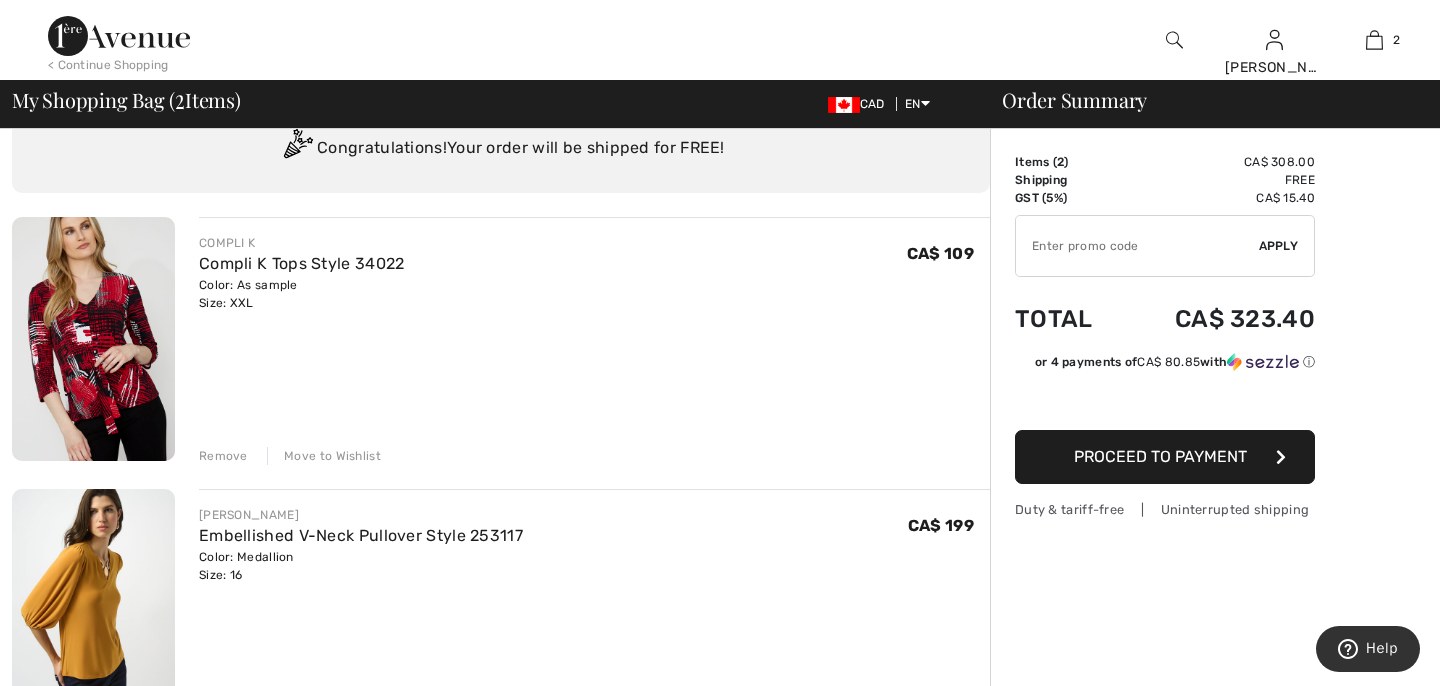 scroll, scrollTop: 79, scrollLeft: 0, axis: vertical 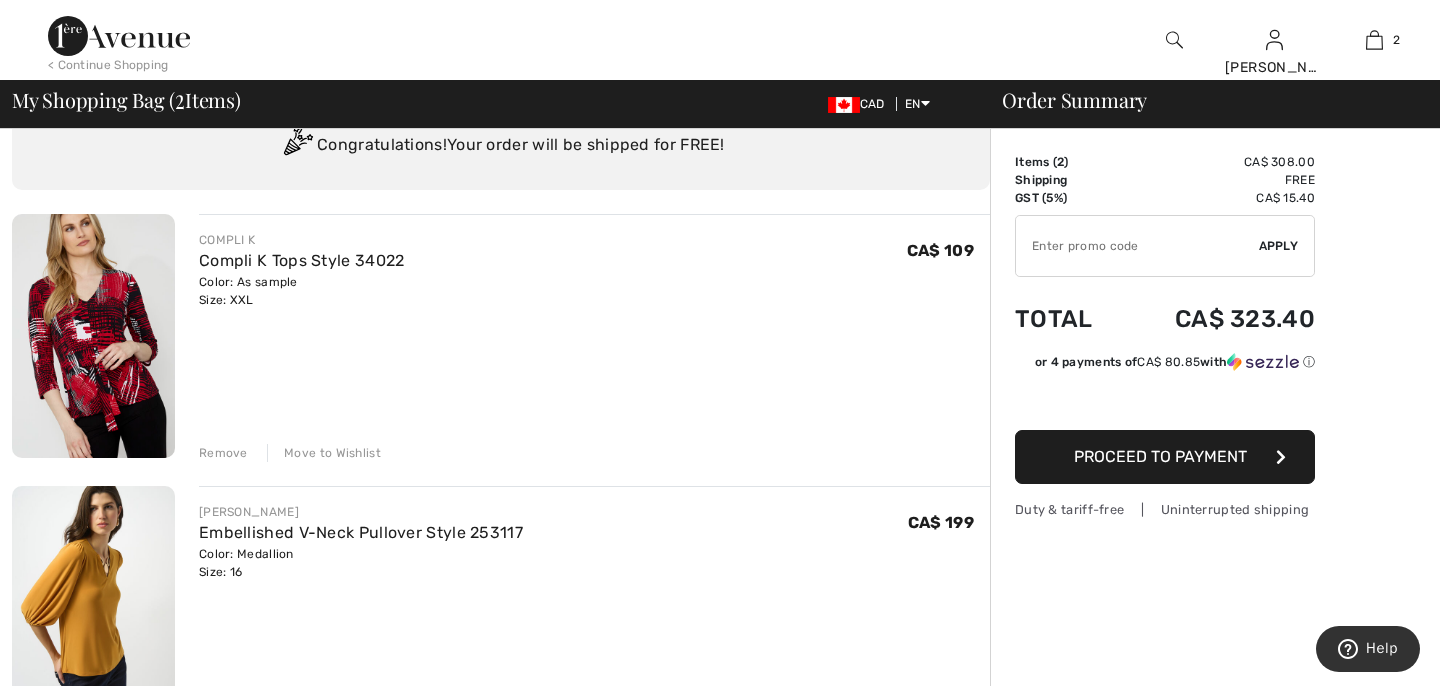 click on "Proceed to Payment" at bounding box center (1165, 457) 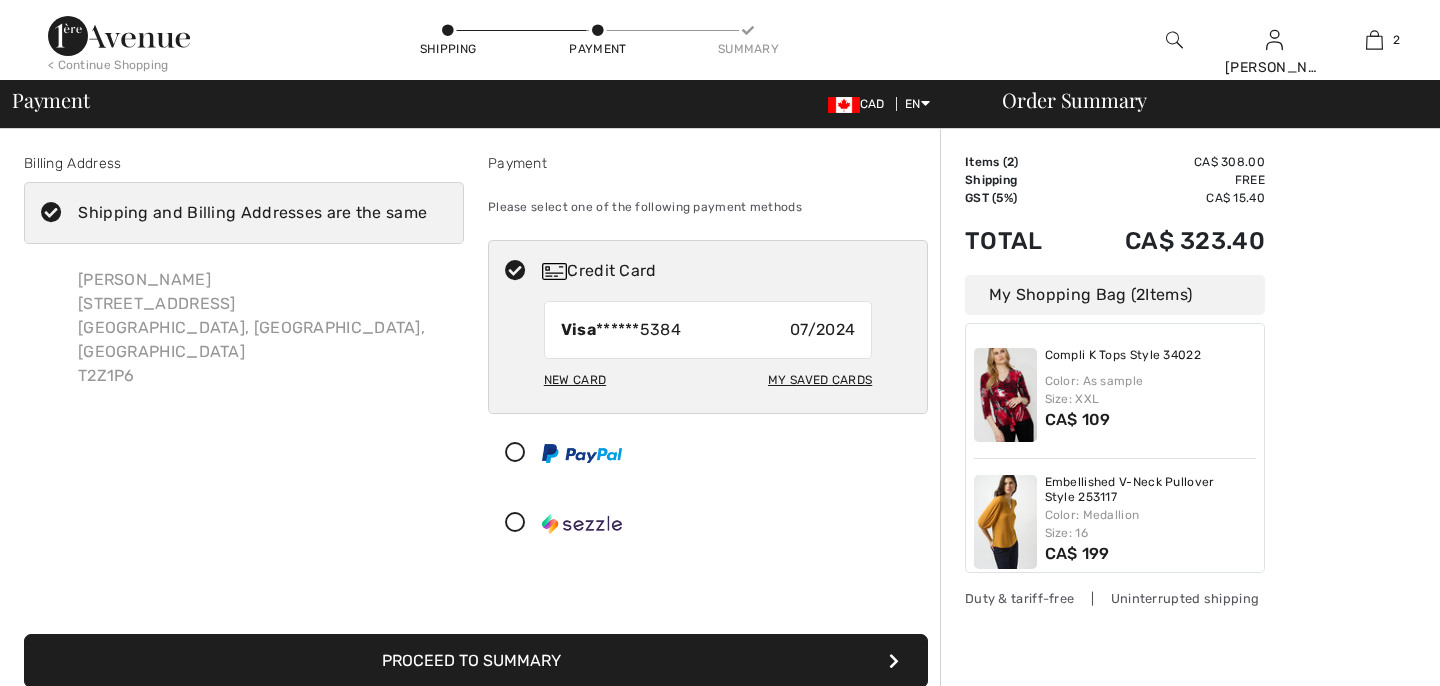 scroll, scrollTop: 0, scrollLeft: 0, axis: both 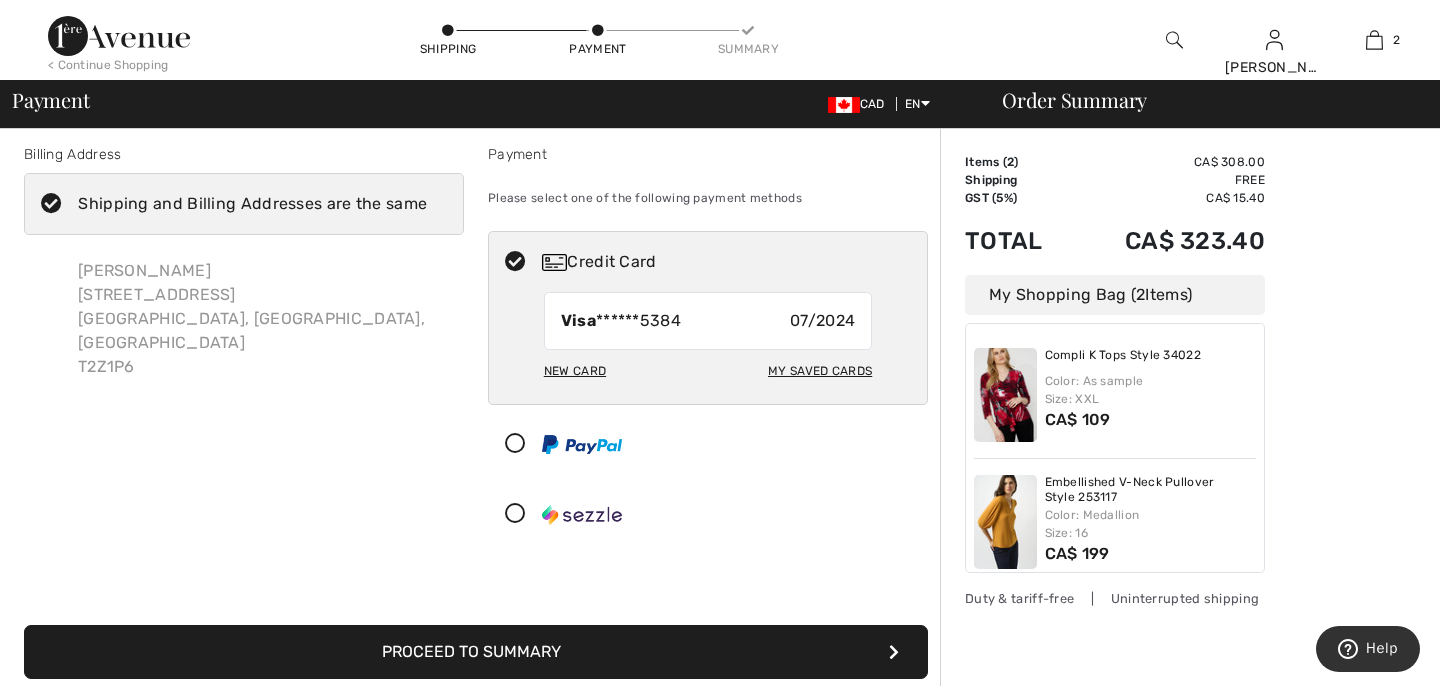 click on "My Saved Cards" at bounding box center (820, 371) 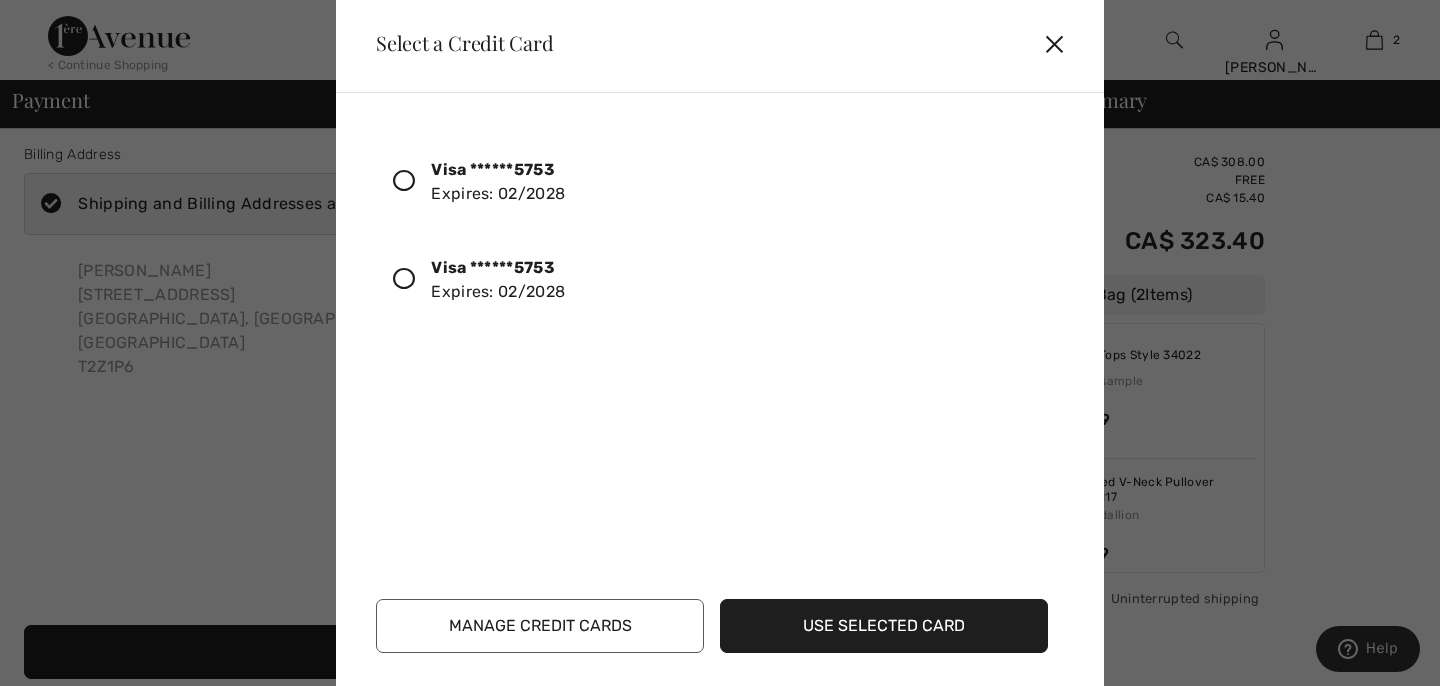 click on "Visa ******5753" at bounding box center (493, 267) 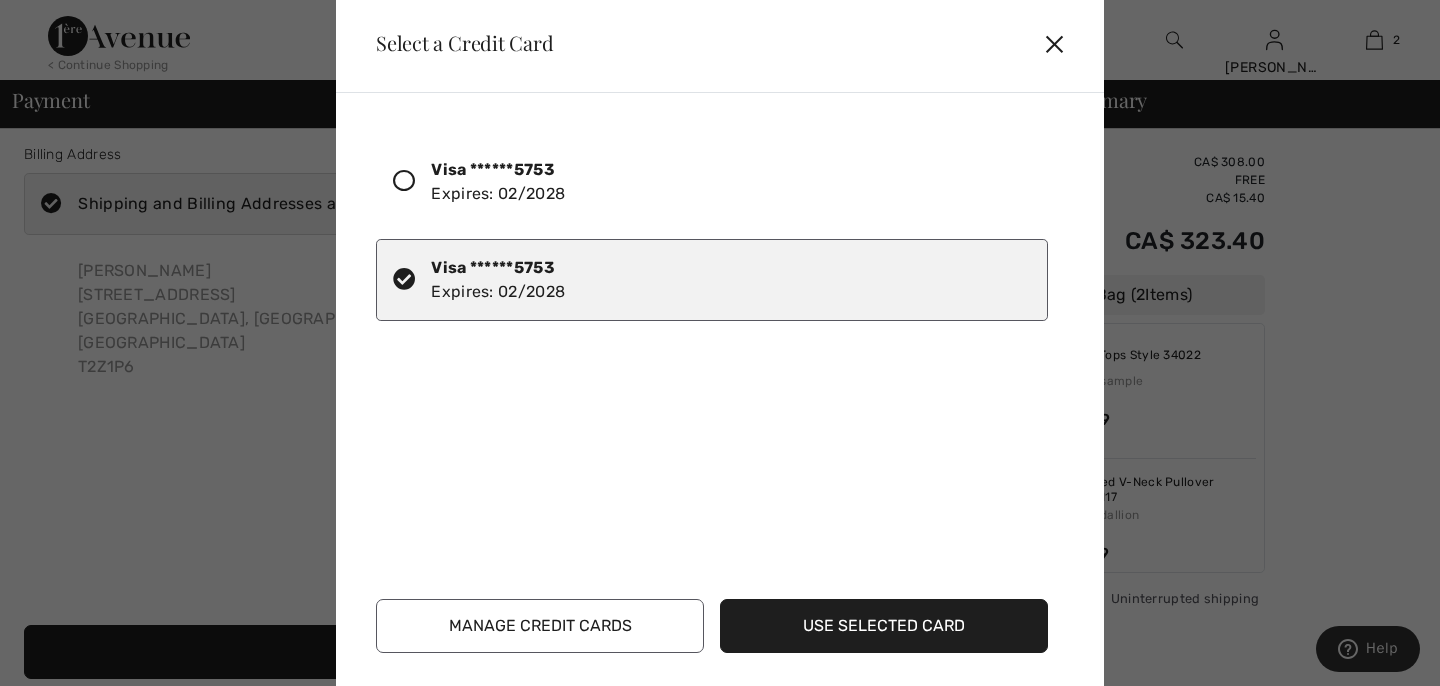 click on "Use Selected Card" at bounding box center [884, 626] 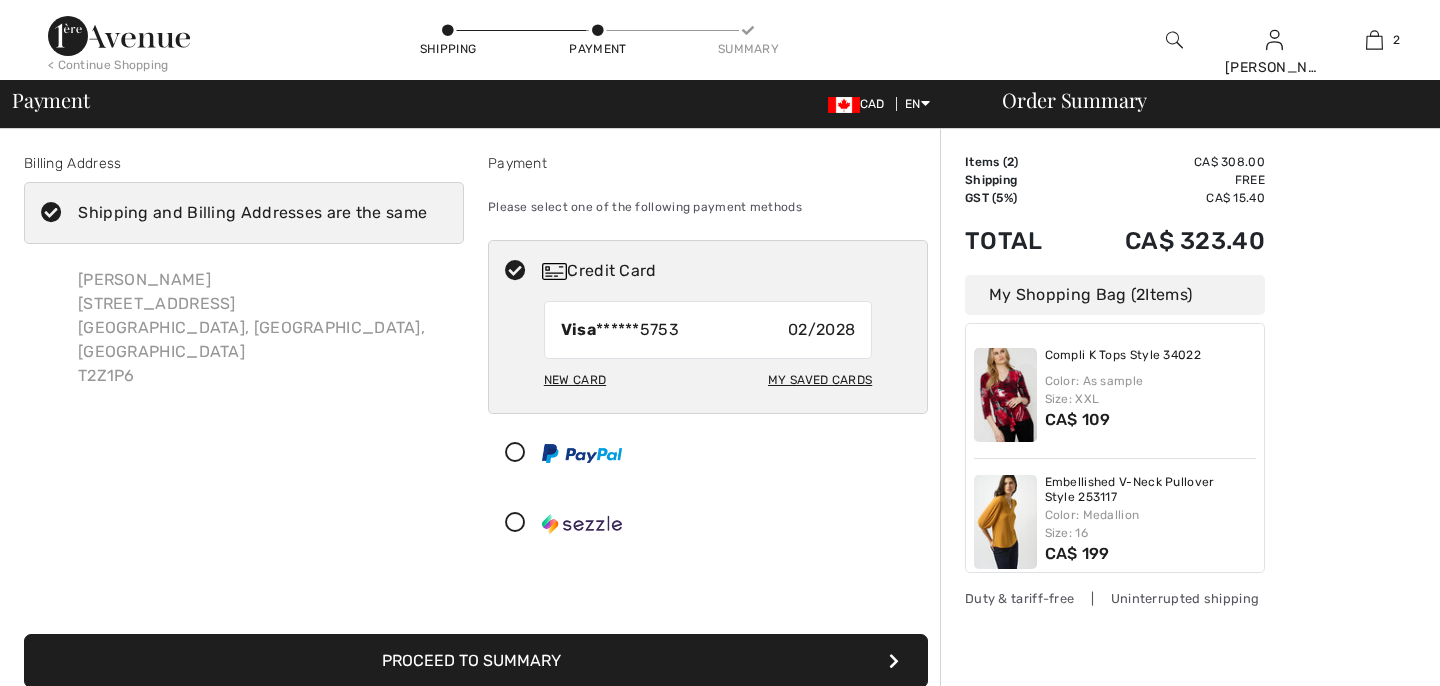 scroll, scrollTop: 0, scrollLeft: 0, axis: both 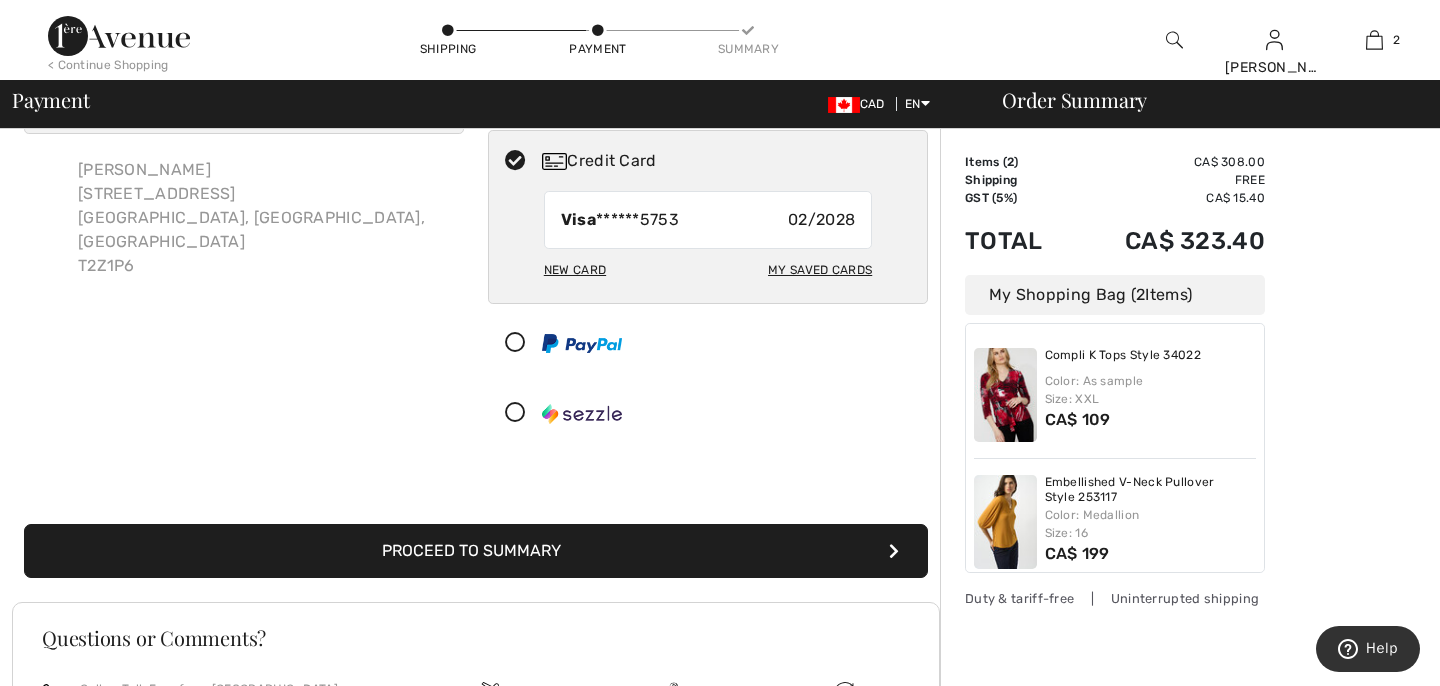click on "Proceed to Summary" at bounding box center [476, 551] 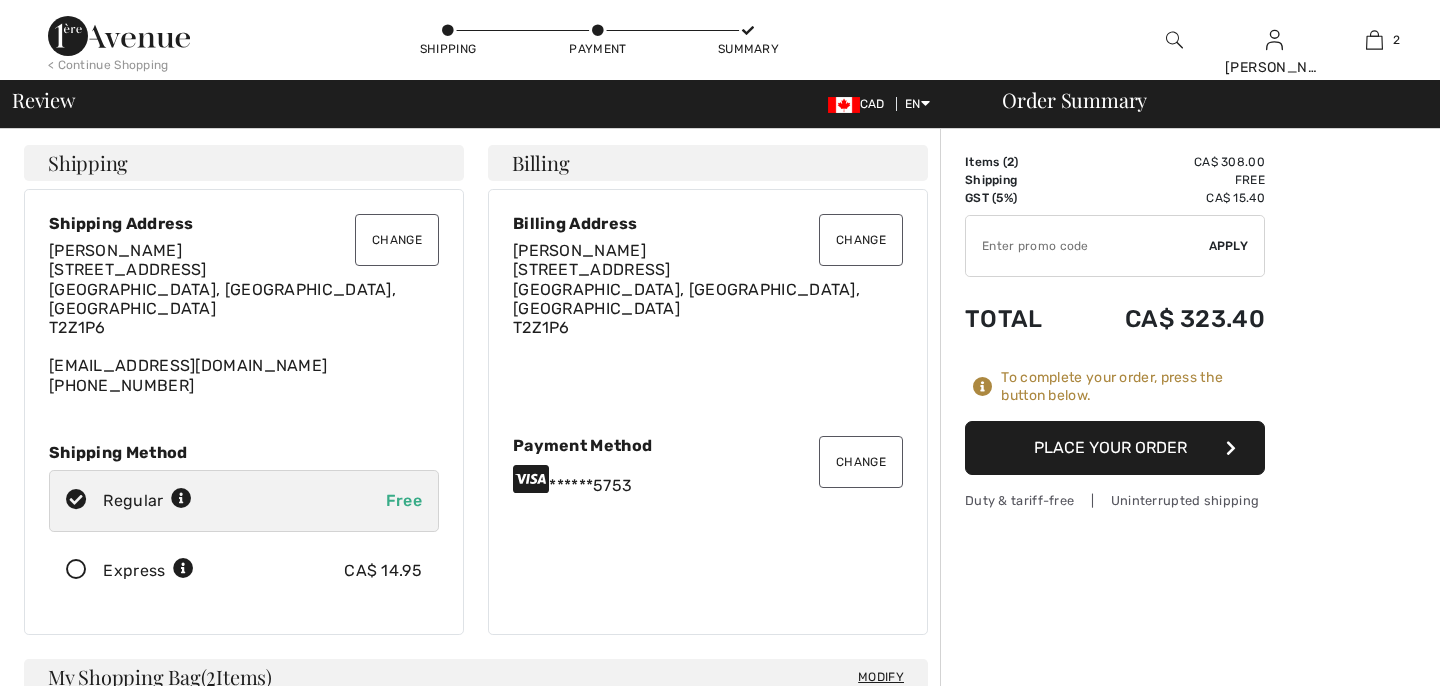 scroll, scrollTop: 0, scrollLeft: 0, axis: both 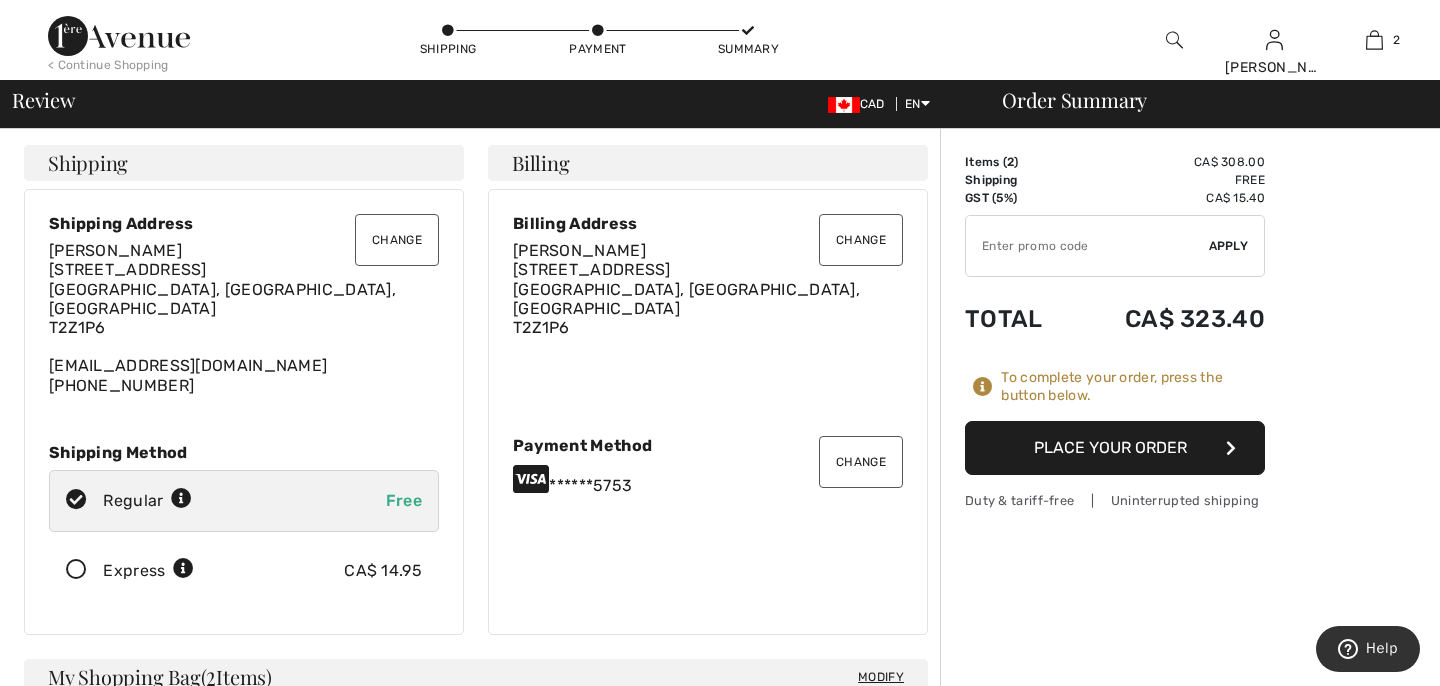 click on "Place Your Order" at bounding box center [1115, 448] 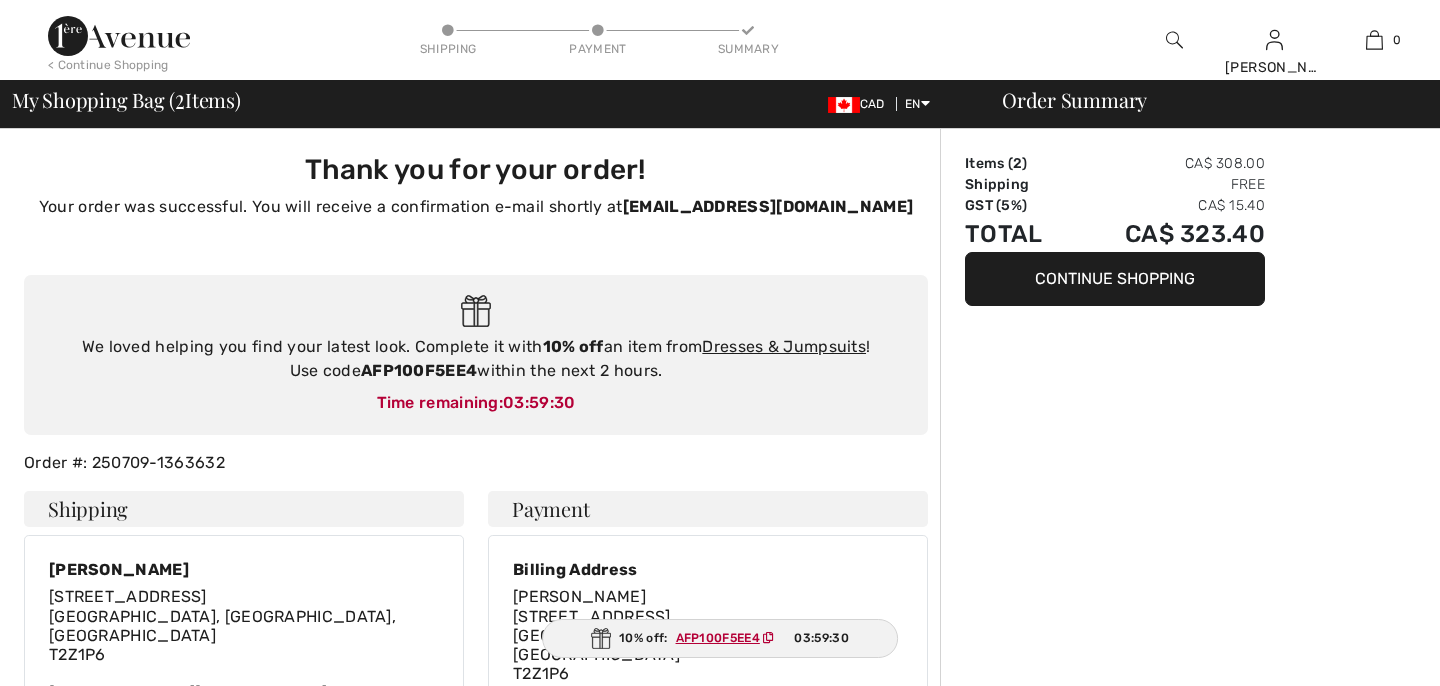 scroll, scrollTop: 0, scrollLeft: 0, axis: both 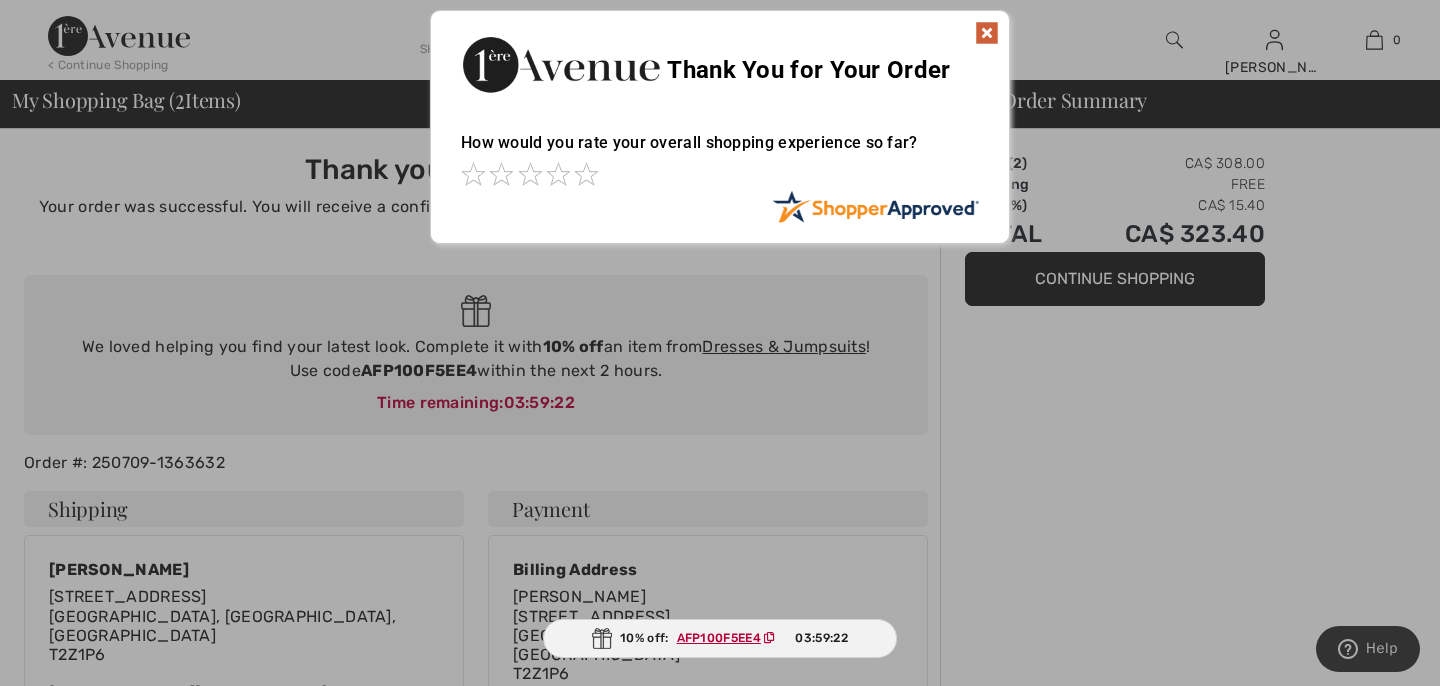 click at bounding box center [987, 33] 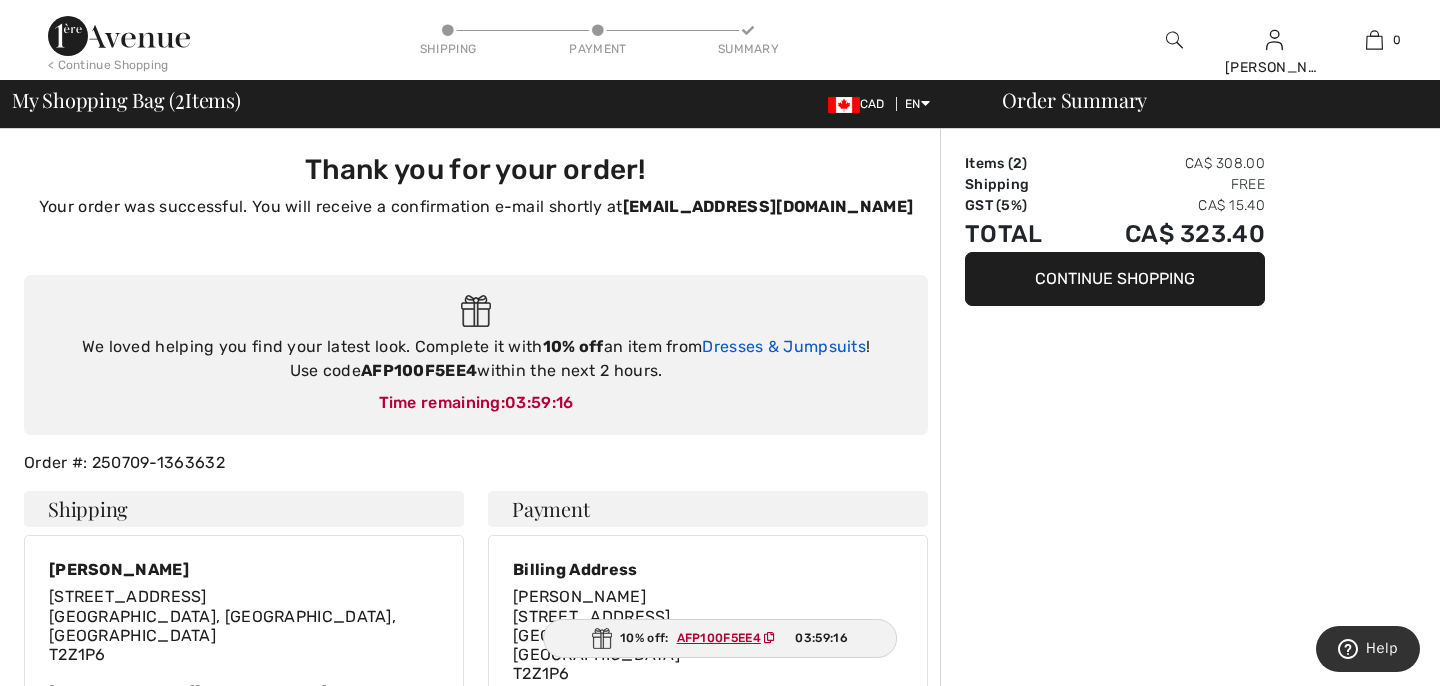 click on "Dresses & Jumpsuits" at bounding box center [784, 346] 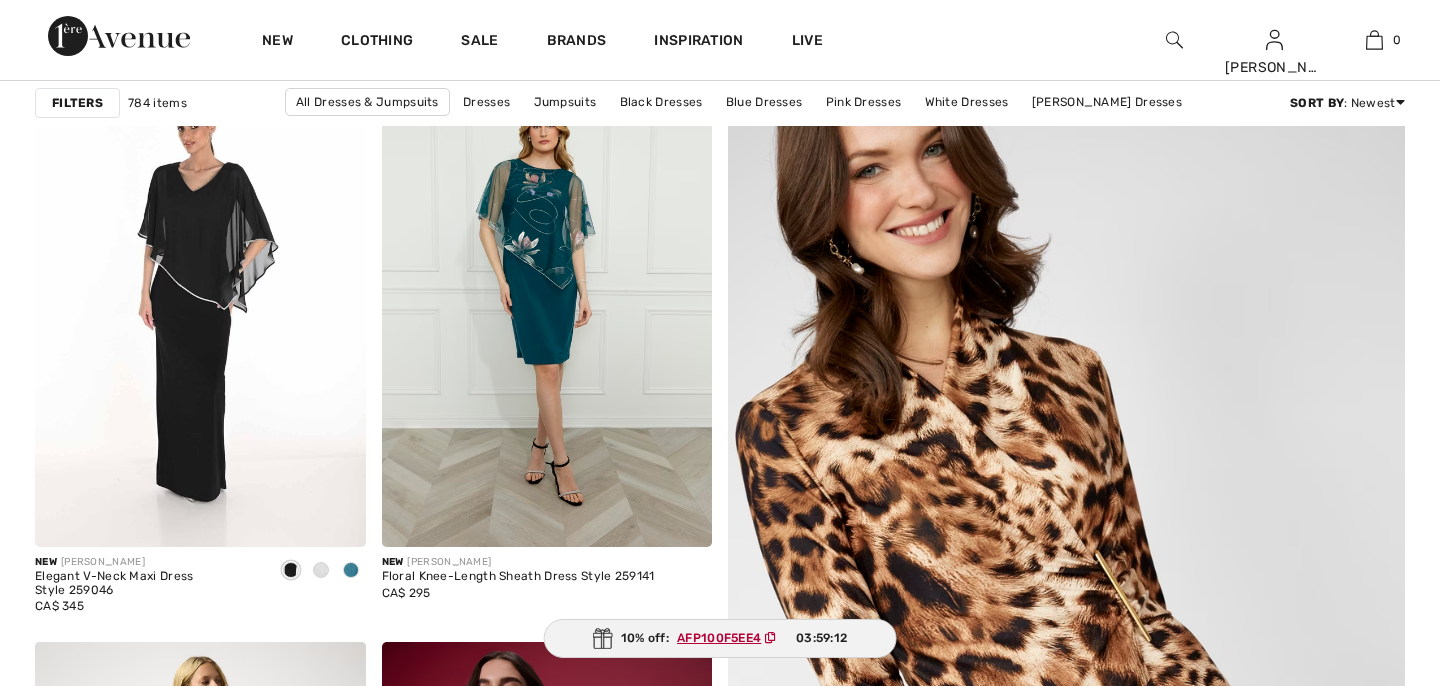 scroll, scrollTop: 372, scrollLeft: 0, axis: vertical 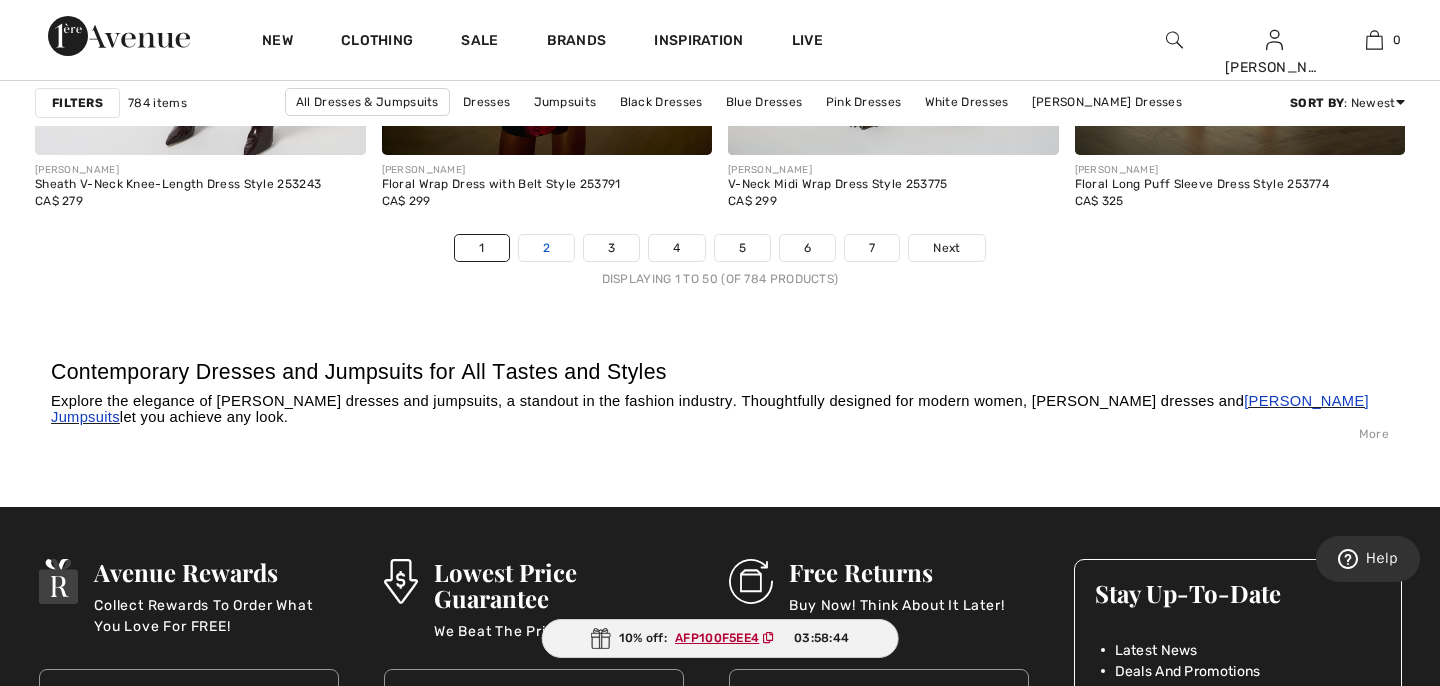 click on "2" at bounding box center [546, 248] 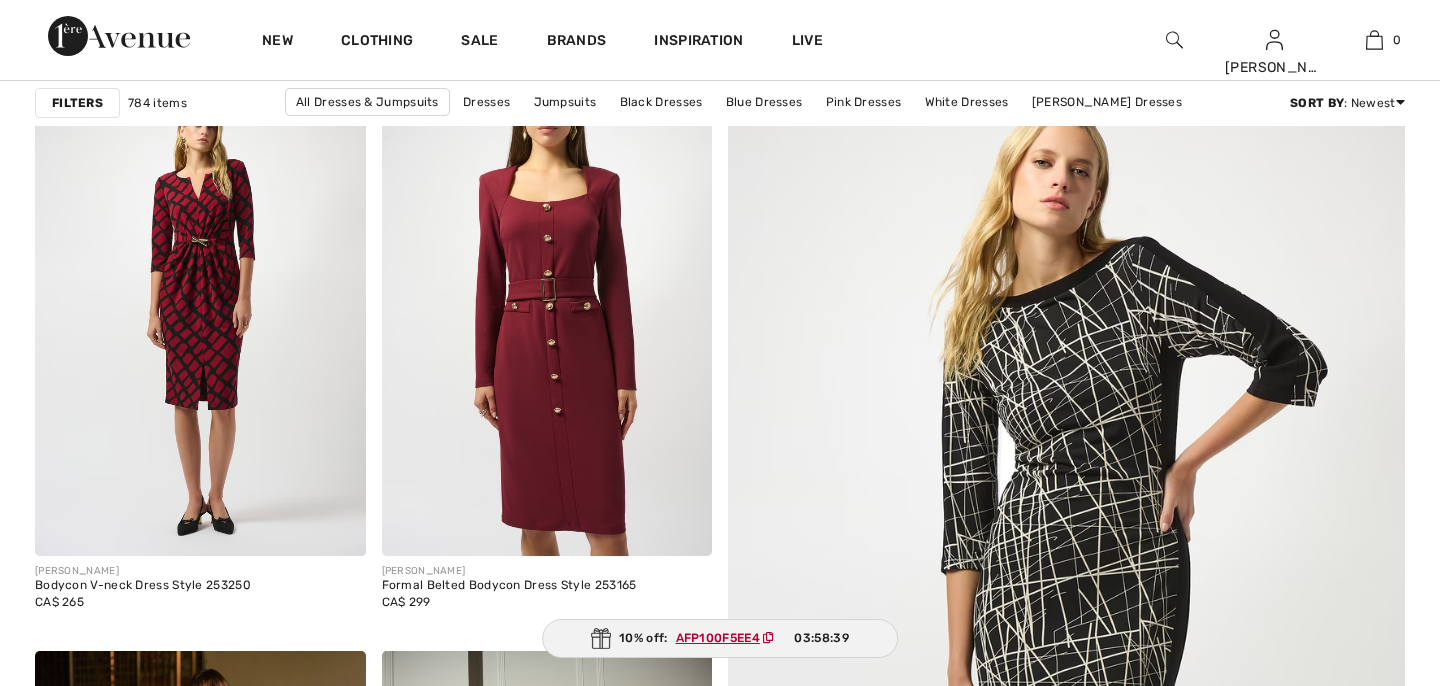 scroll, scrollTop: 335, scrollLeft: 0, axis: vertical 